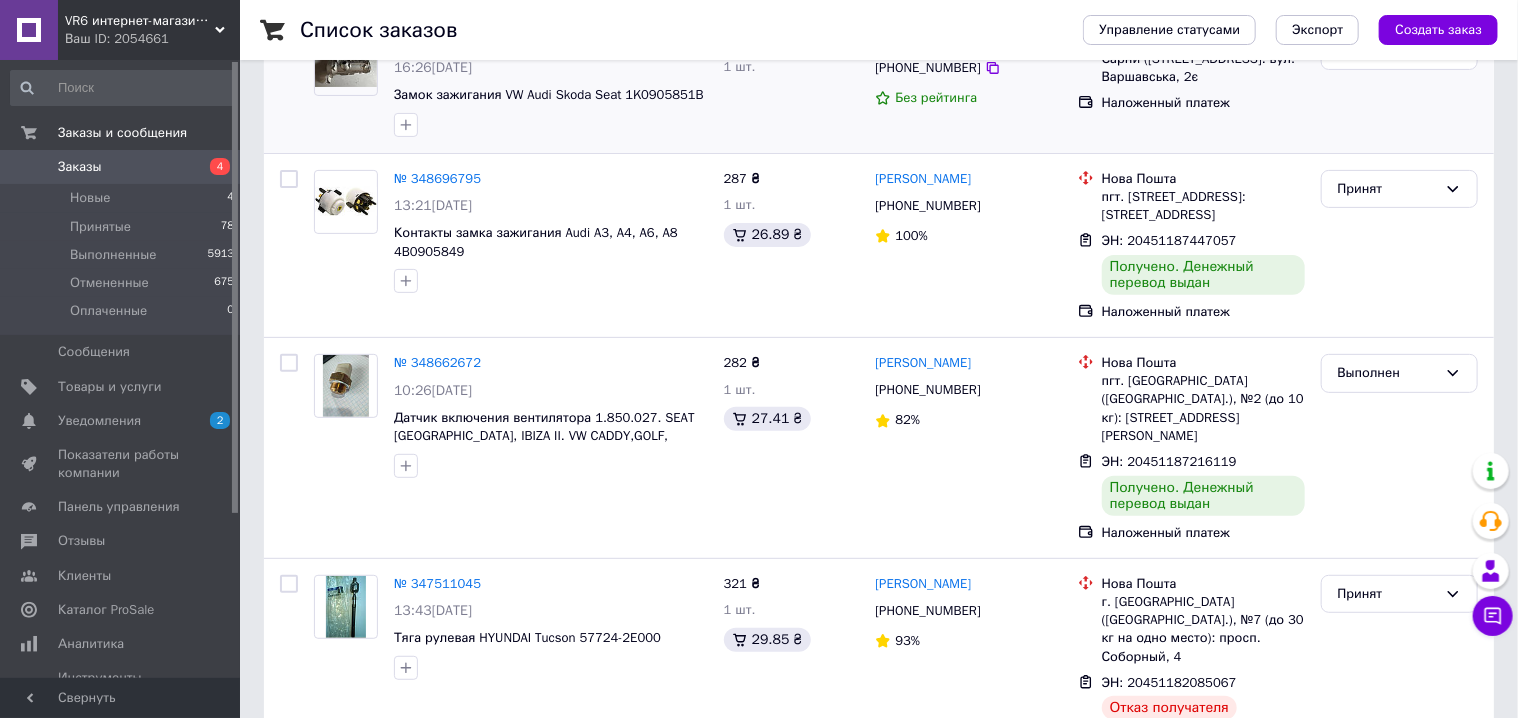 scroll, scrollTop: 300, scrollLeft: 0, axis: vertical 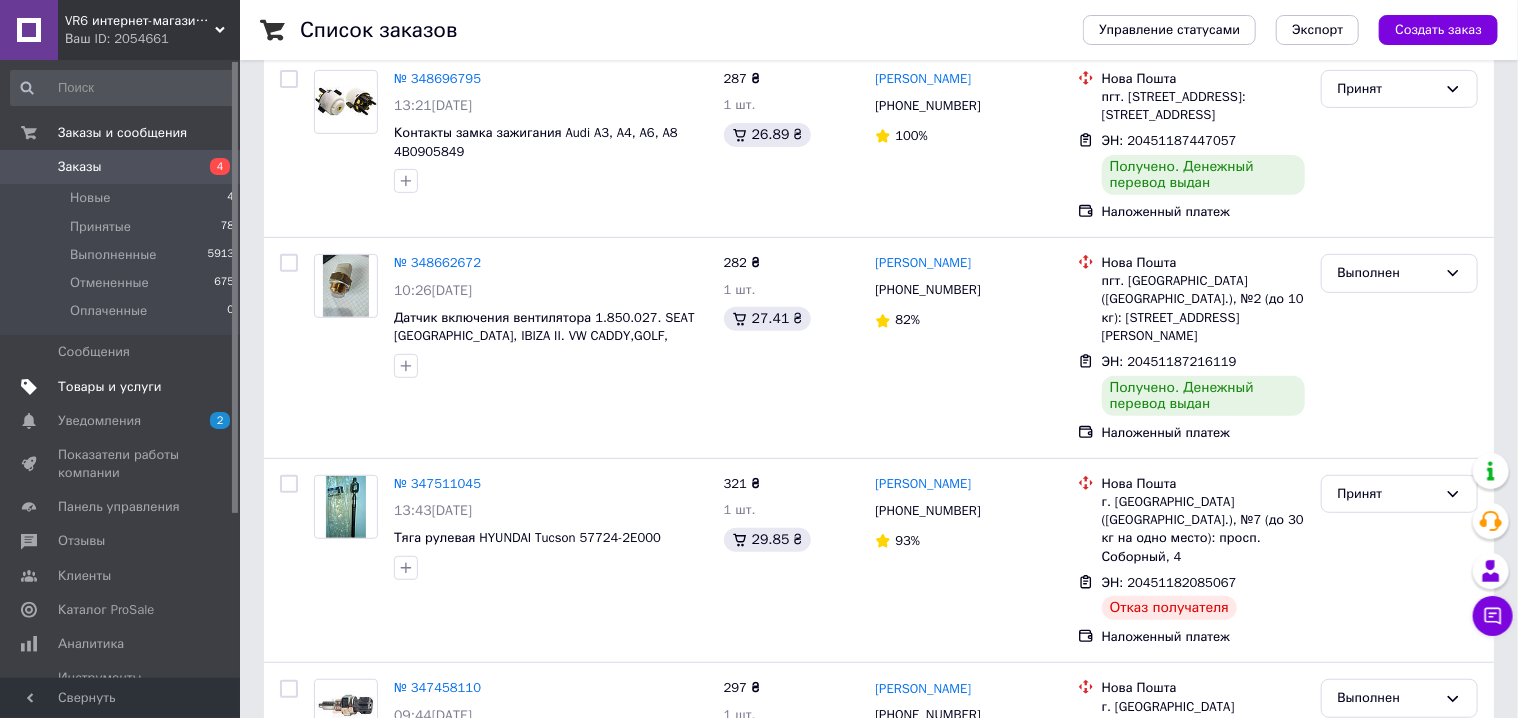 click on "Товары и услуги" at bounding box center [110, 387] 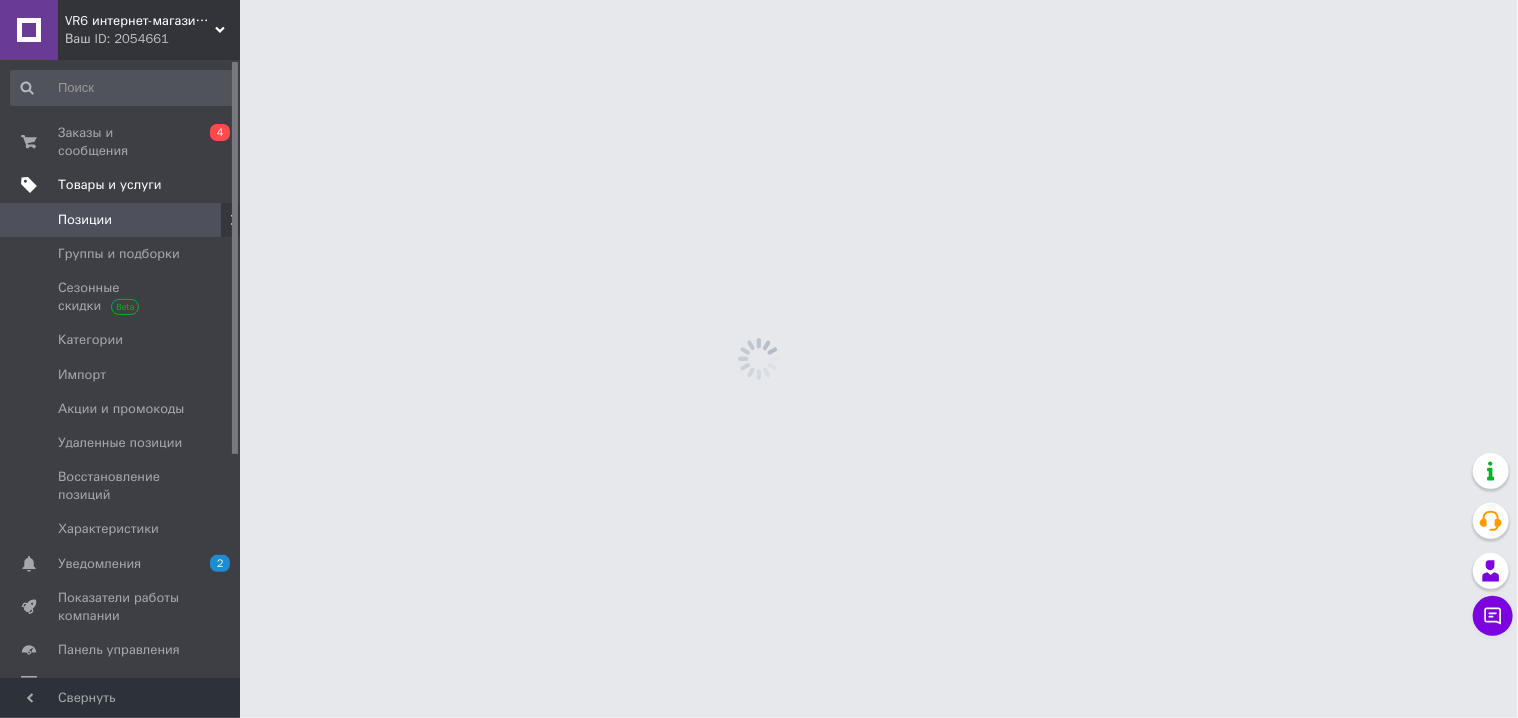 scroll, scrollTop: 0, scrollLeft: 0, axis: both 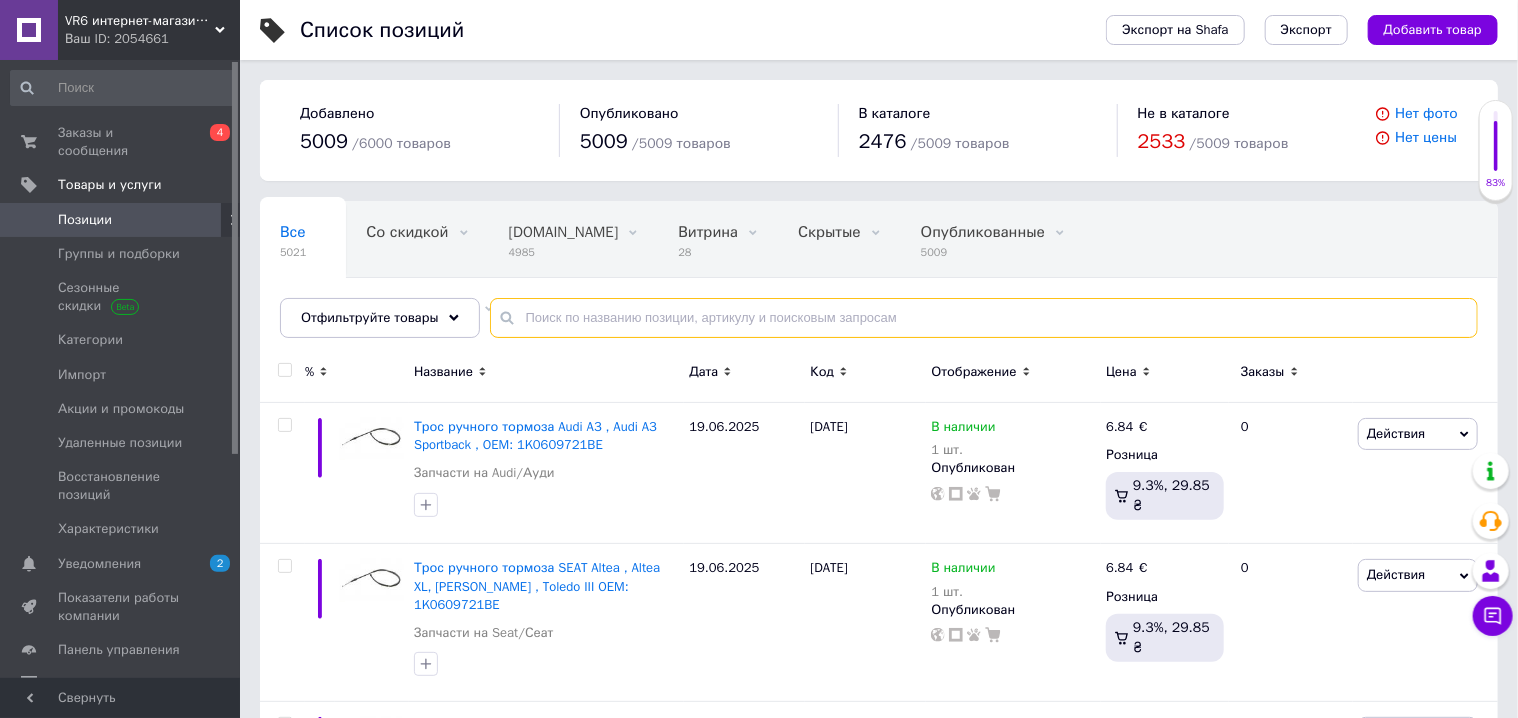 click at bounding box center [984, 318] 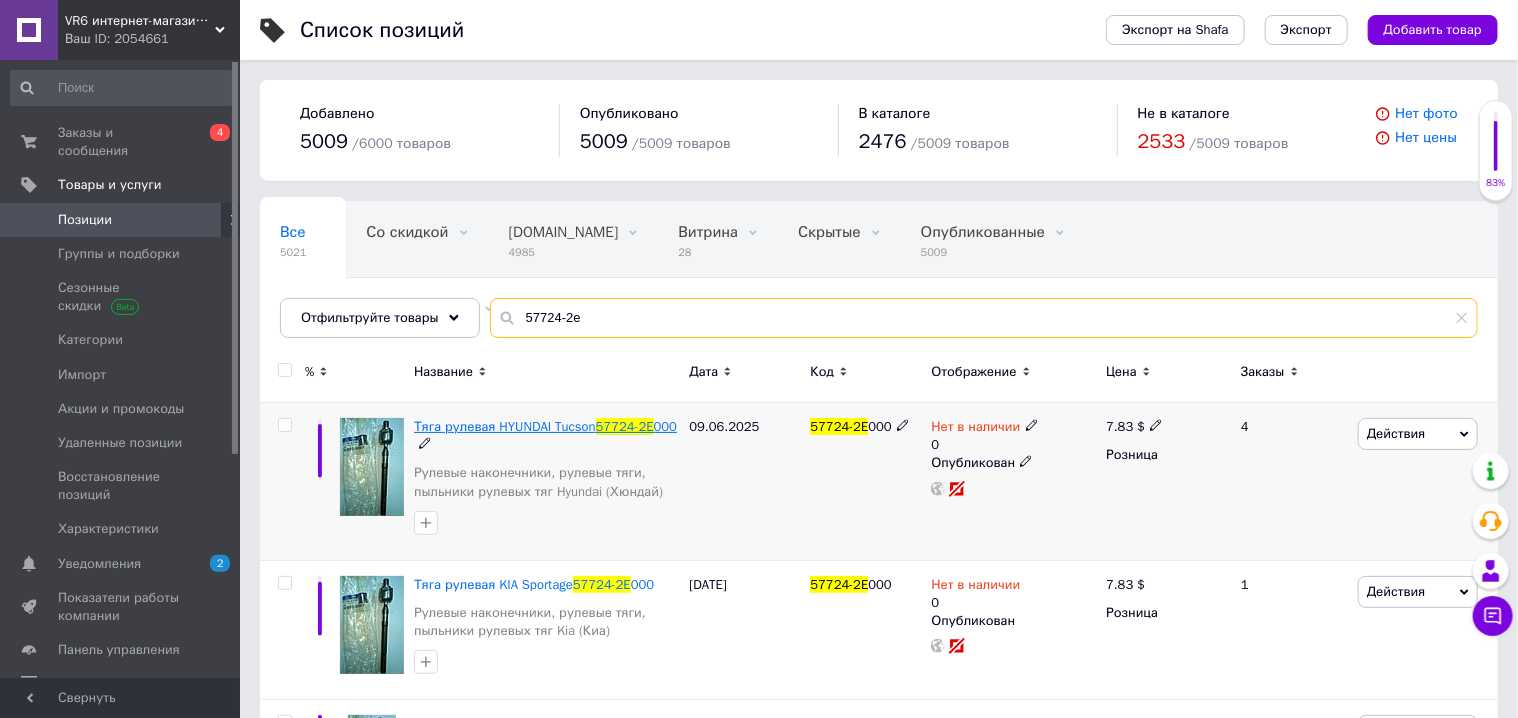 type on "57724-2e" 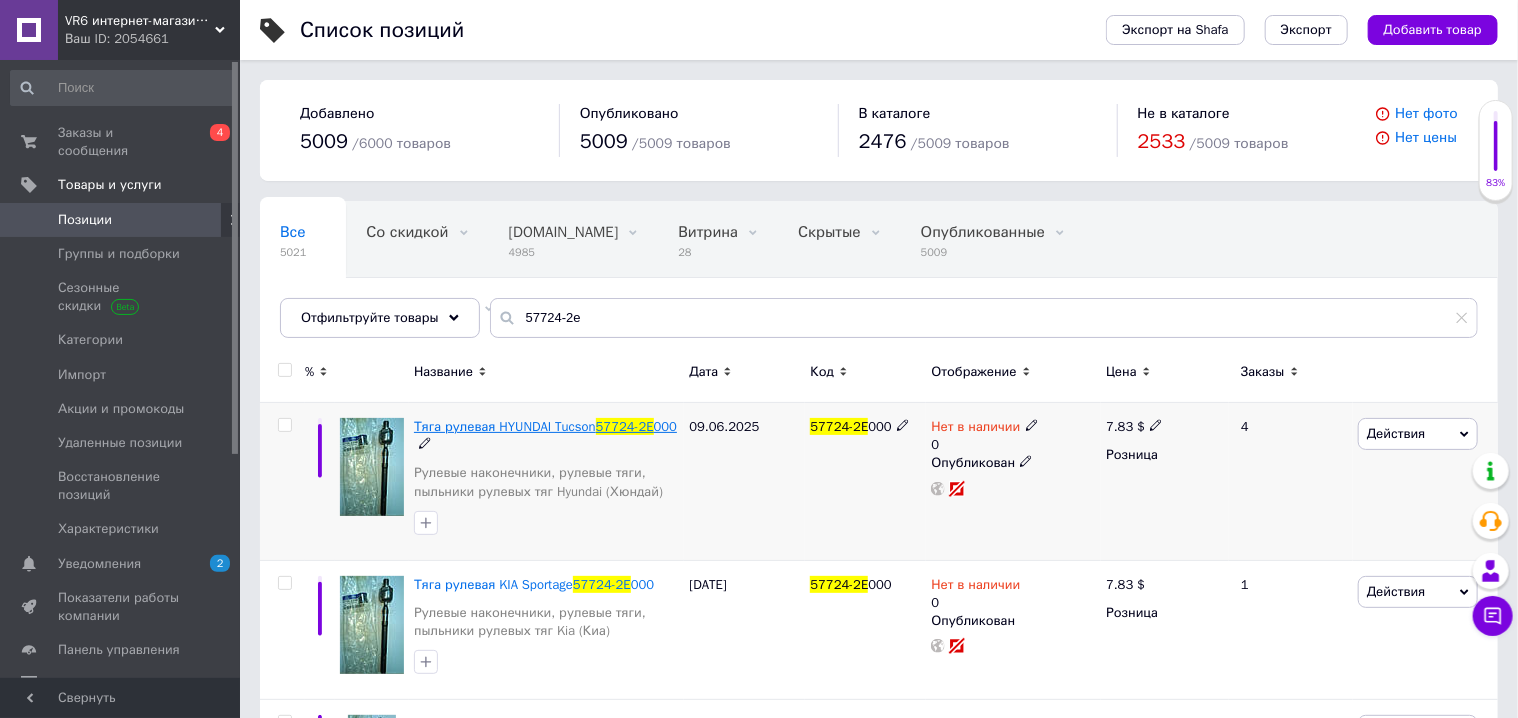 click on "Тяга рулевая HYUNDAI Tucson" at bounding box center [505, 426] 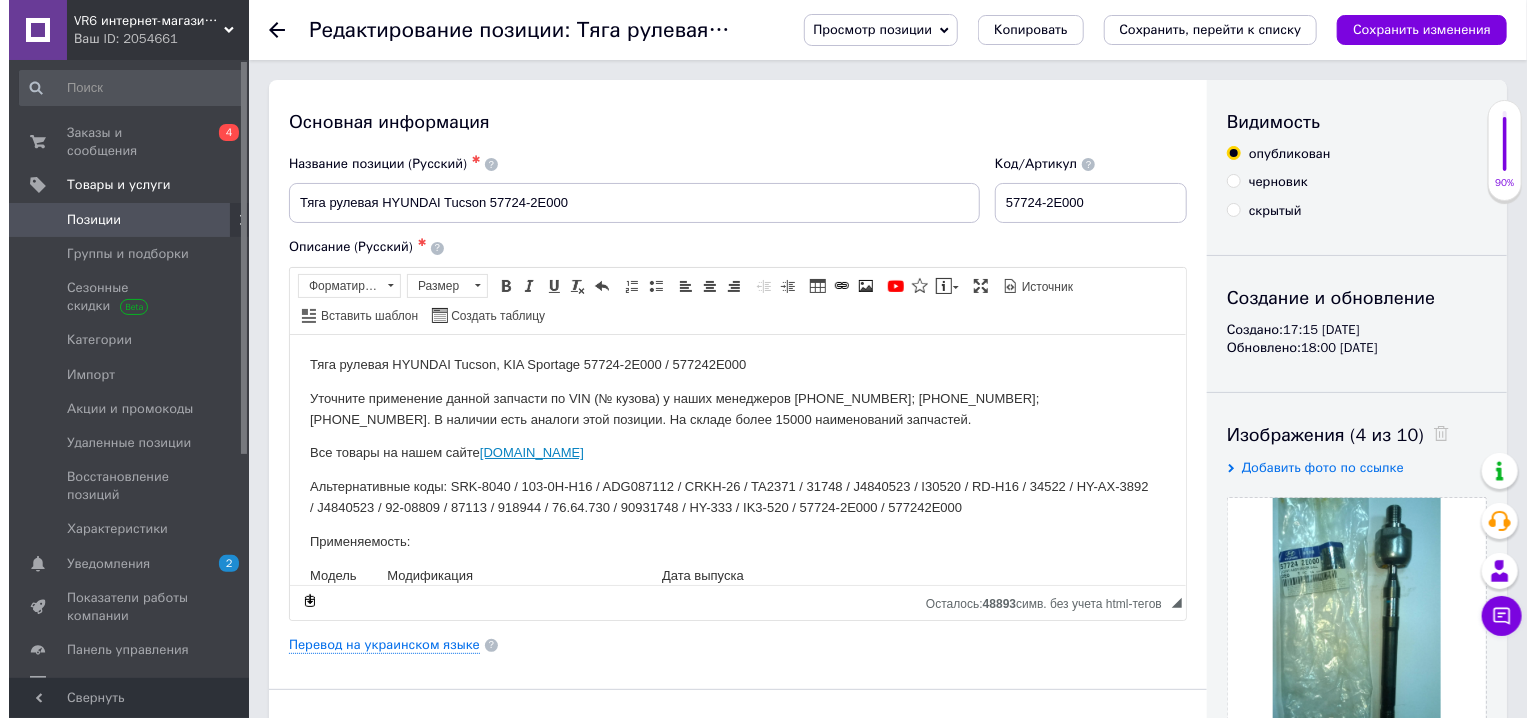 scroll, scrollTop: 0, scrollLeft: 0, axis: both 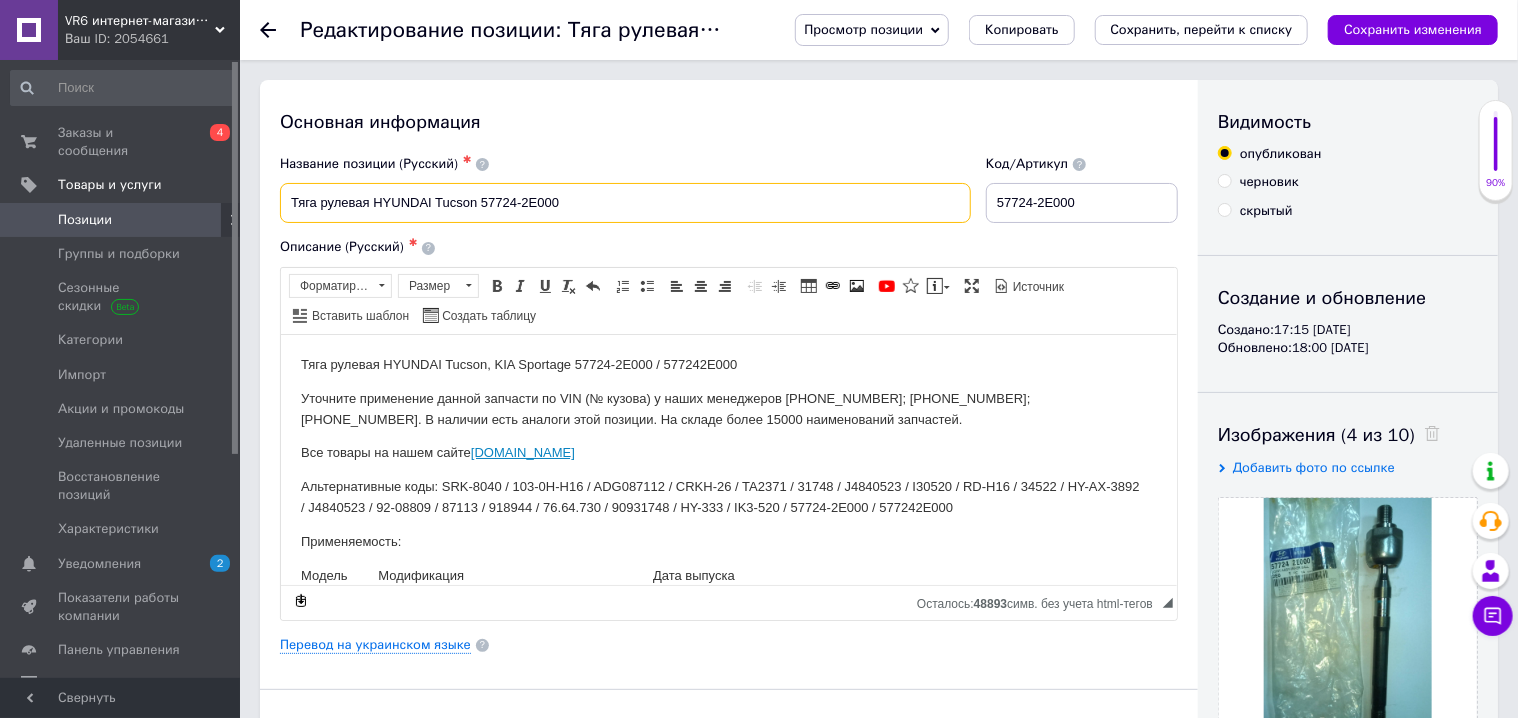 drag, startPoint x: 557, startPoint y: 204, endPoint x: 480, endPoint y: 202, distance: 77.02597 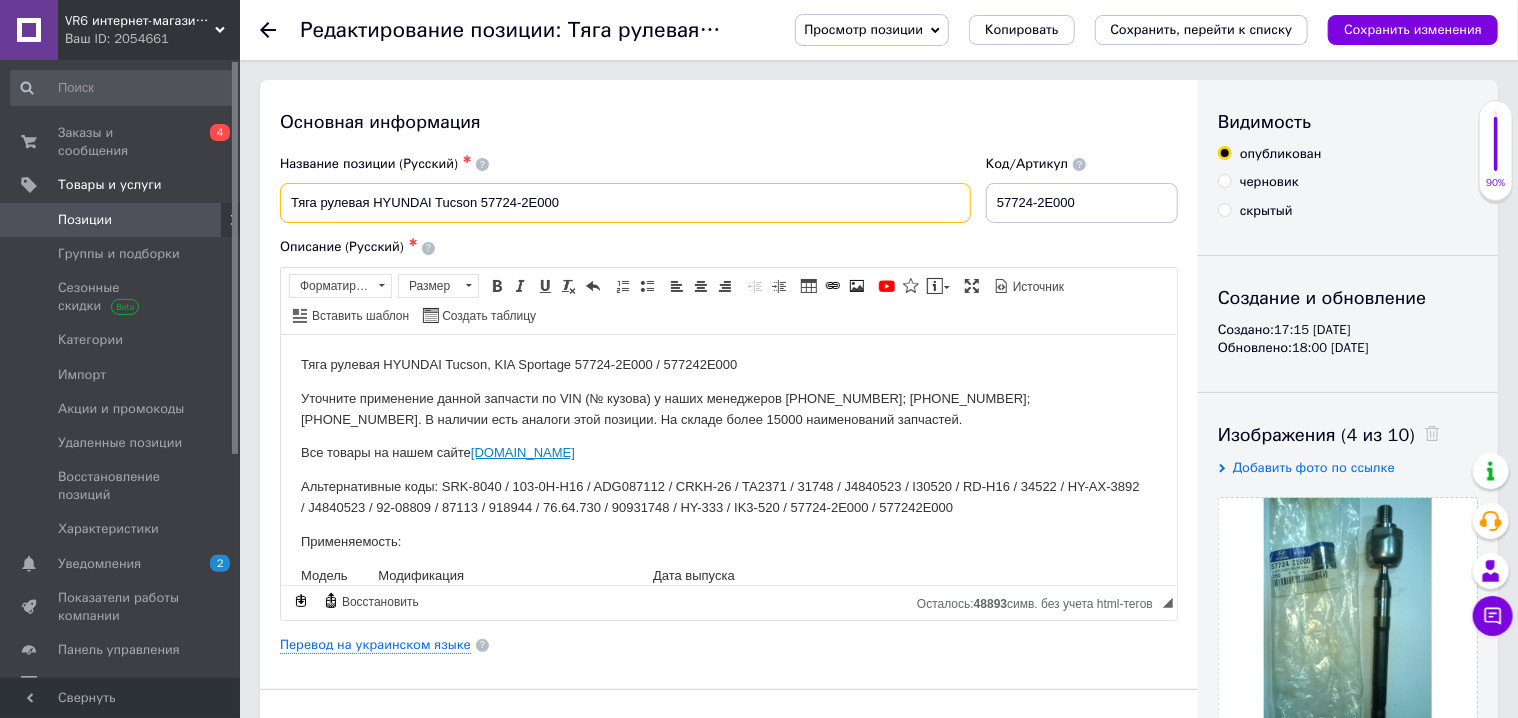 click on "Тяга рулевая HYUNDAI Tucson 57724-2E000" at bounding box center [625, 203] 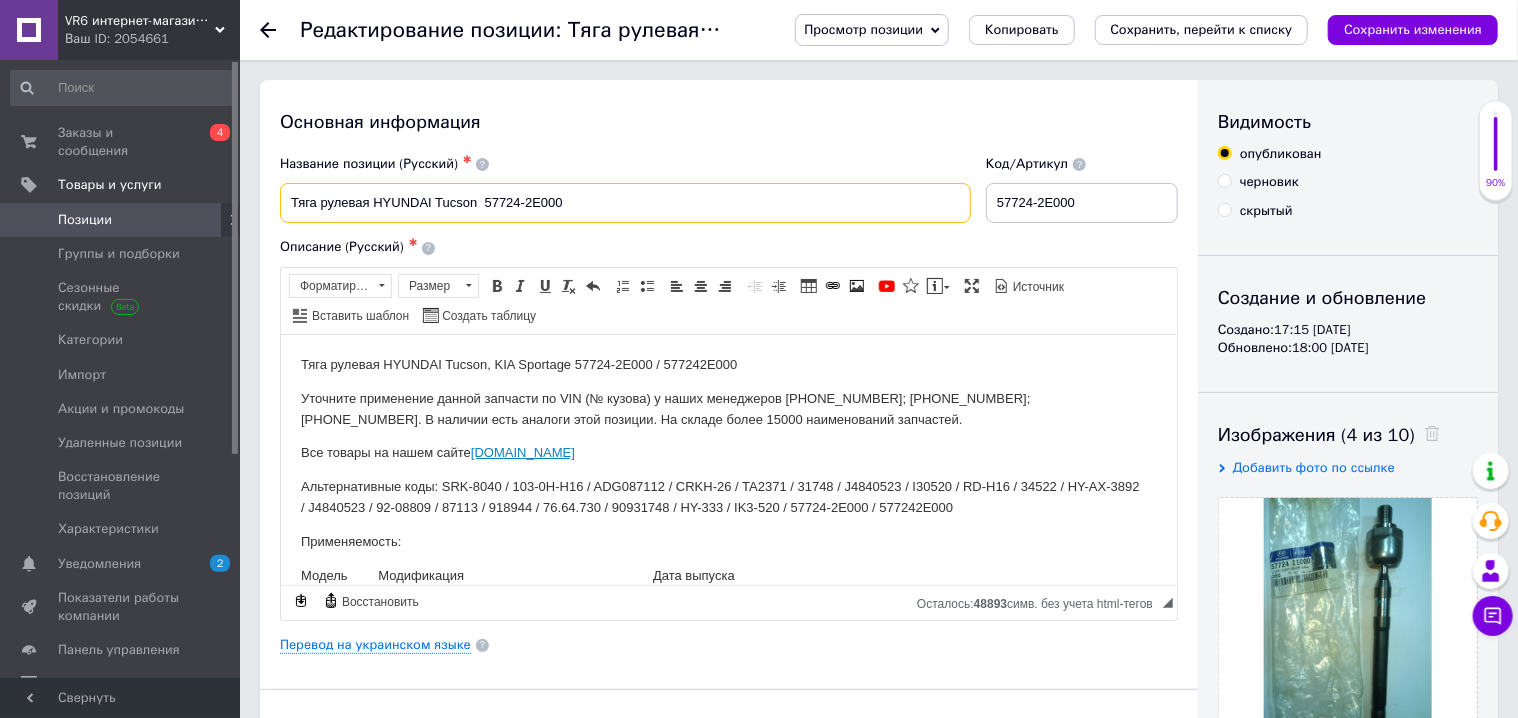 paste on "[DATE]-[DATE]" 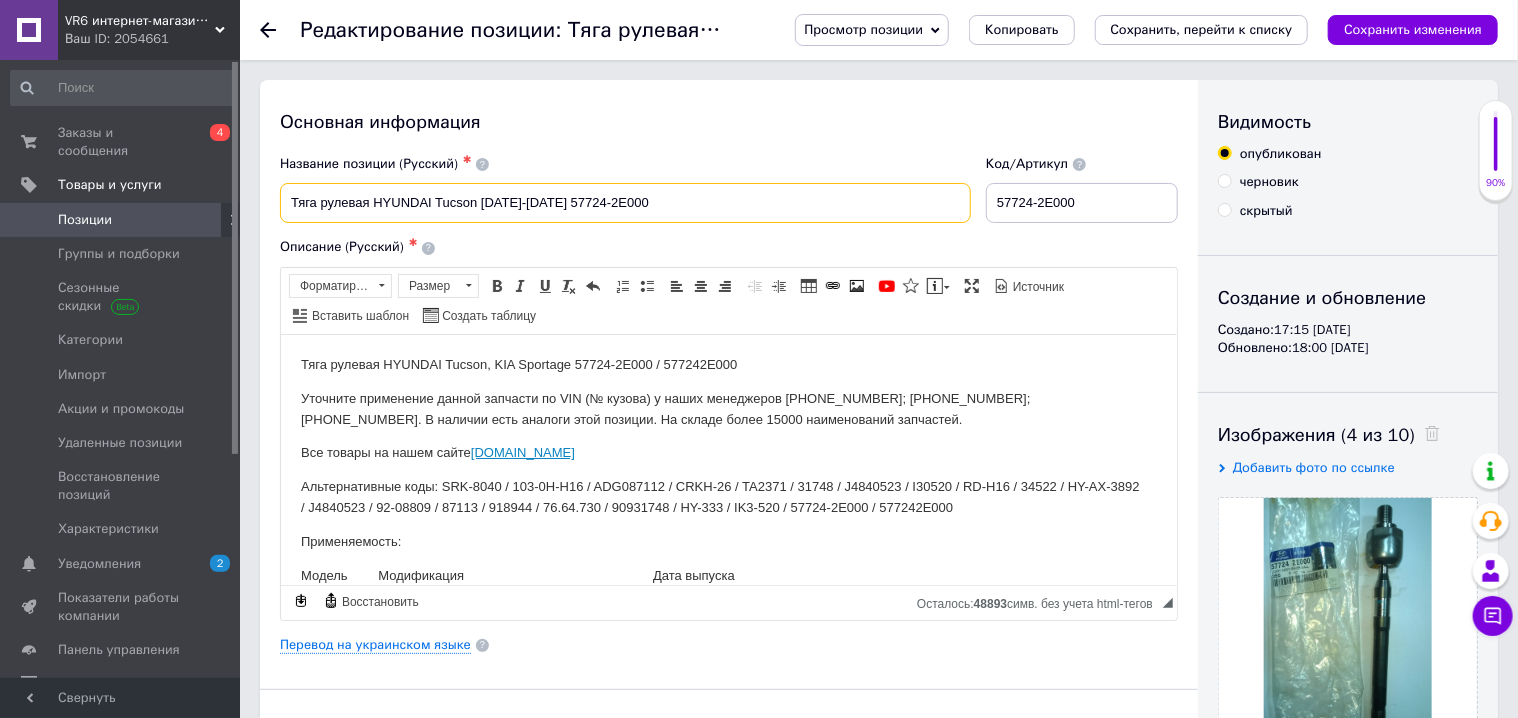 checkbox on "true" 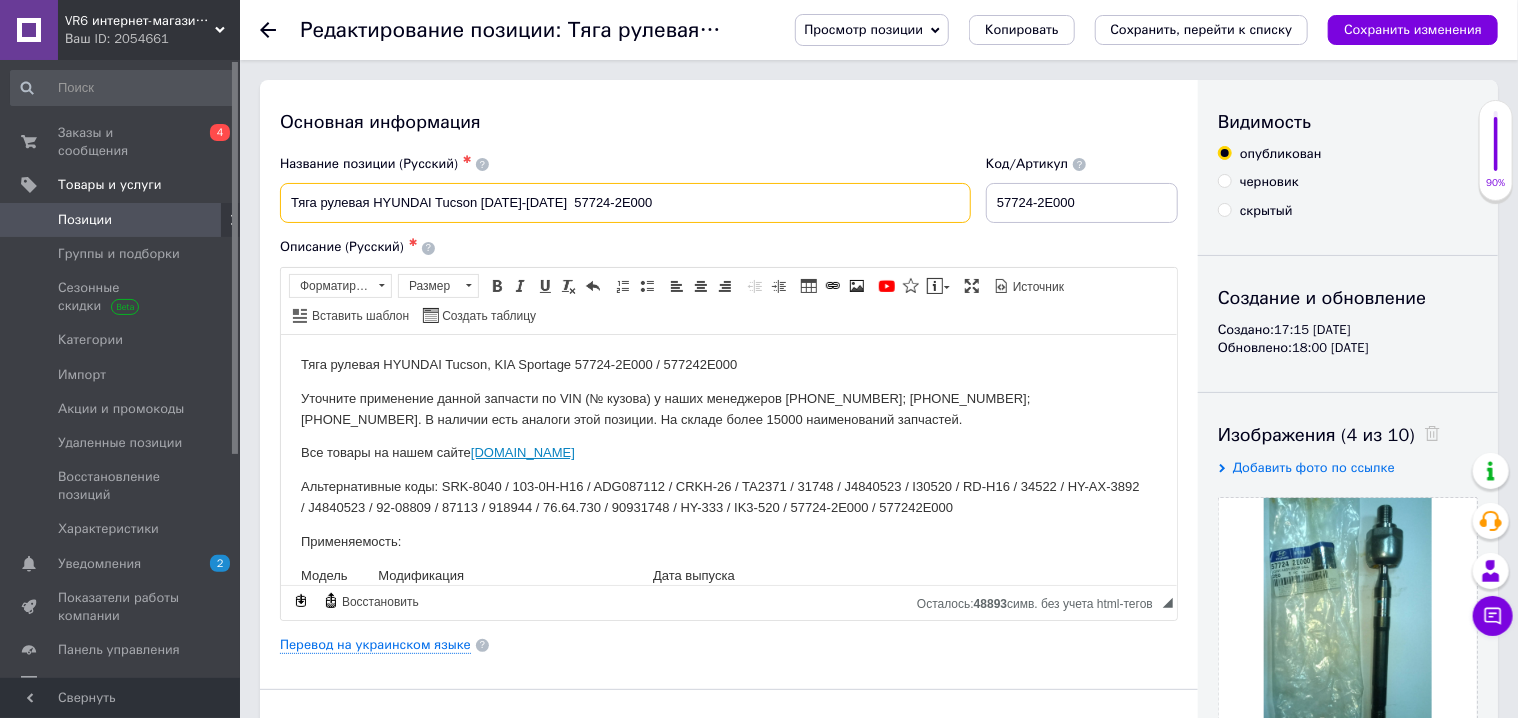 checkbox on "true" 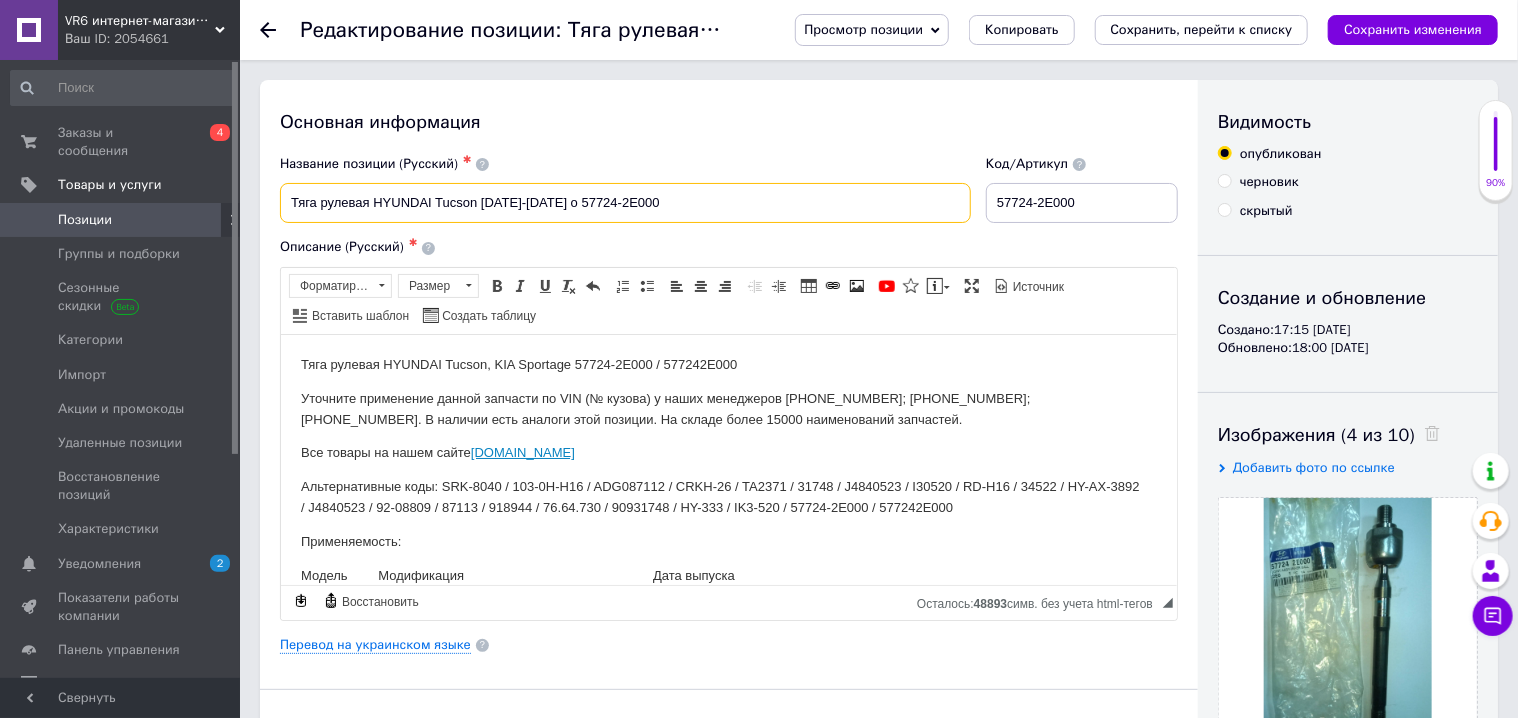 type on "Тяга рулевая HYUNDAI Tucson [DATE]-[DATE] ор 57724-2E000" 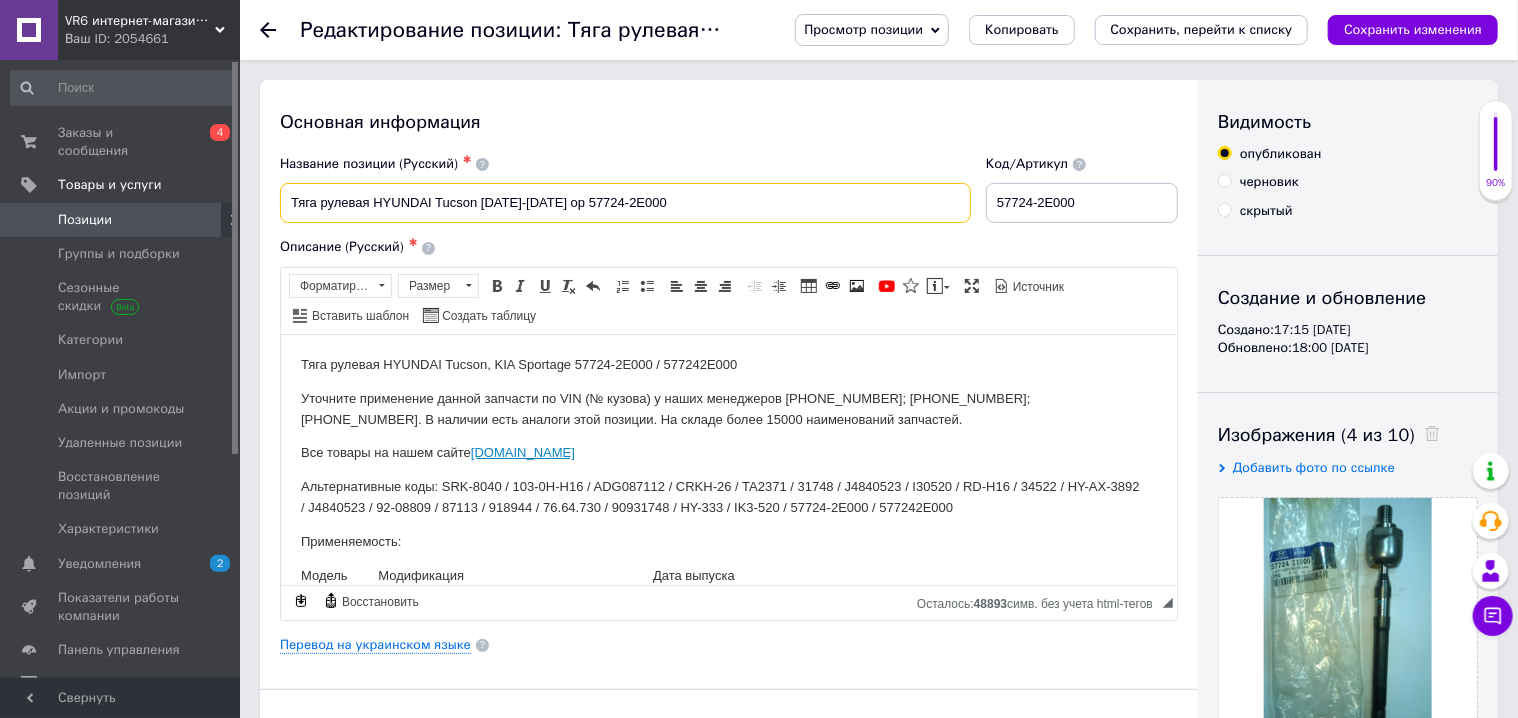 type on "Тяга рулевая HYUNDAI Tucson [DATE]-[DATE] ори 57724-2E000" 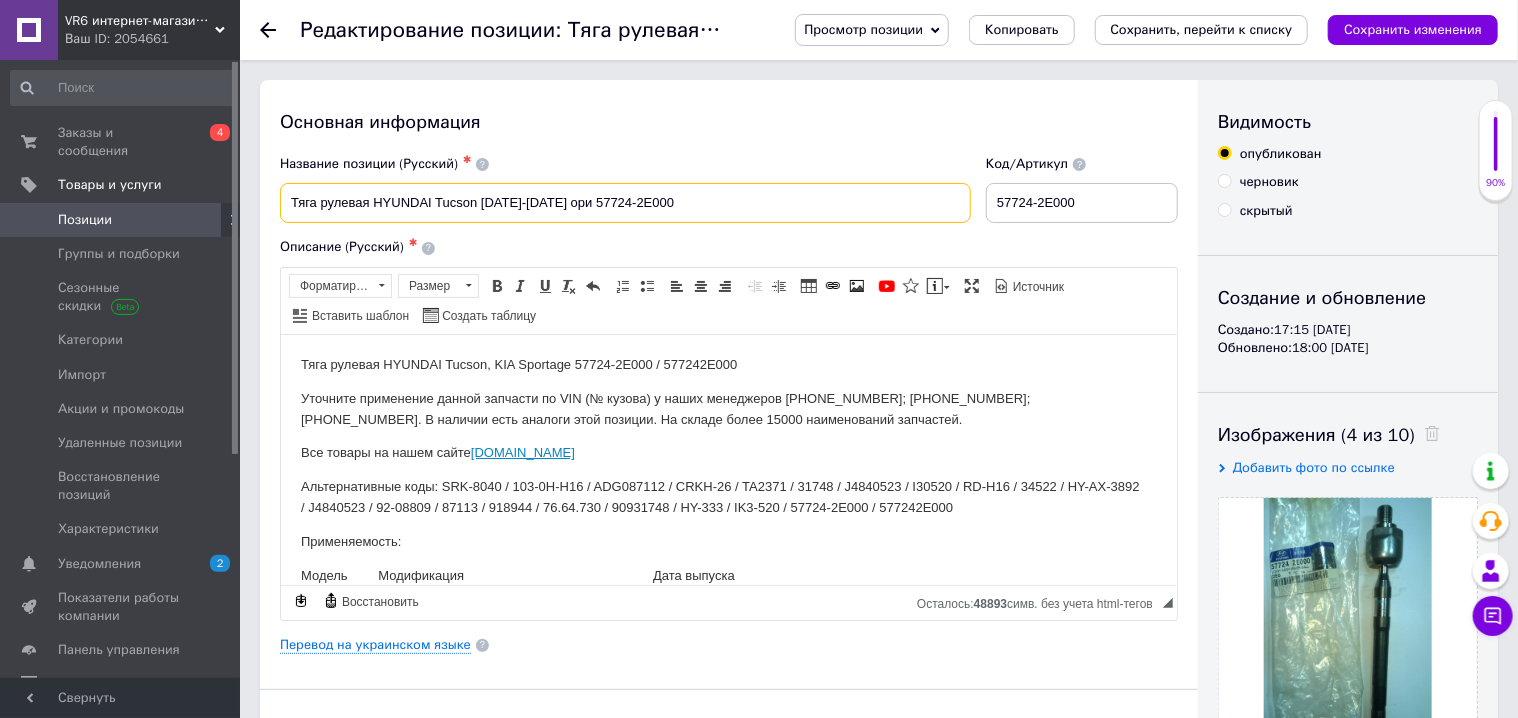 type on "Тяга рулевая HYUNDAI Tucson [DATE]-[DATE] ориг 57724-2E000" 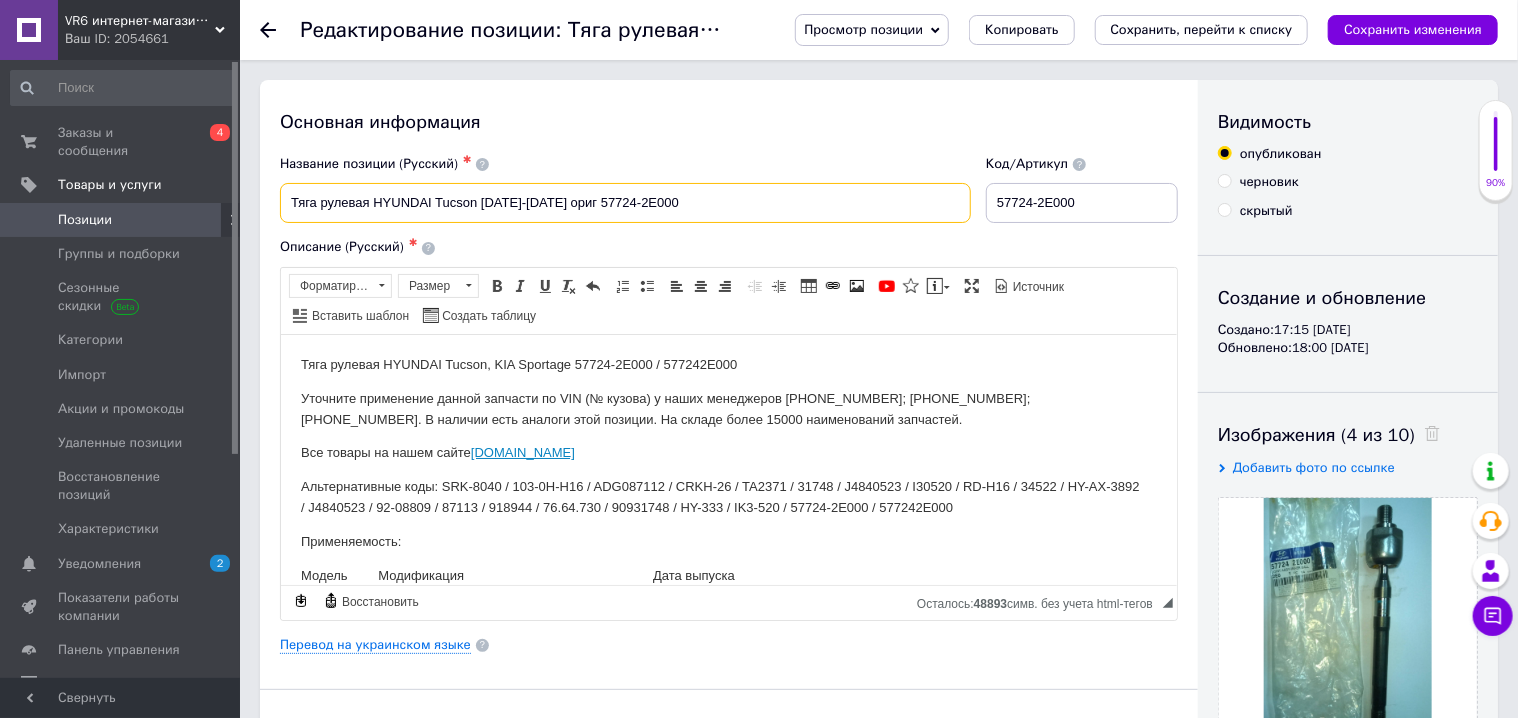type on "Тяга рулевая HYUNDAI Tucson [DATE]-[DATE] ориги 57724-2E000" 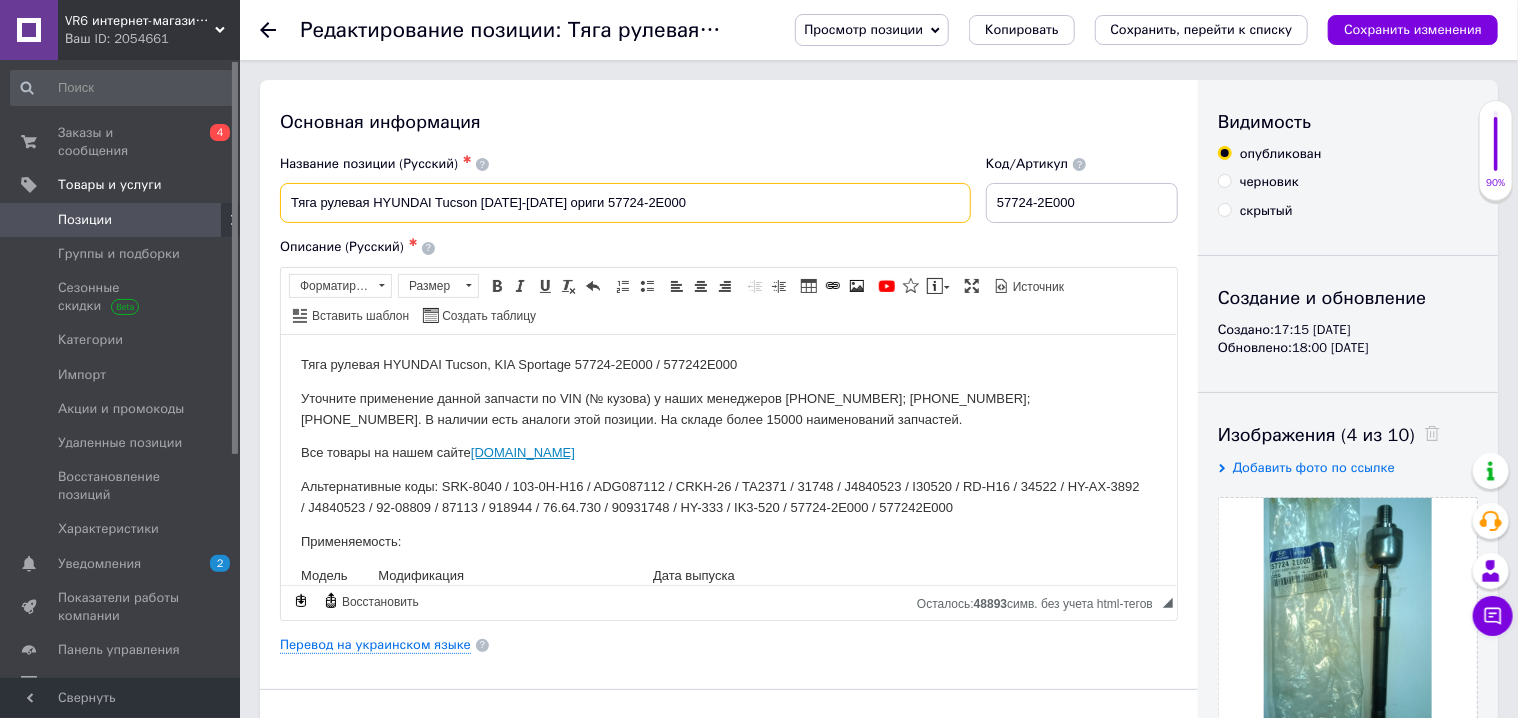 type on "Тяга рулевая HYUNDAI Tucson [DATE]-[DATE] оригин 57724-2E000" 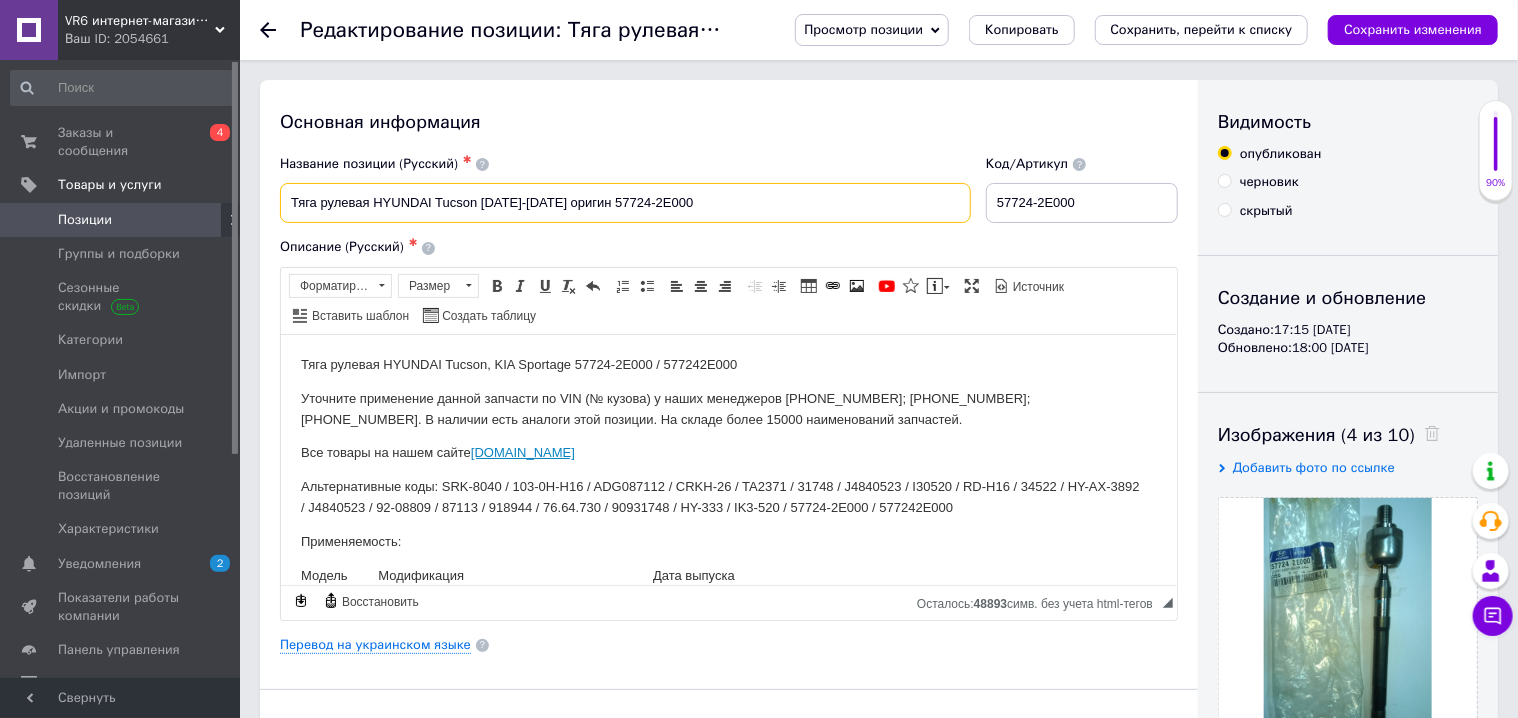 type on "Тяга рулевая HYUNDAI Tucson [DATE]-[DATE] оригина 57724-2E000" 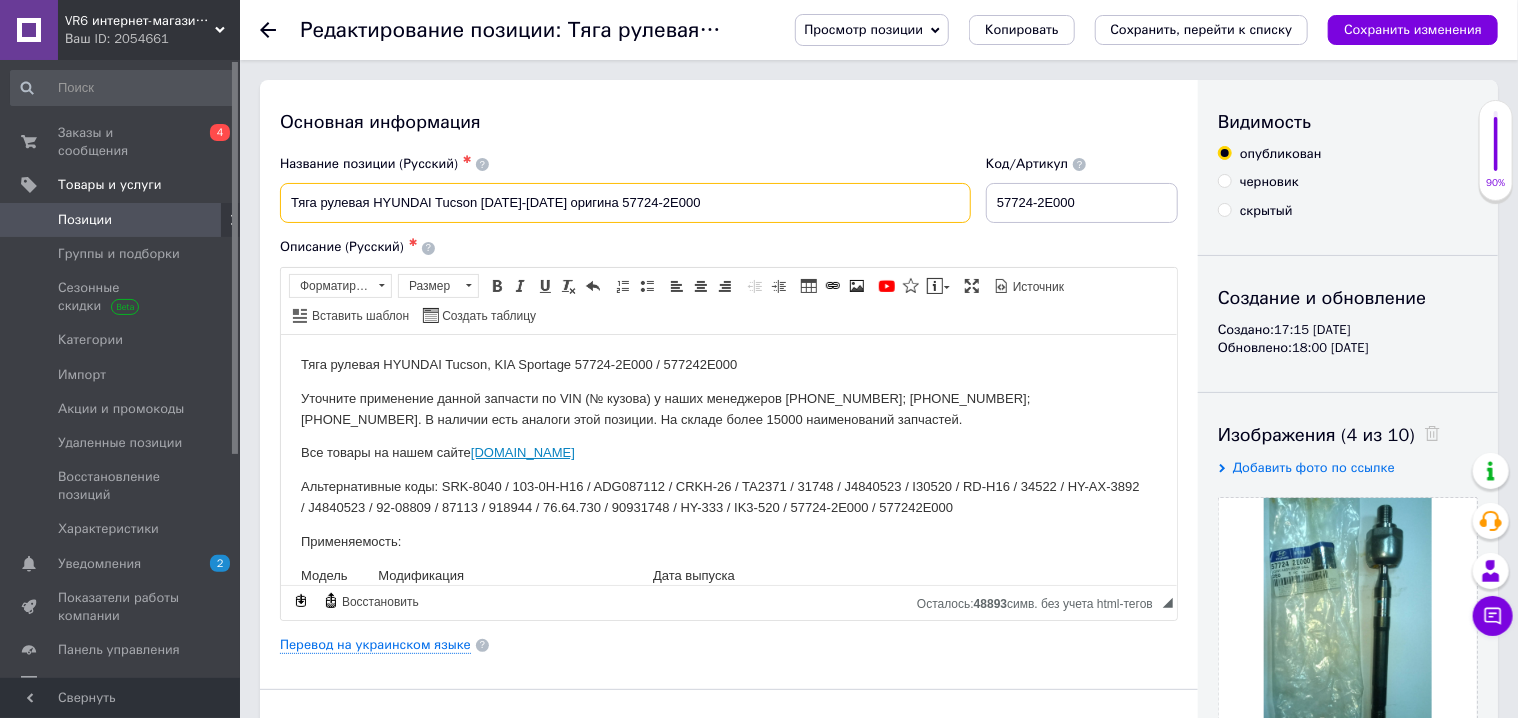 checkbox on "true" 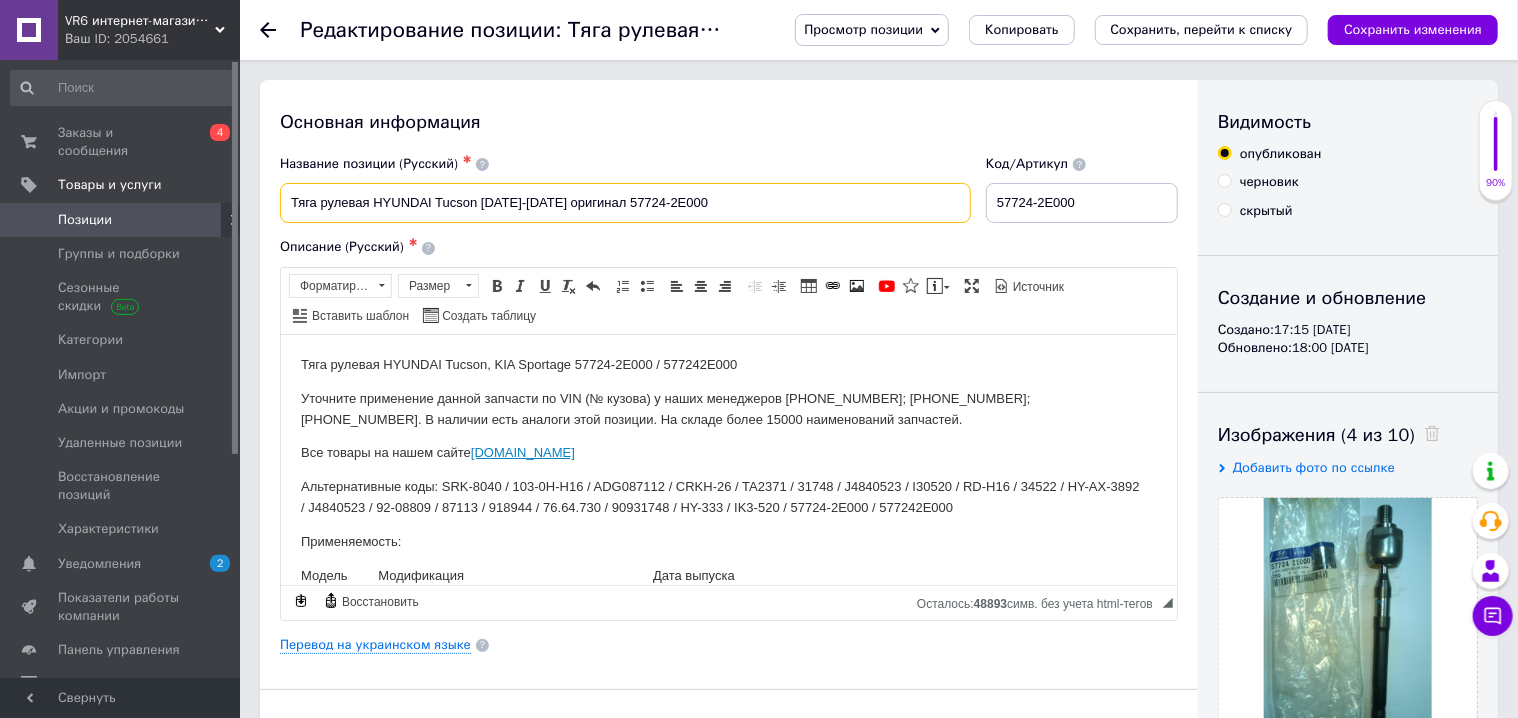 type on "Тяга рулевая HYUNDAI Tucson [DATE]-[DATE] оригинал  57724-2E000" 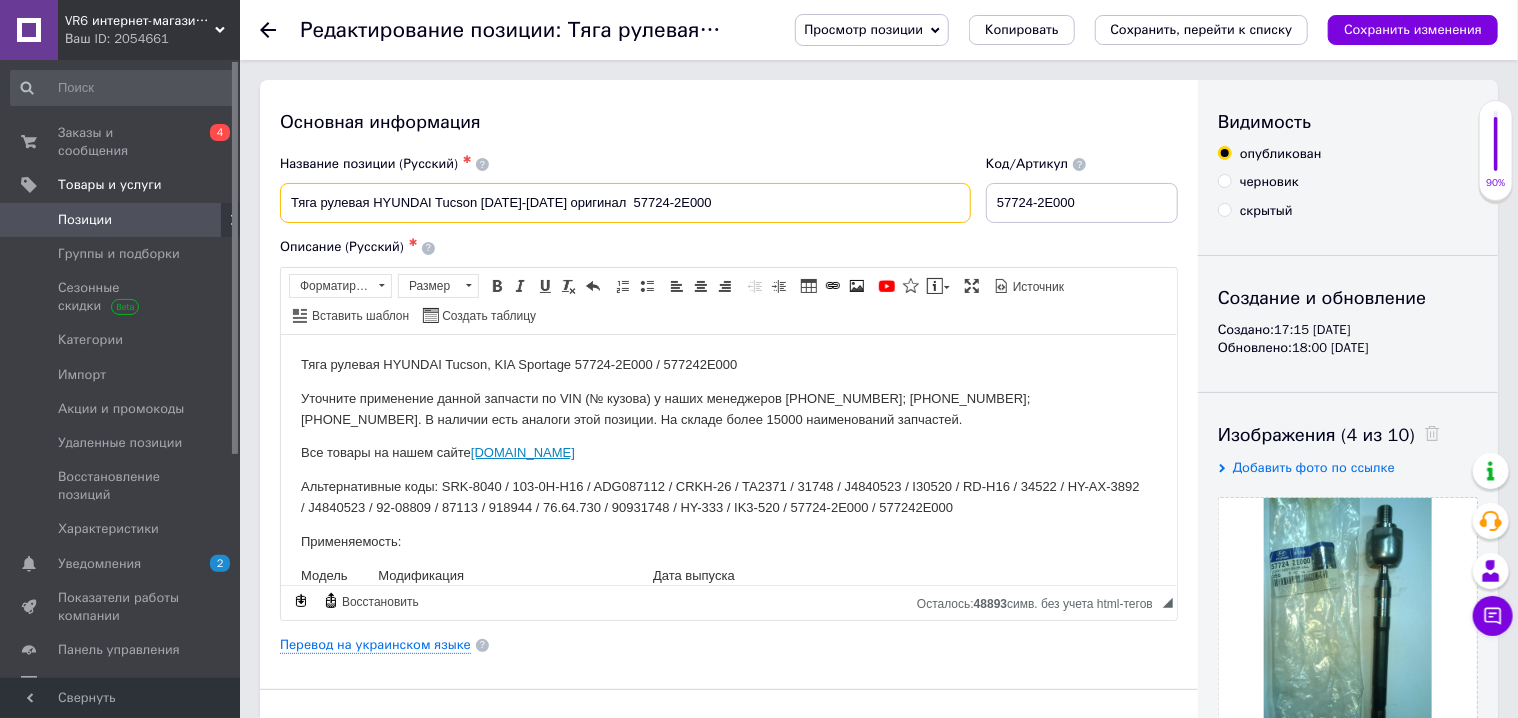 checkbox on "true" 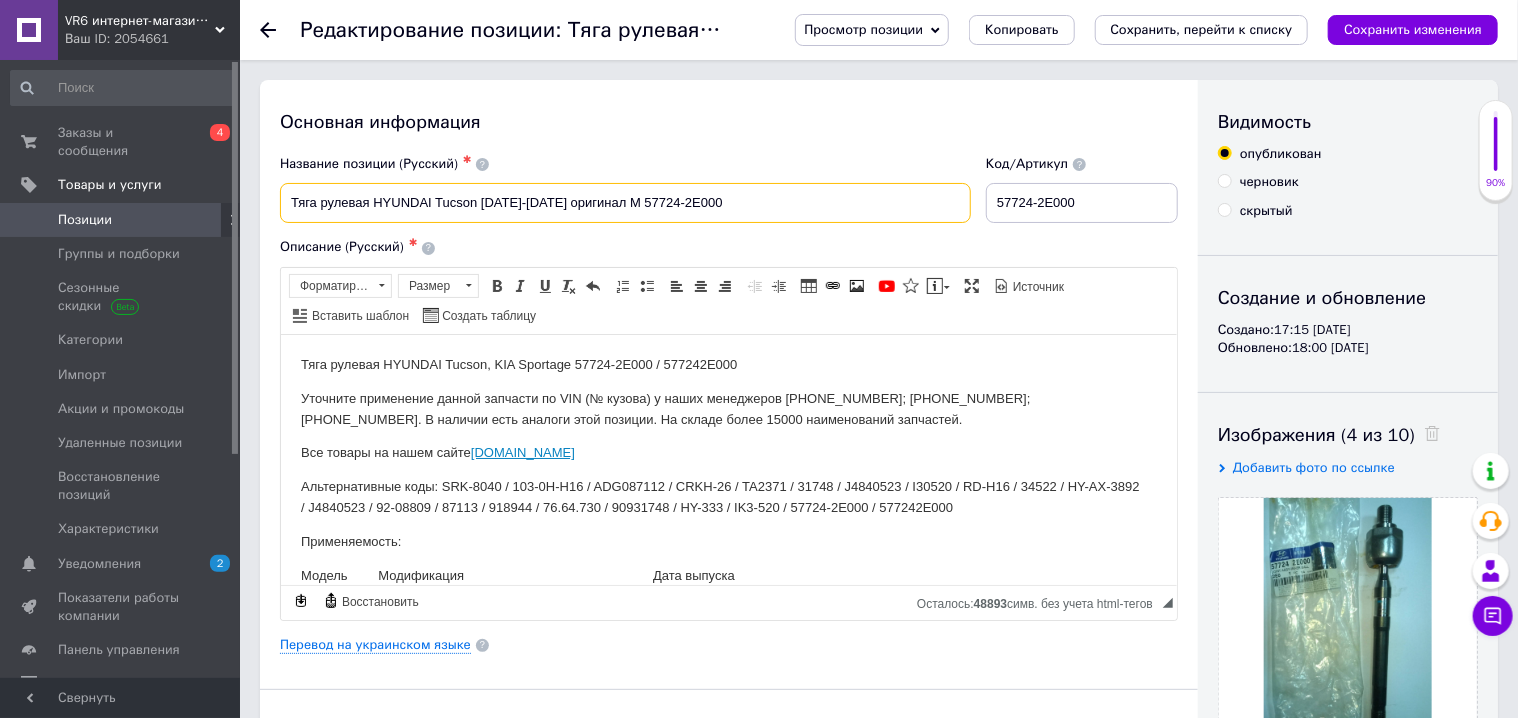 type on "Тяга рулевая HYUNDAI Tucson [DATE]-[DATE] оригинал Mo 57724-2E000" 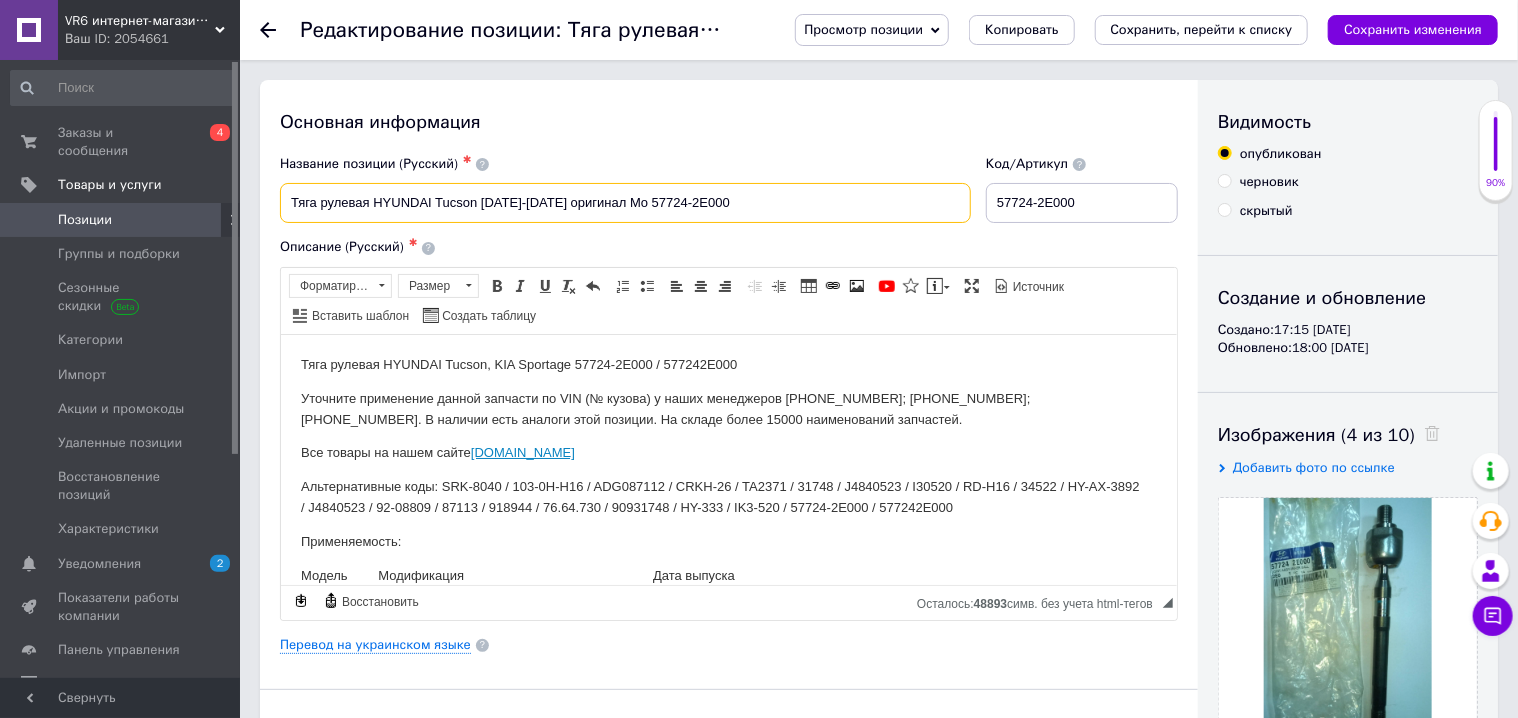 type on "Тяга рулевая HYUNDAI Tucson [DATE]-[DATE] оригинал Mob 57724-2E000" 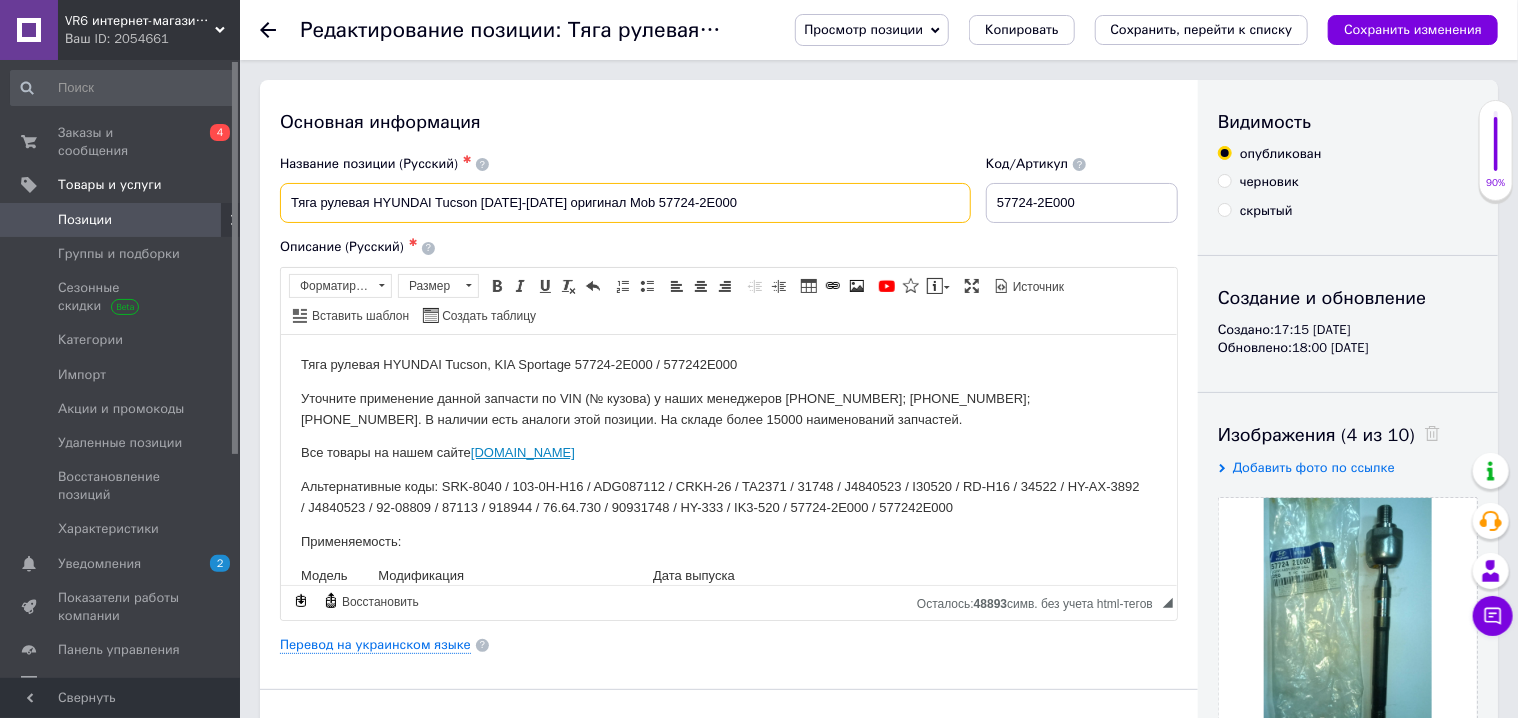 type on "Тяга рулевая HYUNDAI Tucson [DATE]-[DATE] оригинал Mobi 57724-2E000" 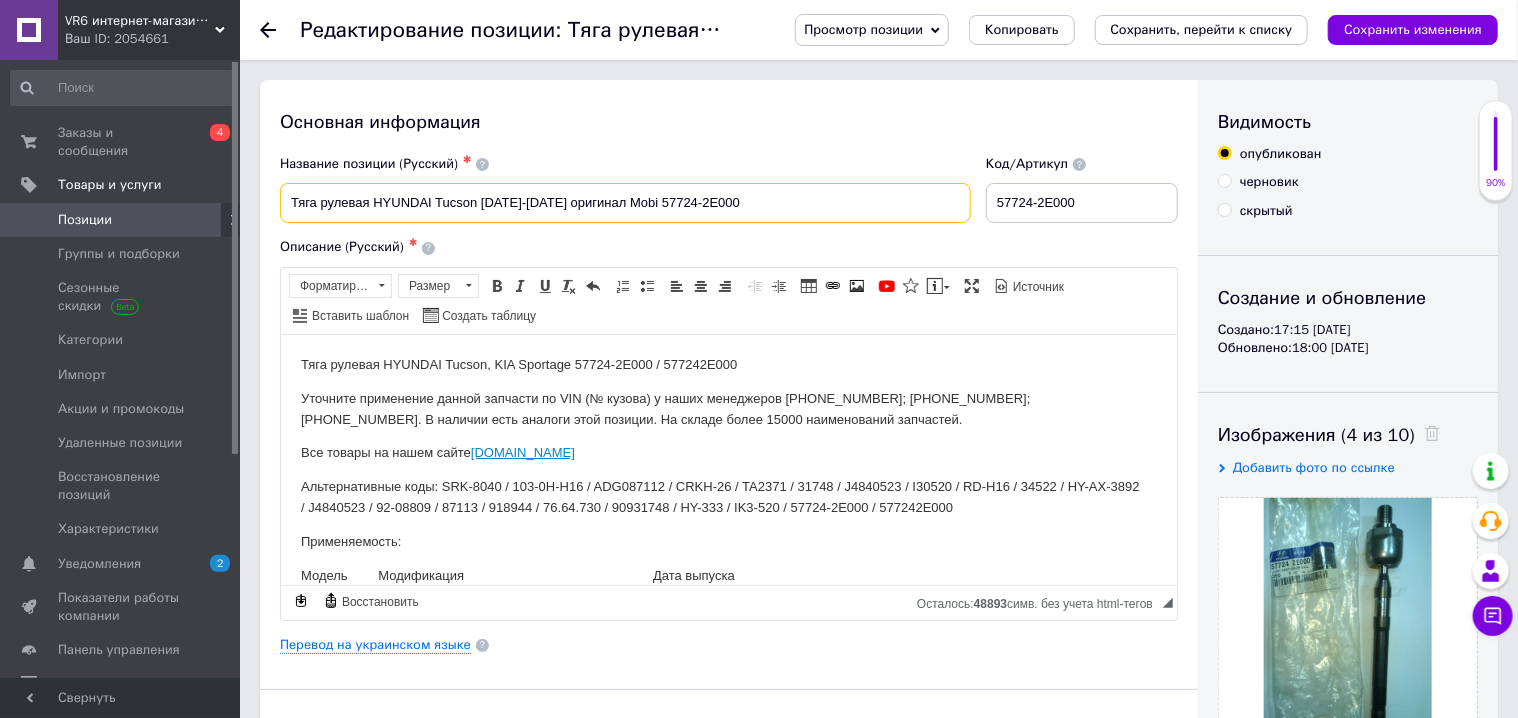 type on "Тяга рулевая HYUNDAI Tucson [DATE]-[DATE] оригинал Mobis 57724-2E000" 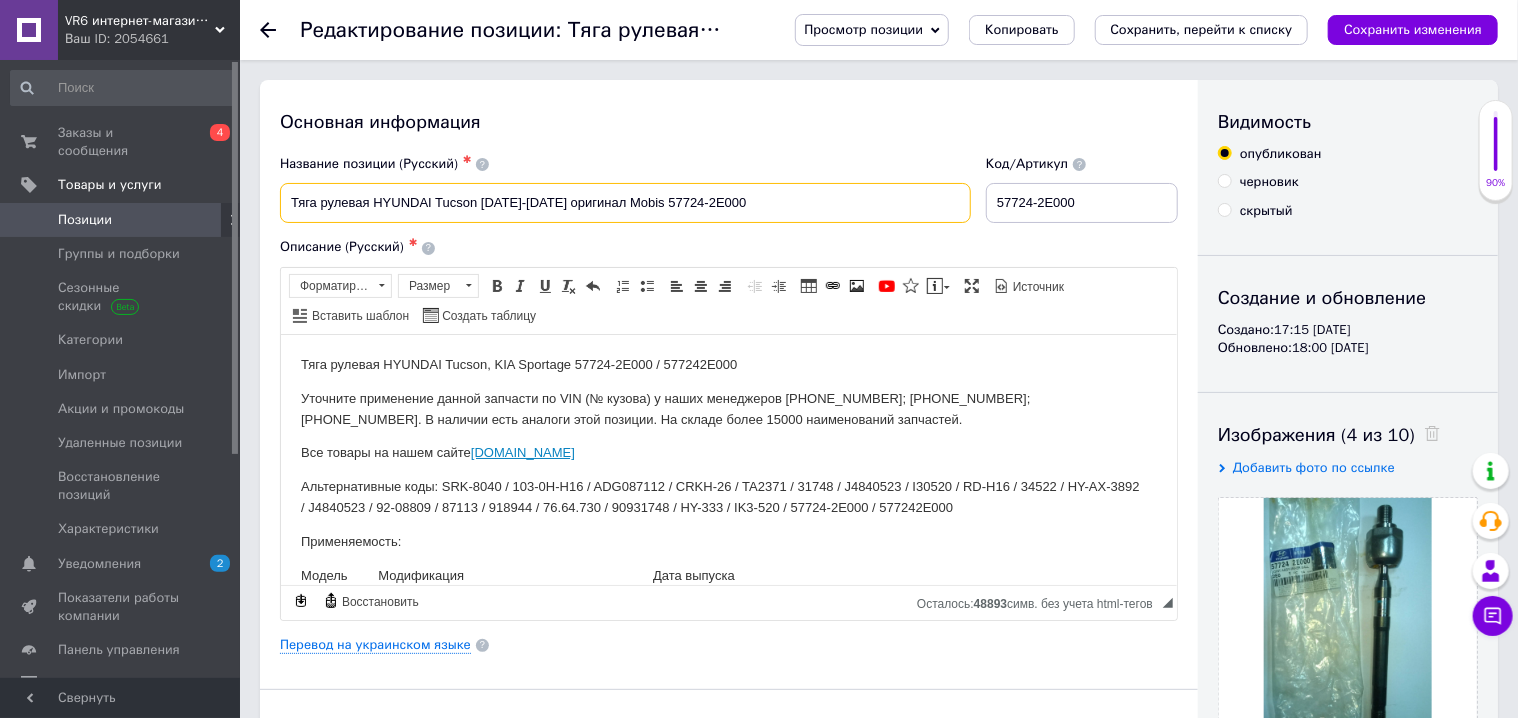 checkbox on "true" 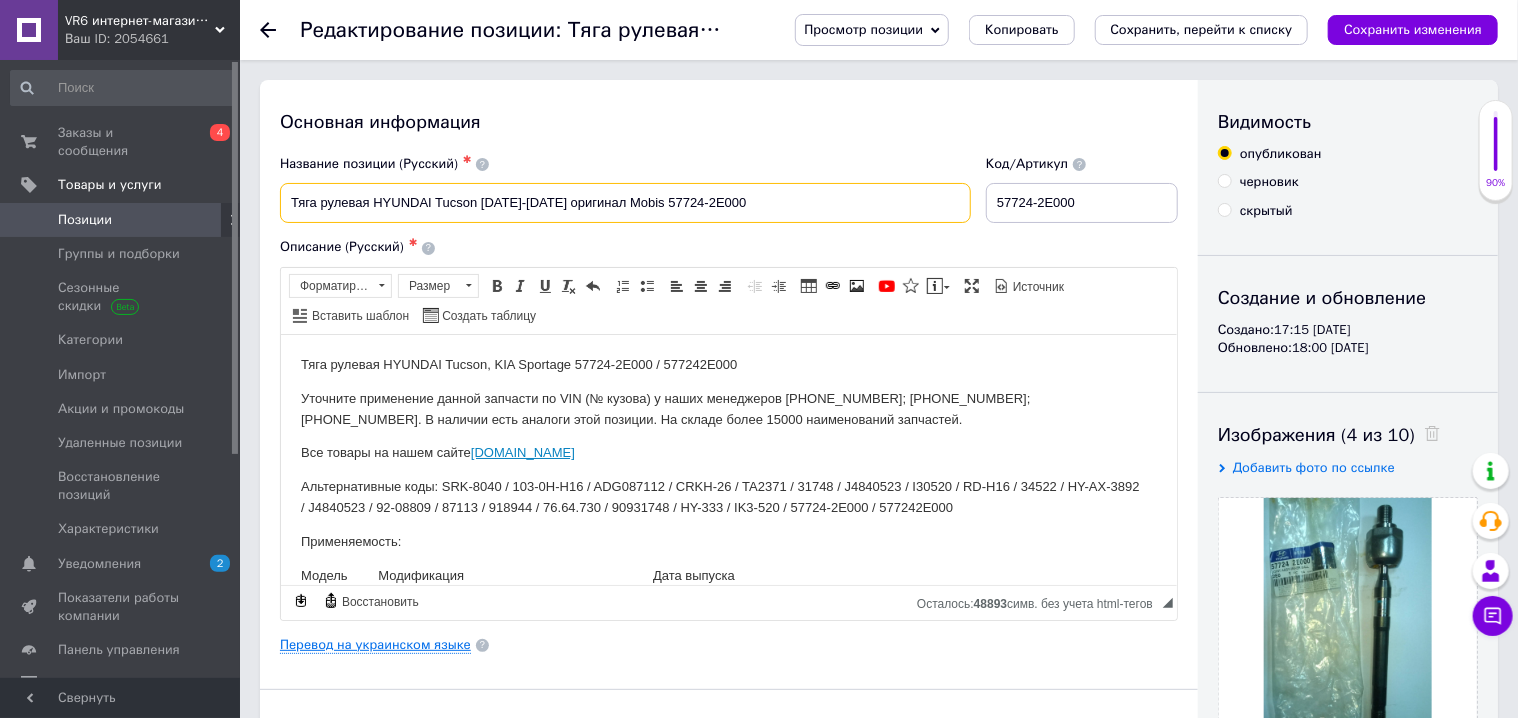 type on "Тяга рулевая HYUNDAI Tucson [DATE]-[DATE] оригинал Mobis 57724-2E000" 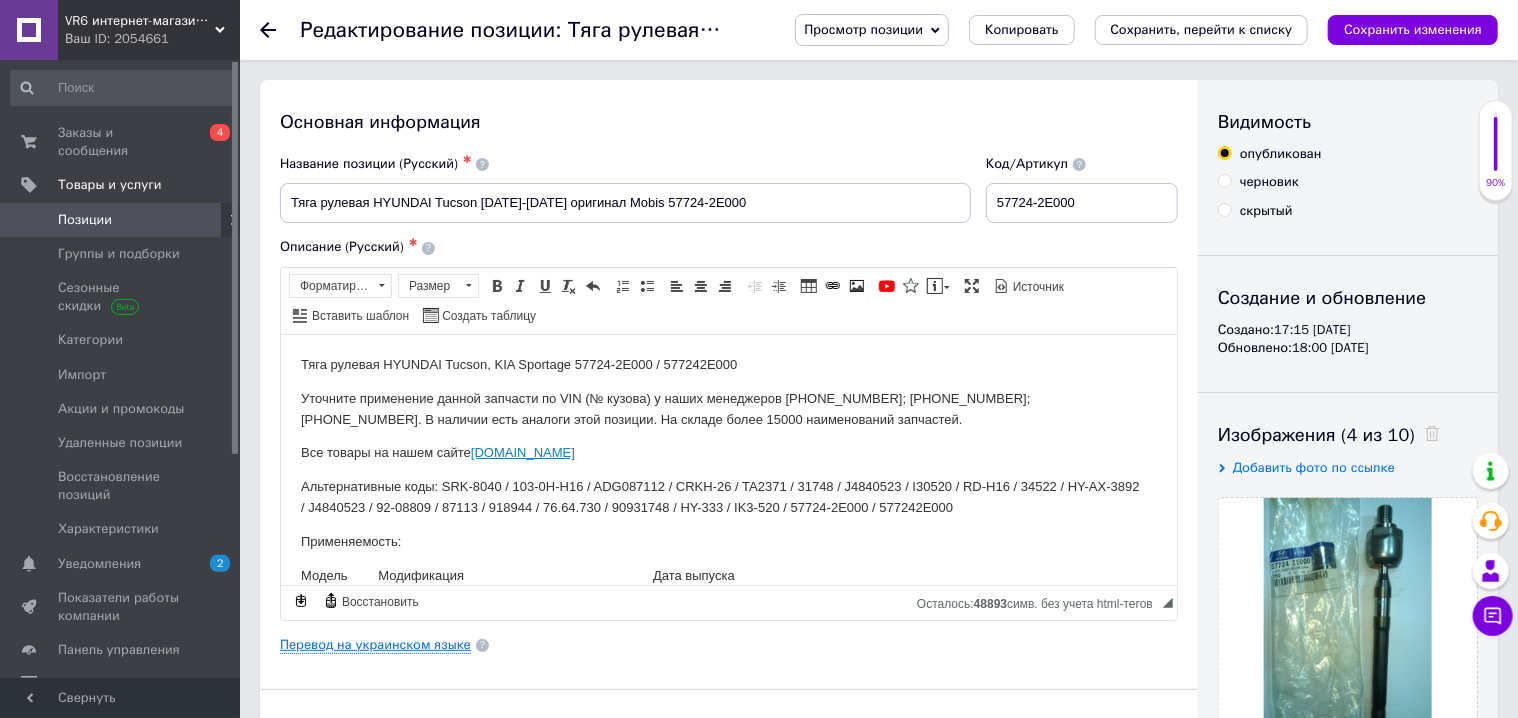 click on "Перевод на украинском языке" at bounding box center (375, 645) 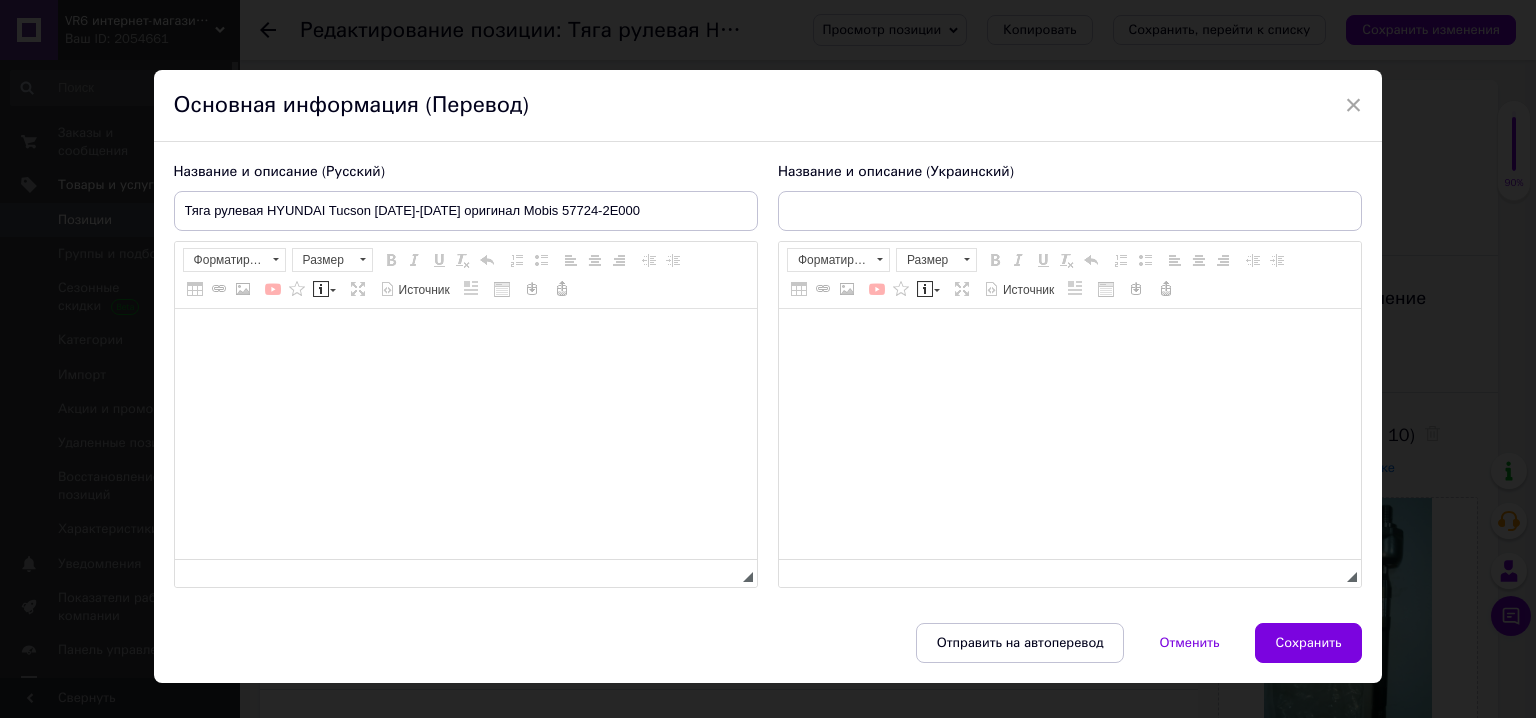 checkbox on "true" 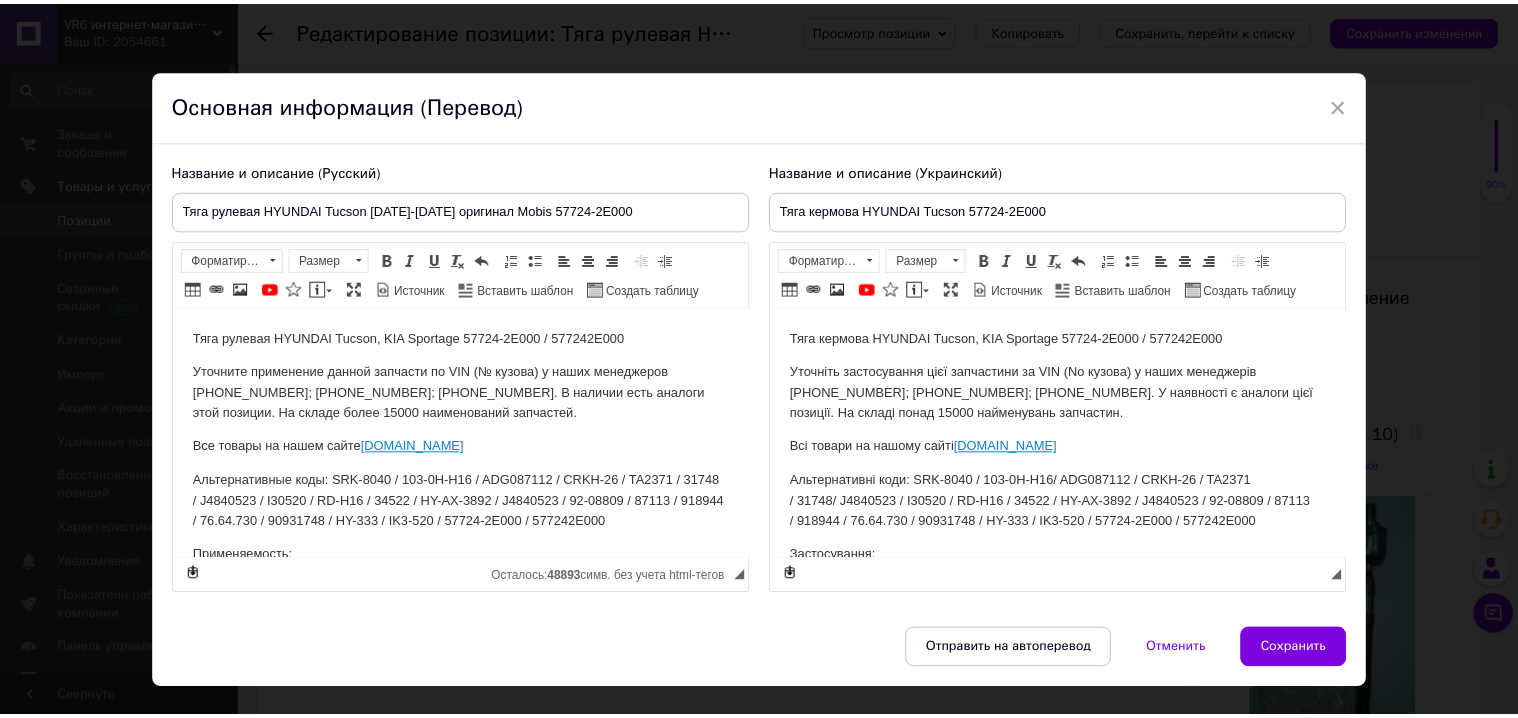 scroll, scrollTop: 0, scrollLeft: 0, axis: both 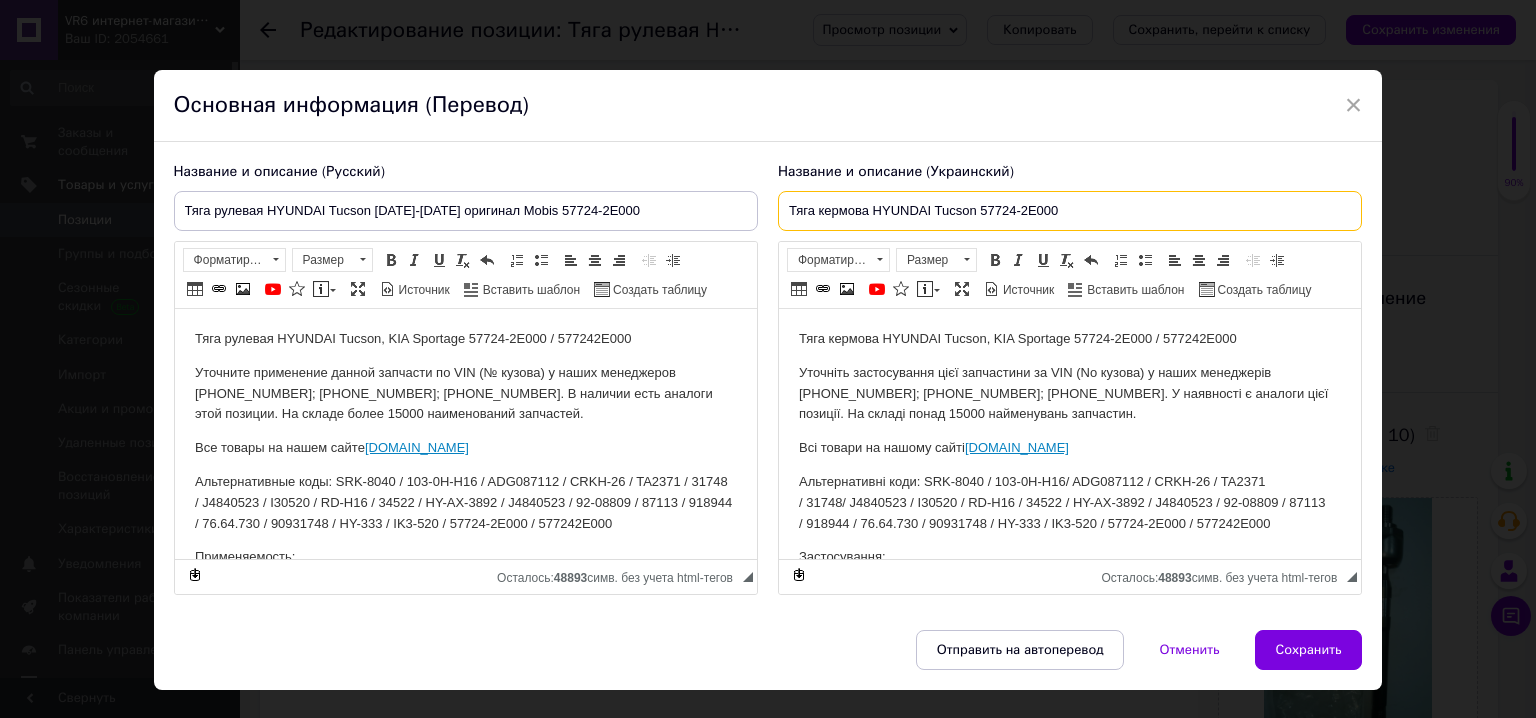click on "Тяга кермова HYUNDAI Tucson 57724-2E000" at bounding box center (1070, 211) 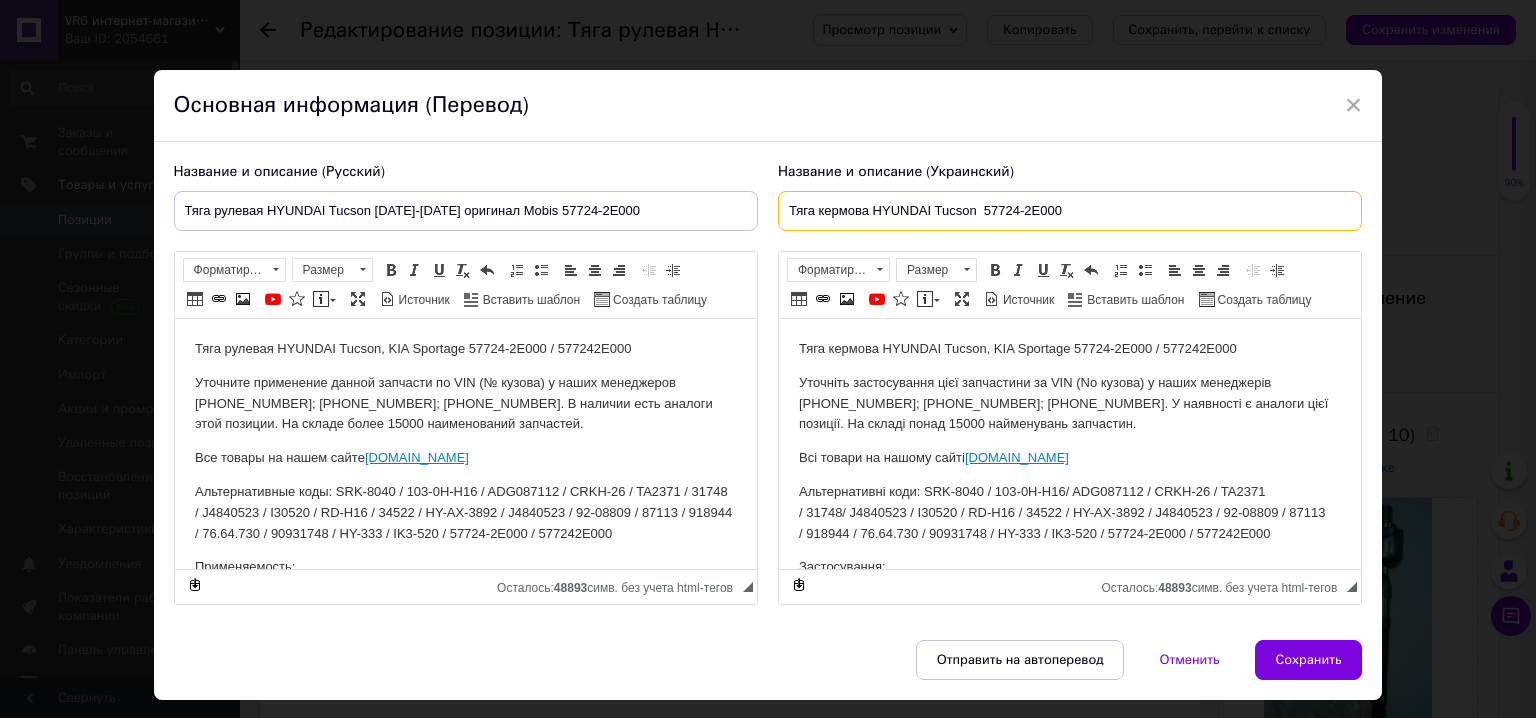 paste on "[DATE]-[DATE]" 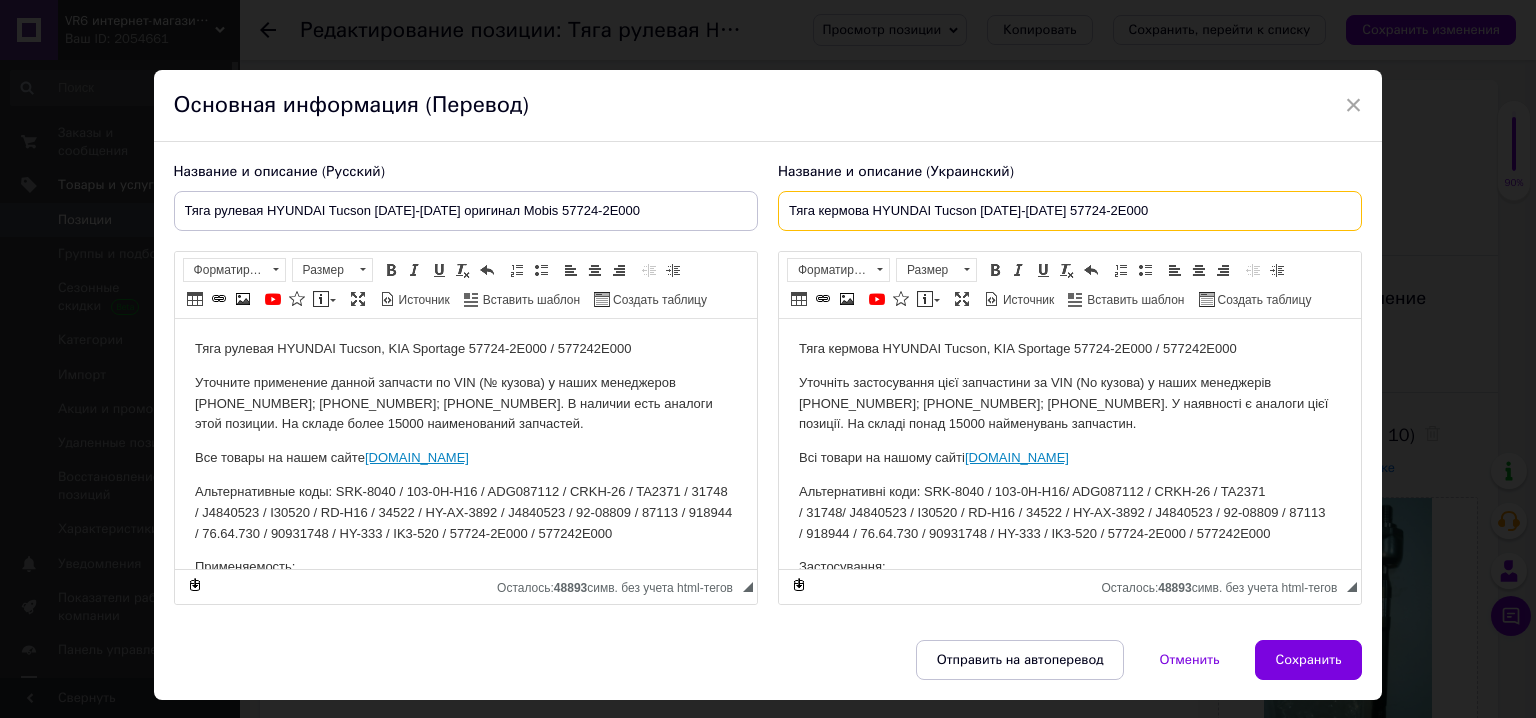 checkbox on "true" 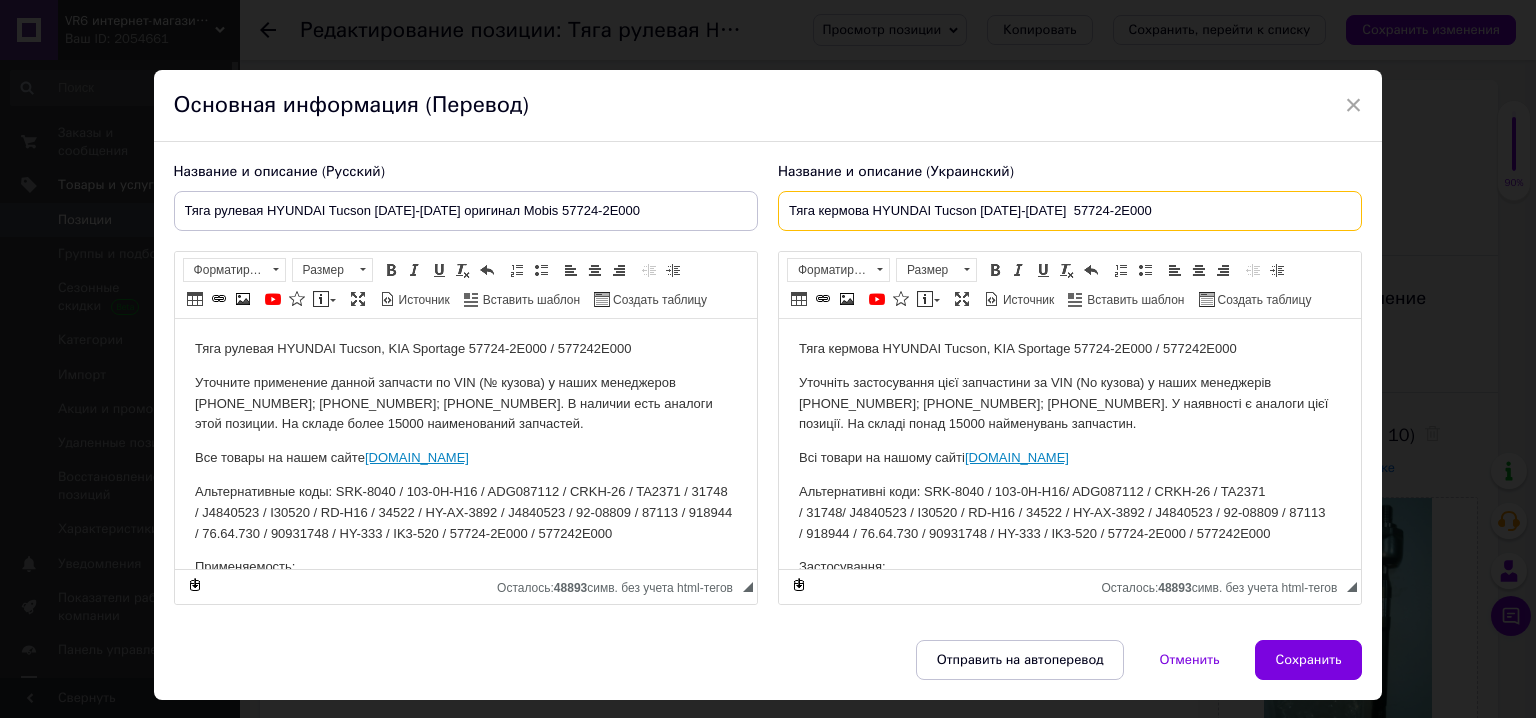 checkbox on "true" 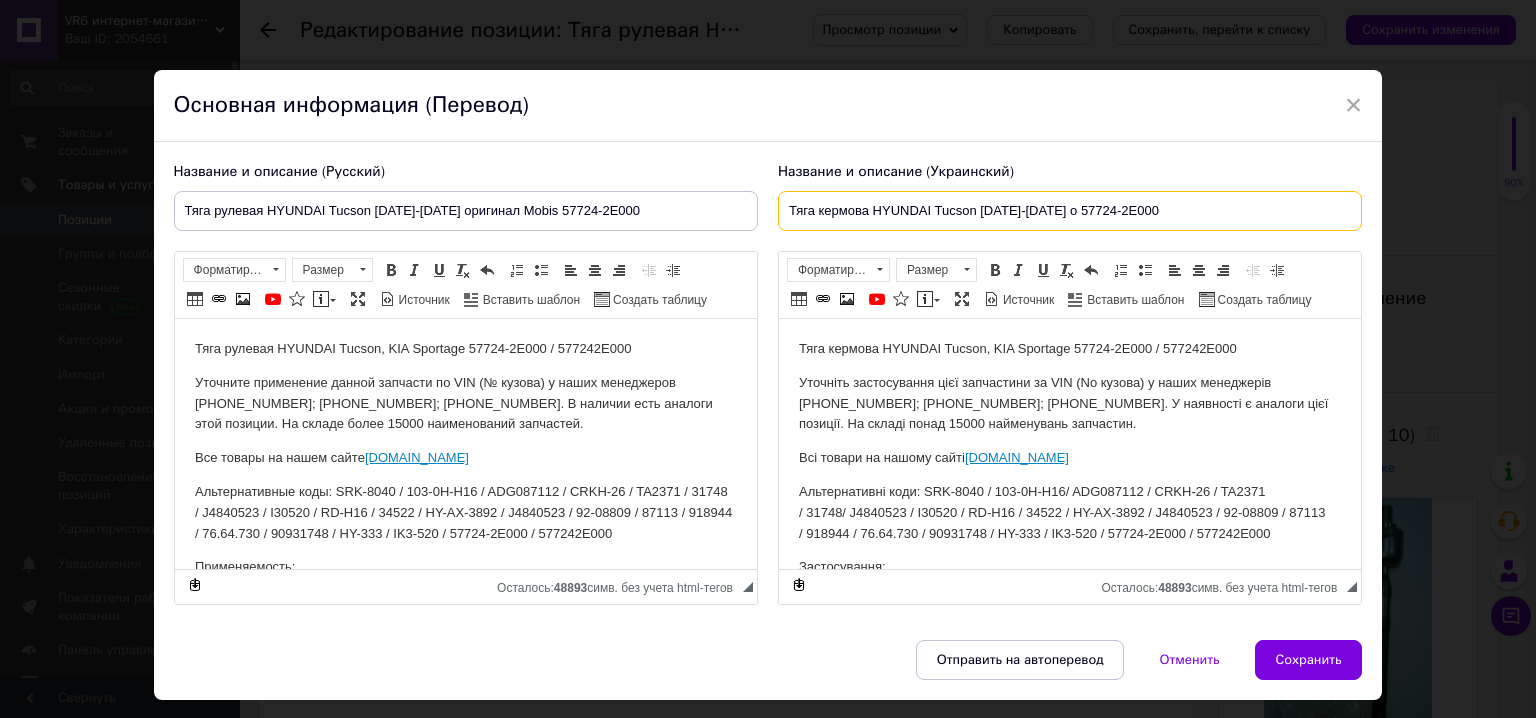 checkbox on "true" 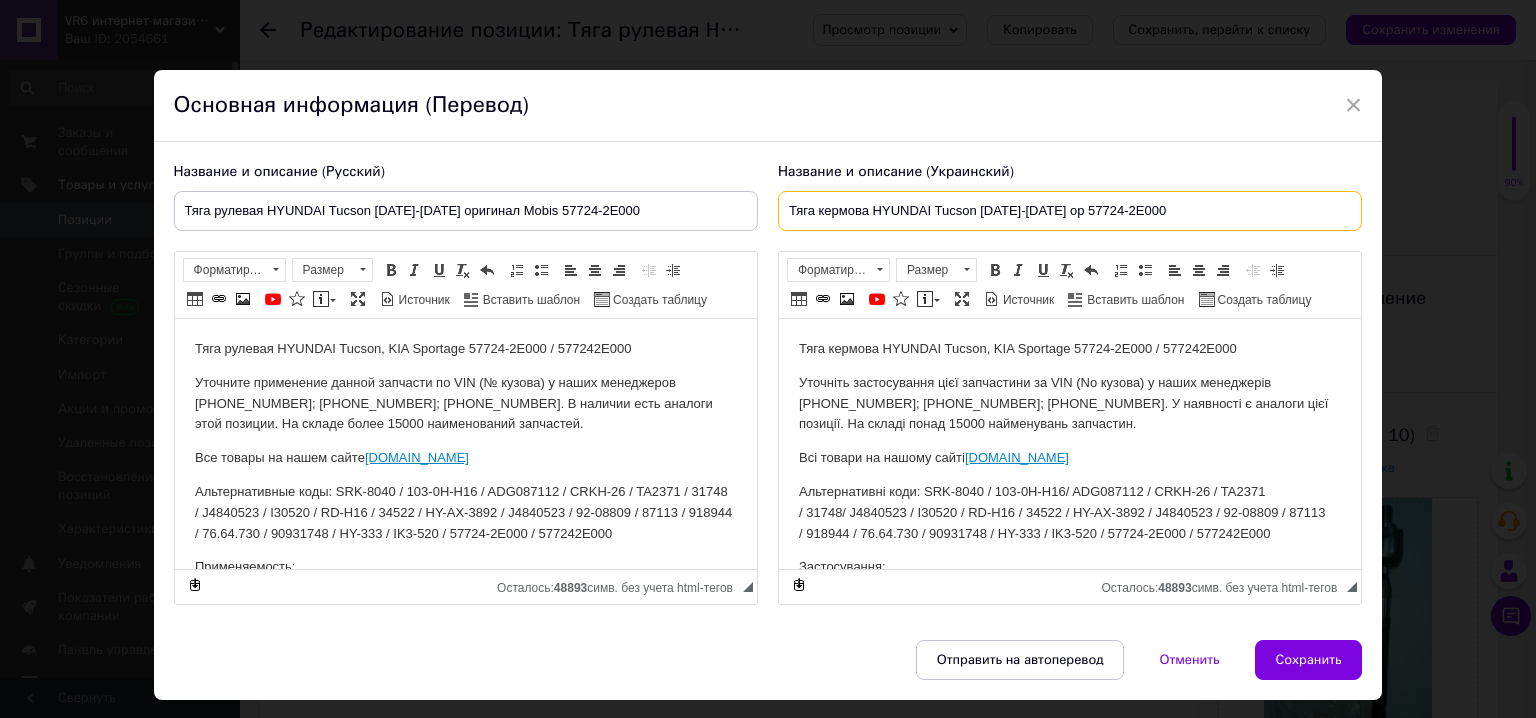 checkbox on "true" 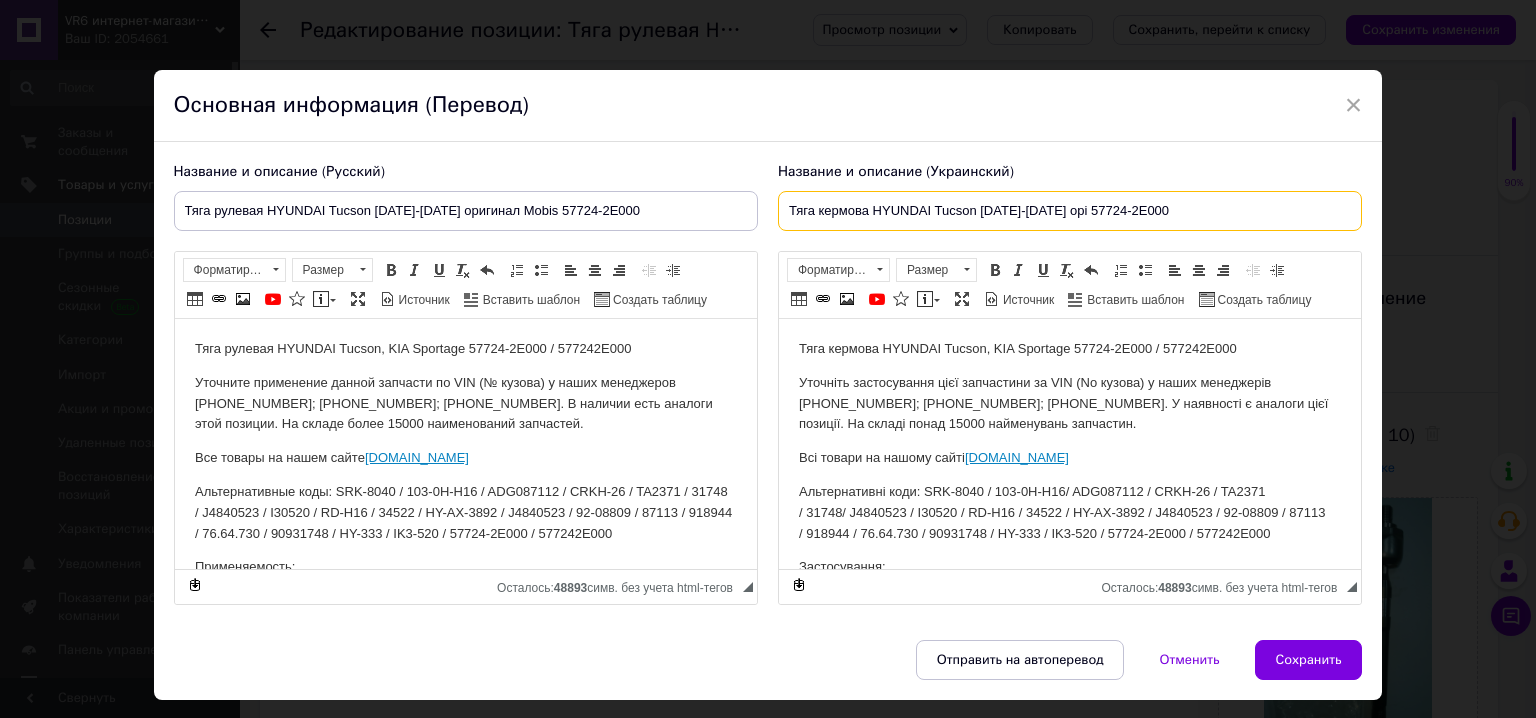 checkbox on "true" 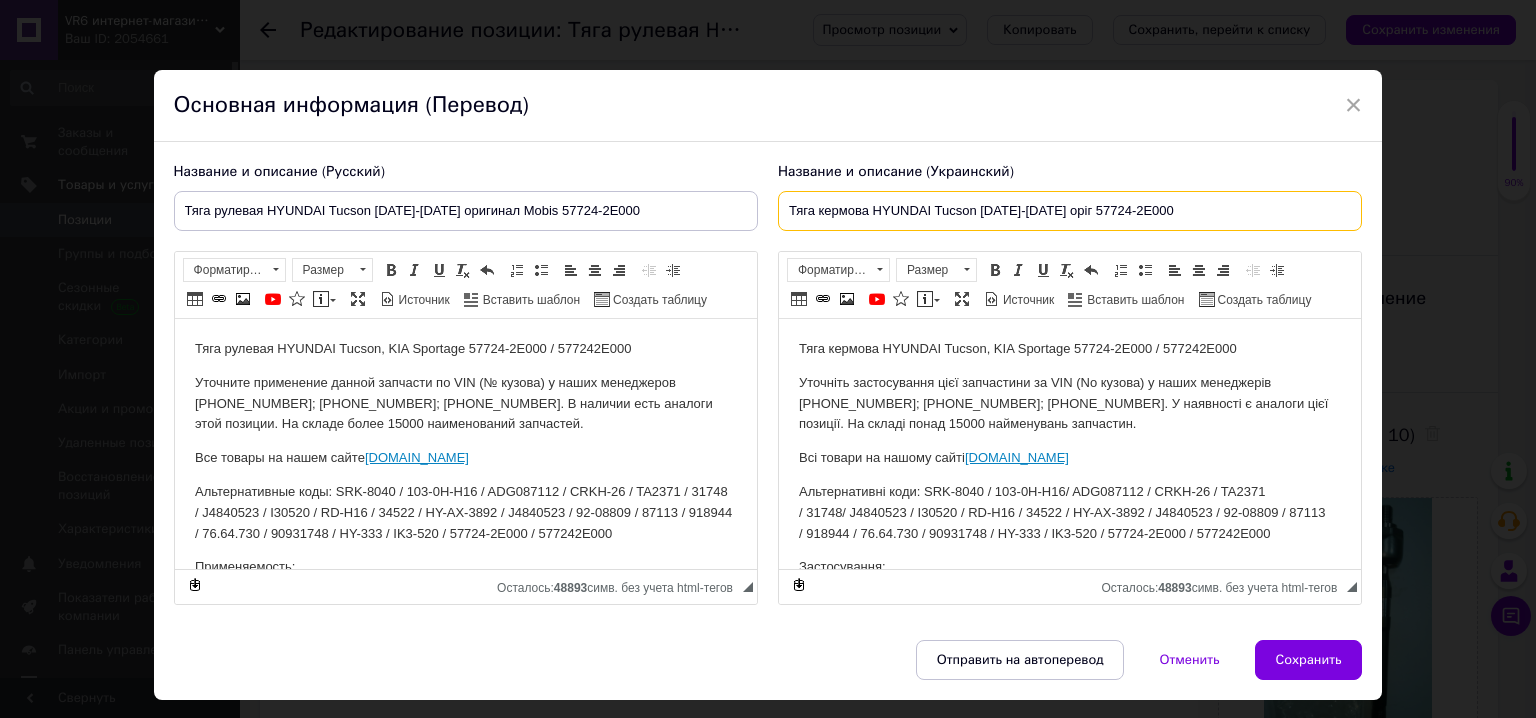 checkbox on "true" 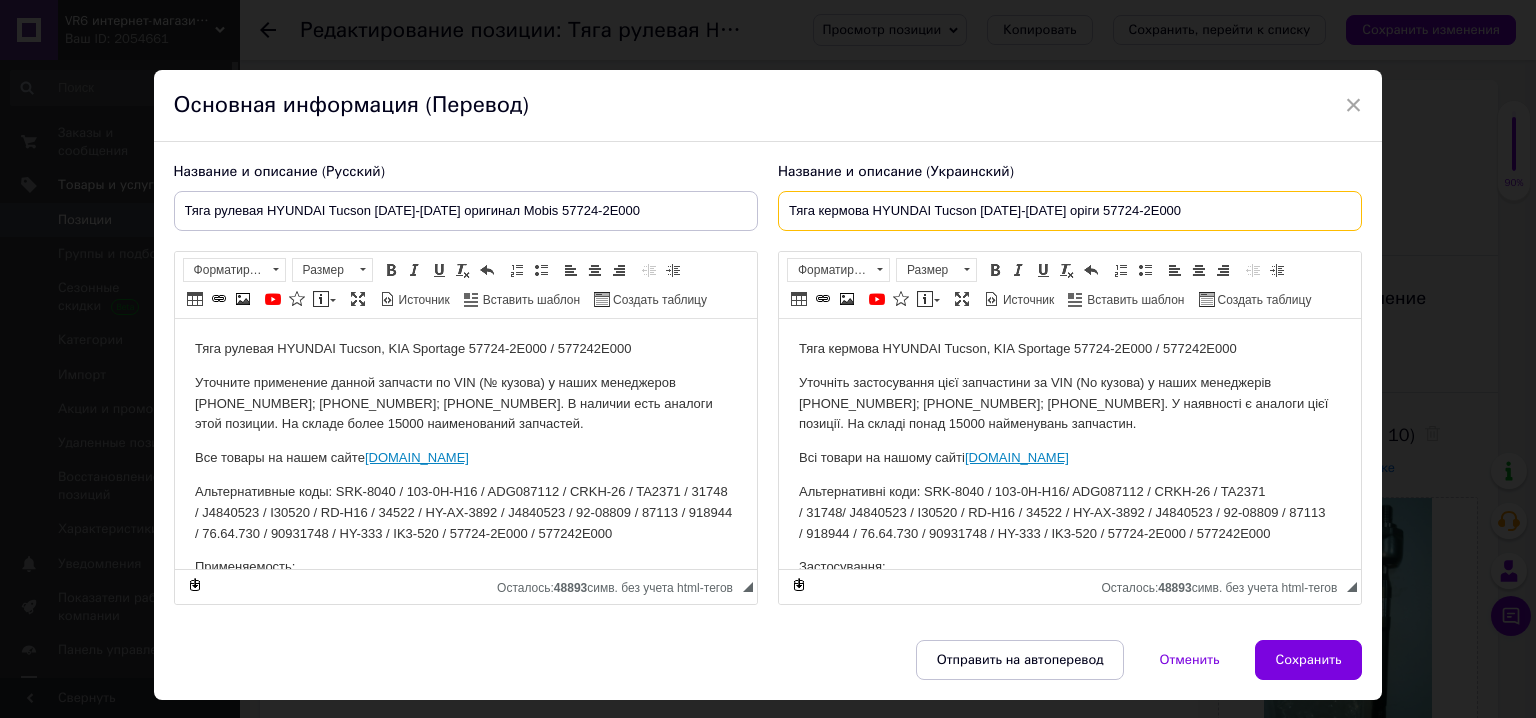 checkbox on "true" 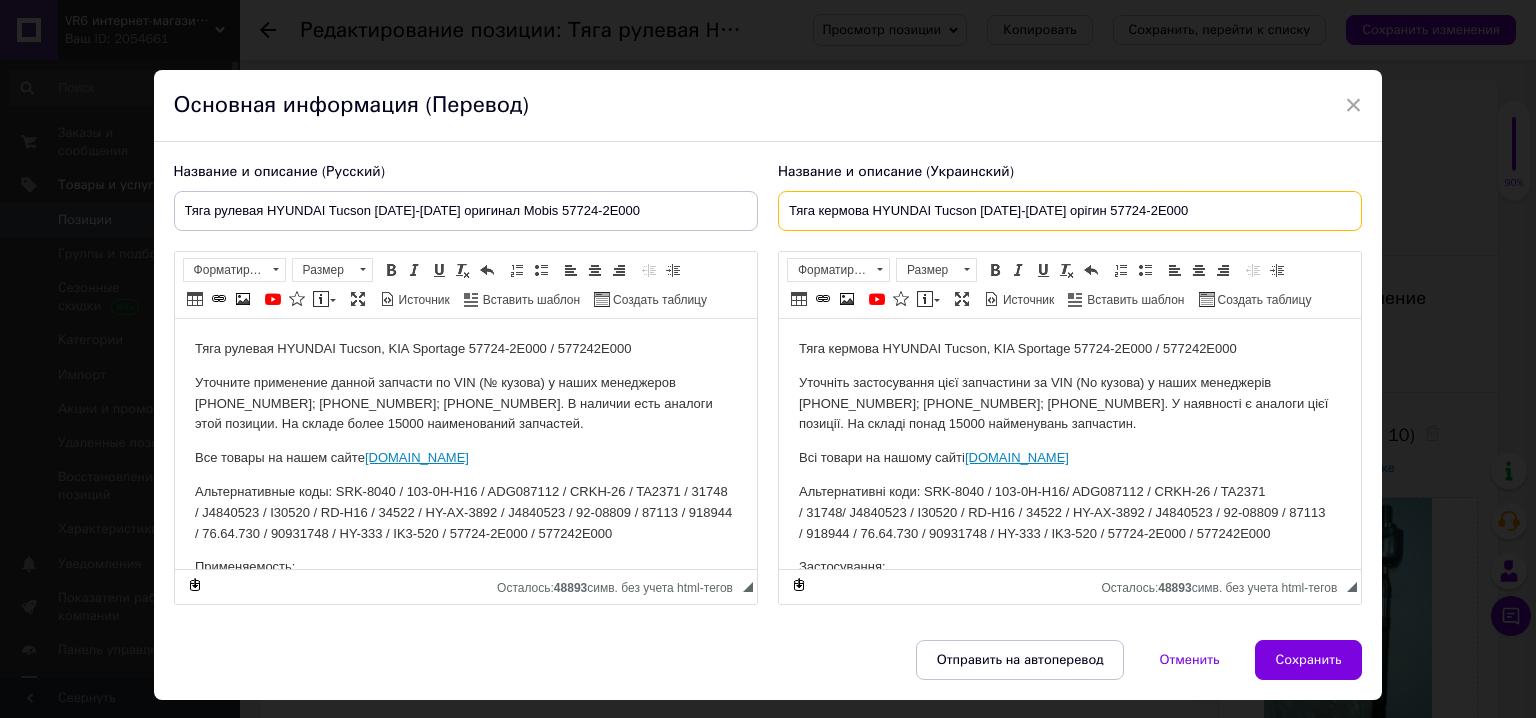 checkbox on "true" 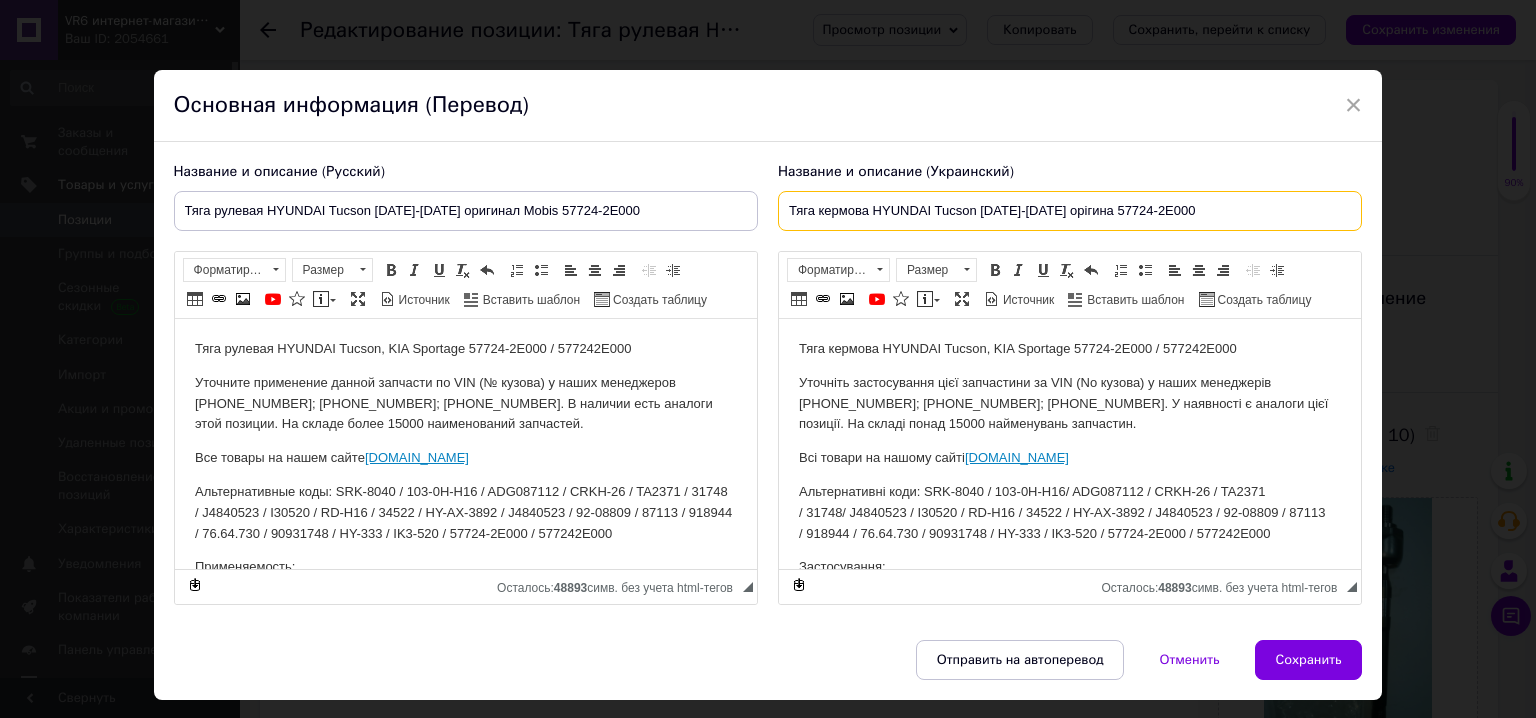checkbox on "true" 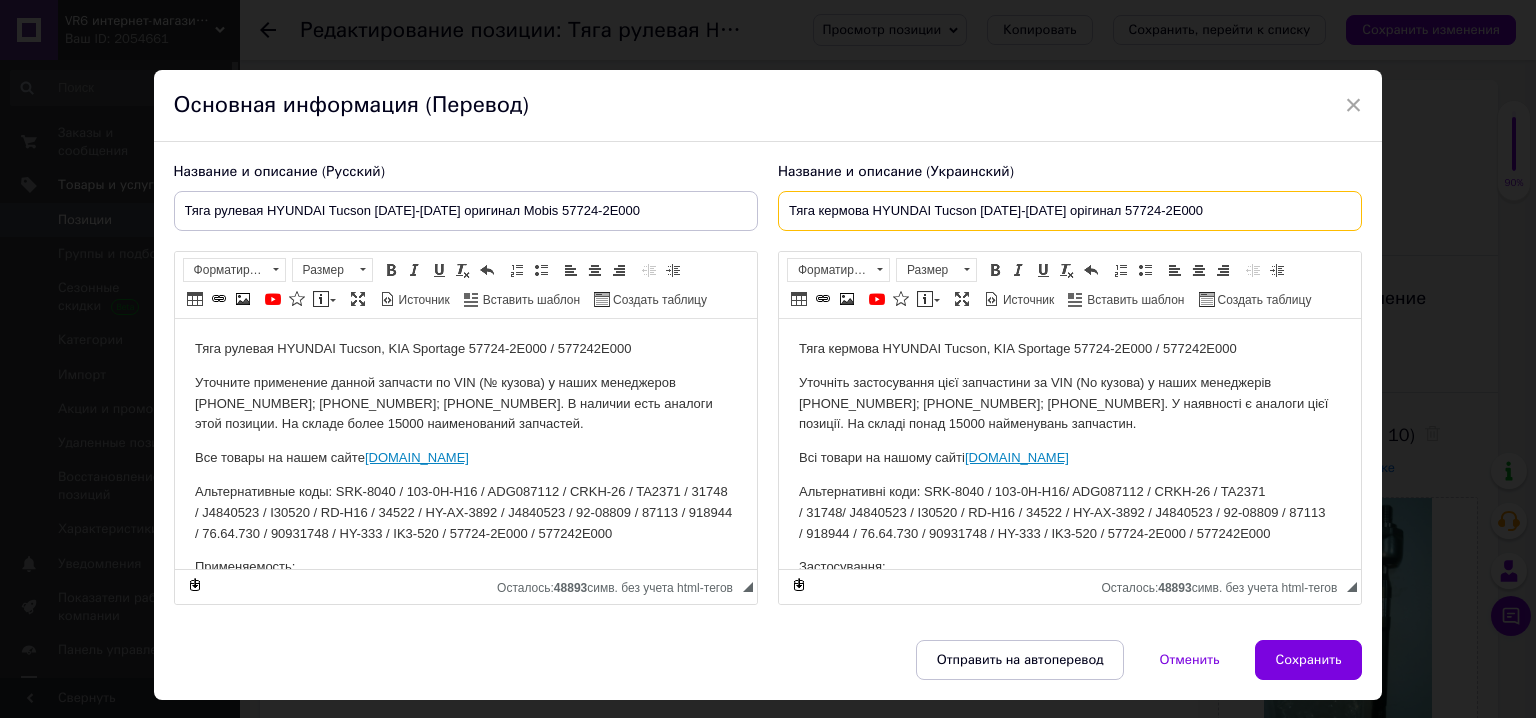 checkbox on "true" 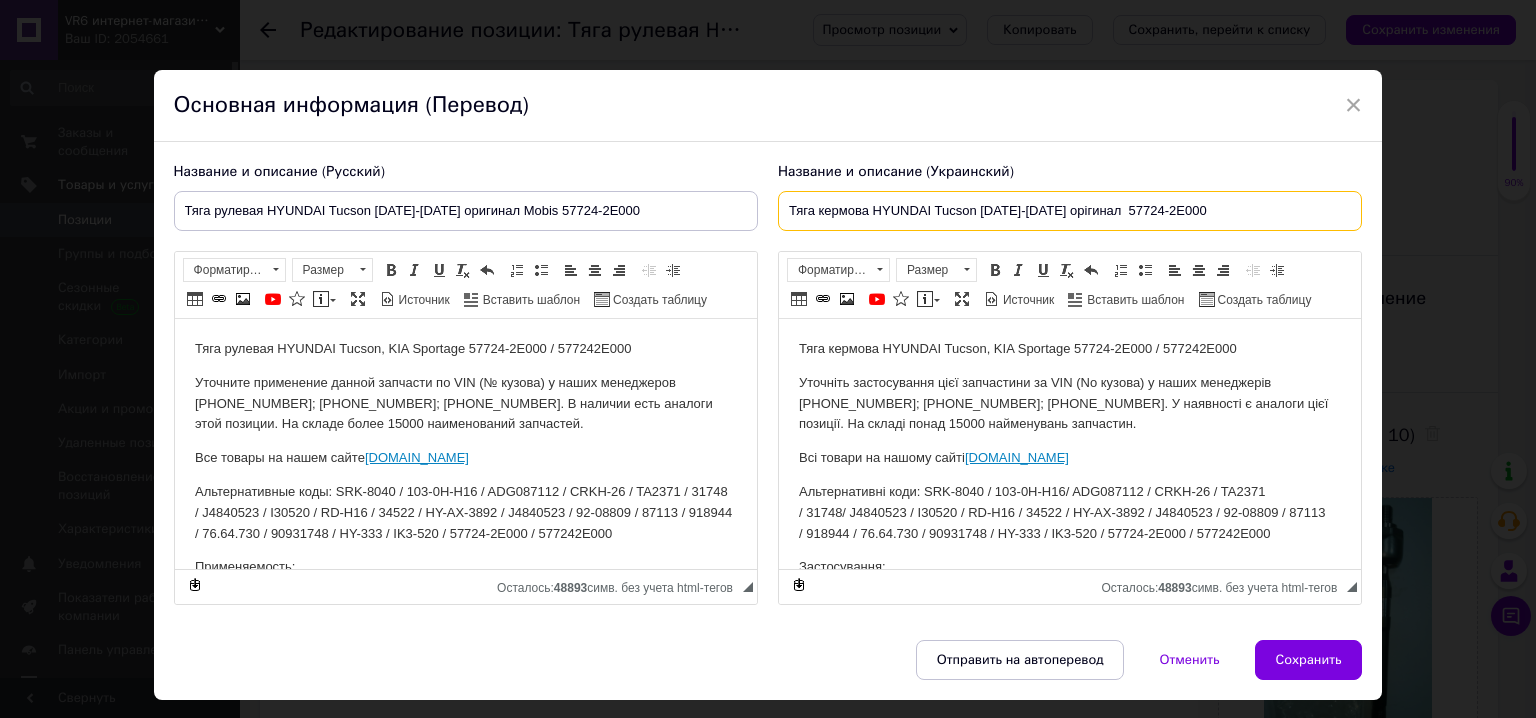 checkbox on "true" 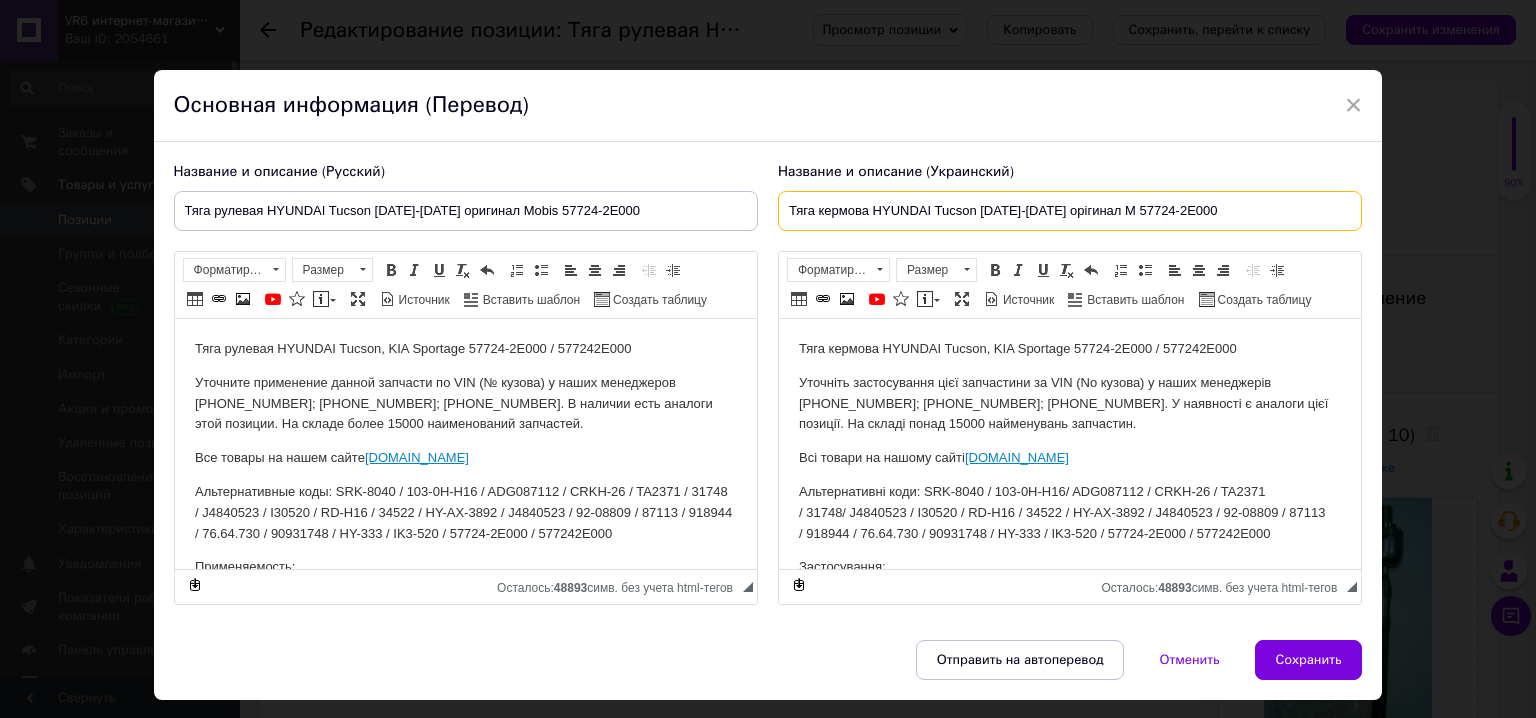 checkbox on "true" 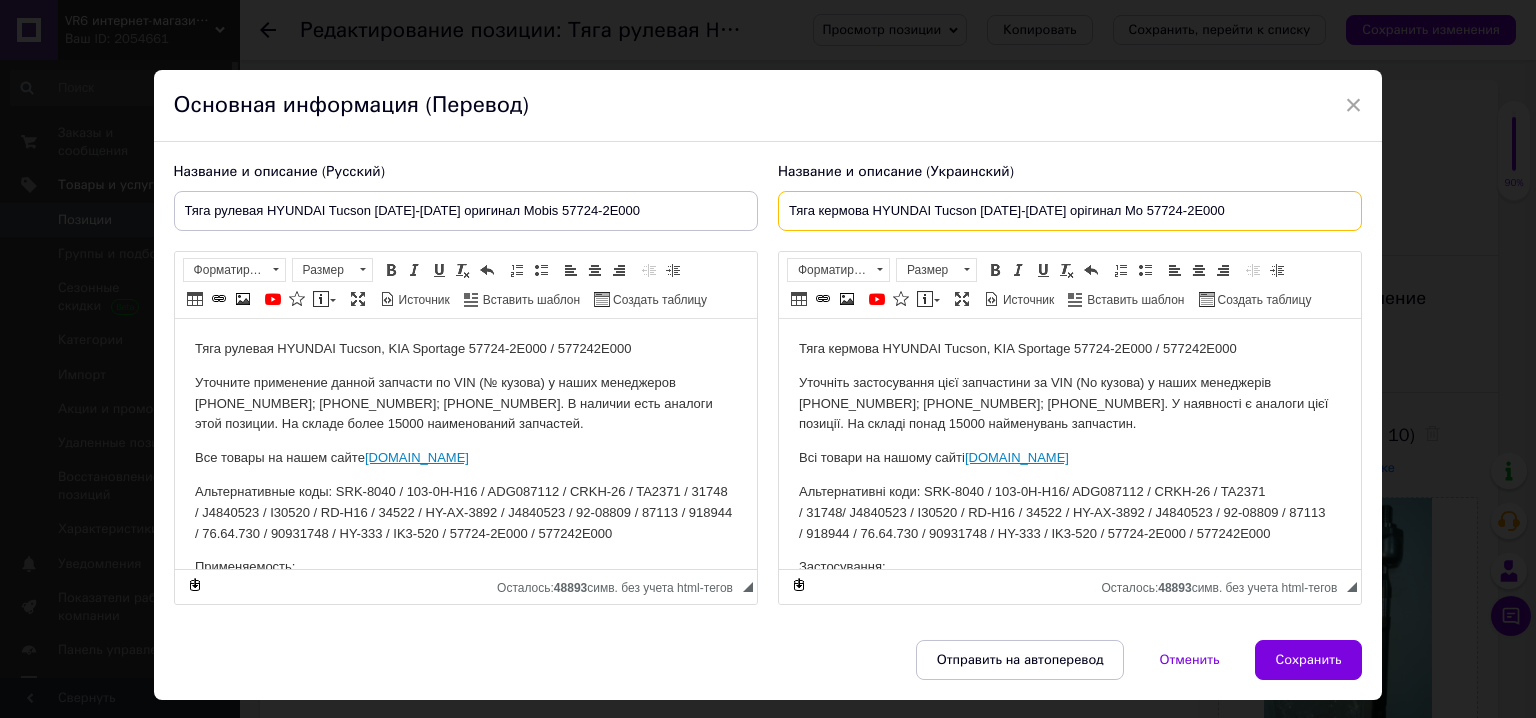checkbox on "true" 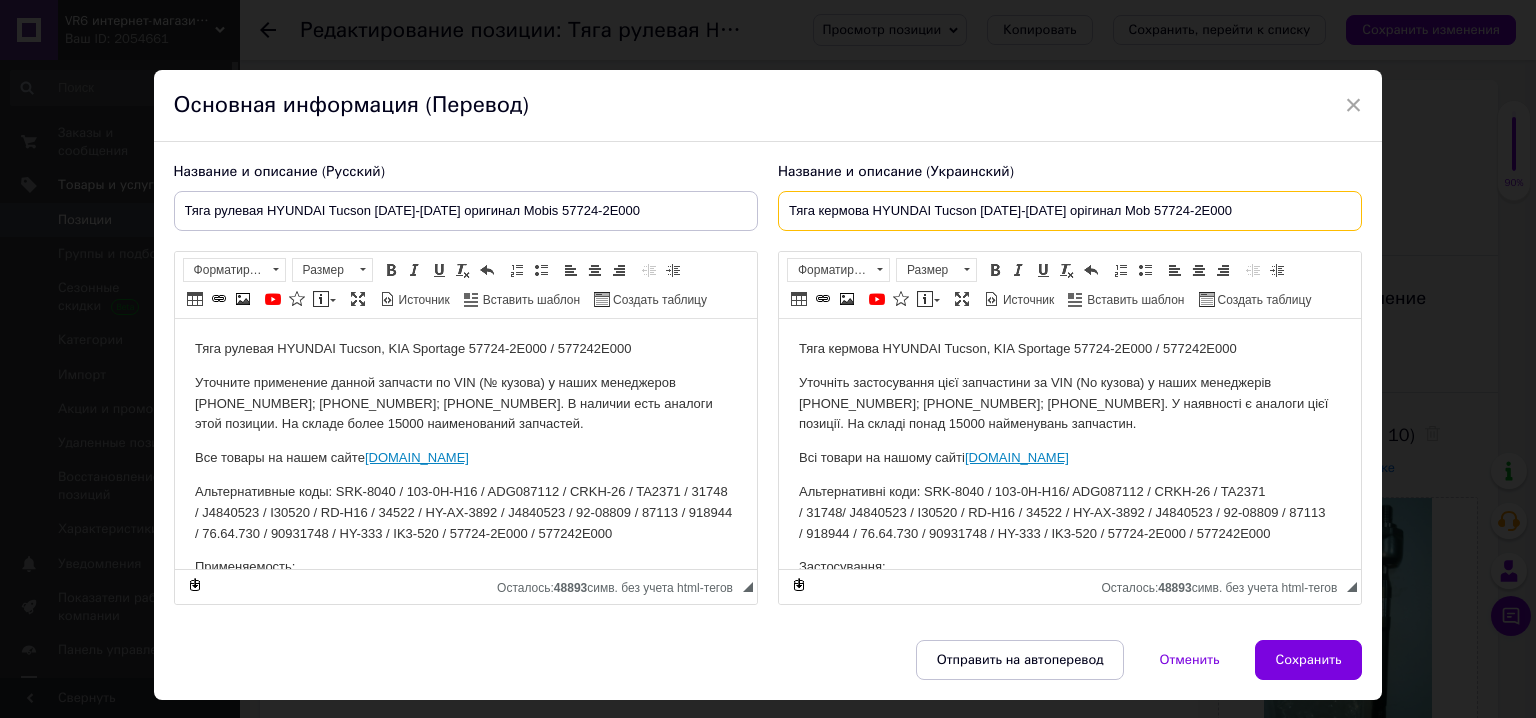 checkbox on "true" 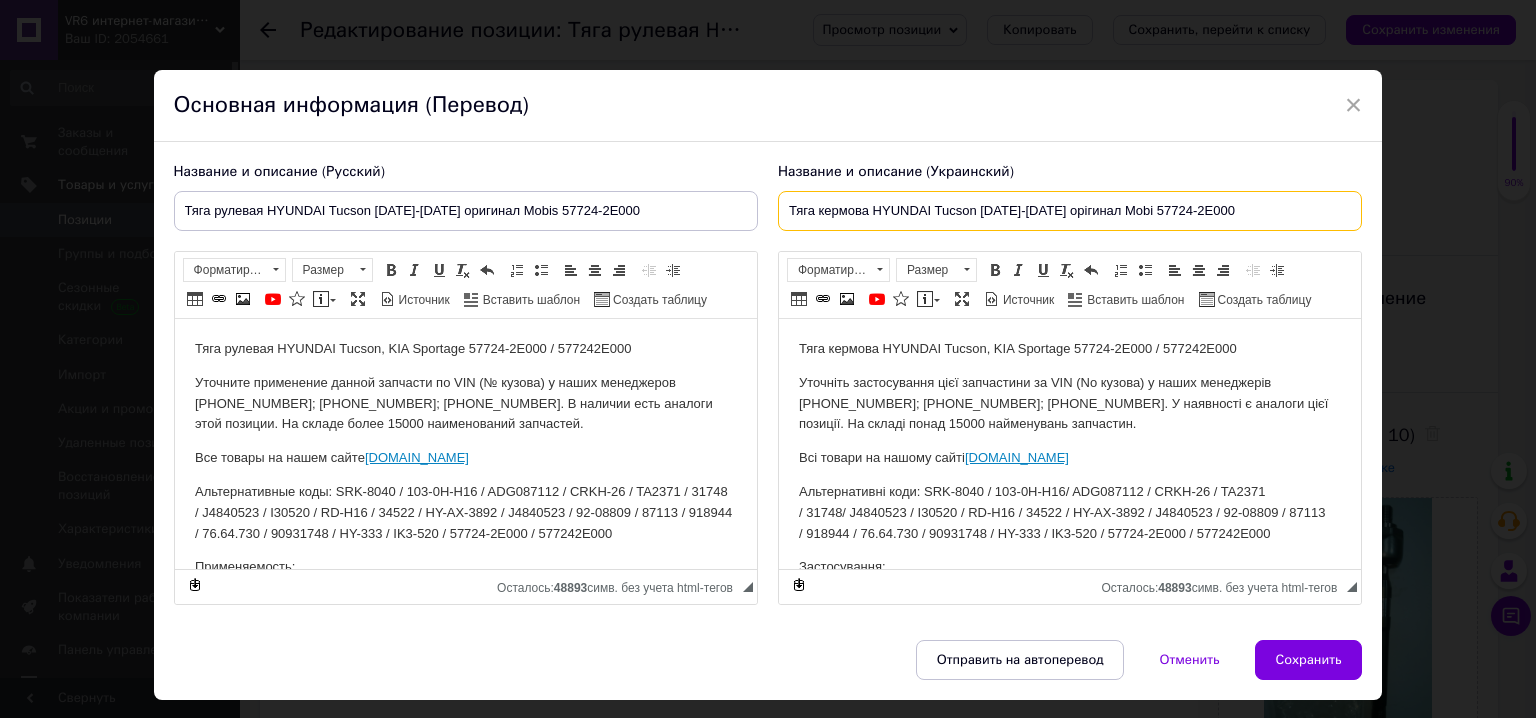 checkbox on "true" 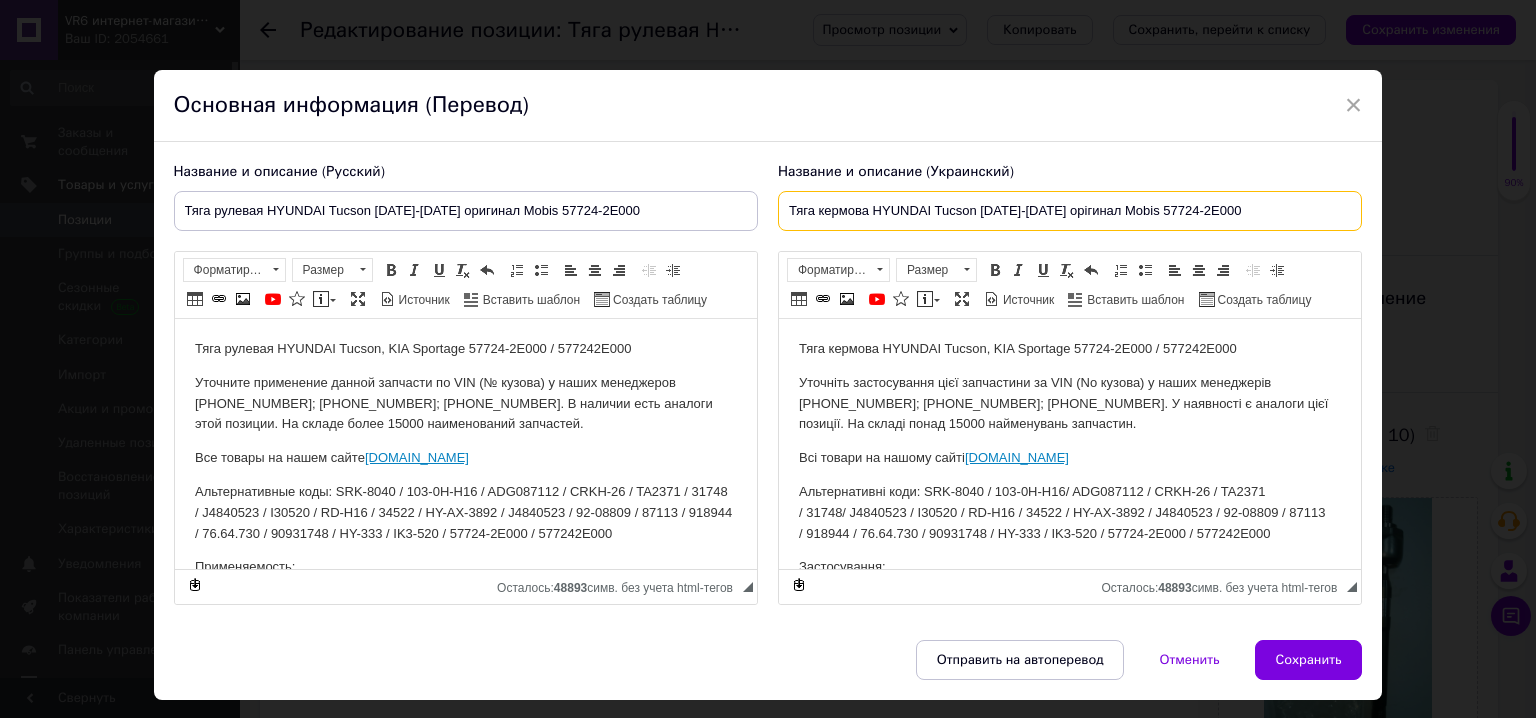 click on "Тяга кермова HYUNDAI Tucson [DATE]-[DATE] орігинал Mobis 57724-2E000" at bounding box center [1070, 211] 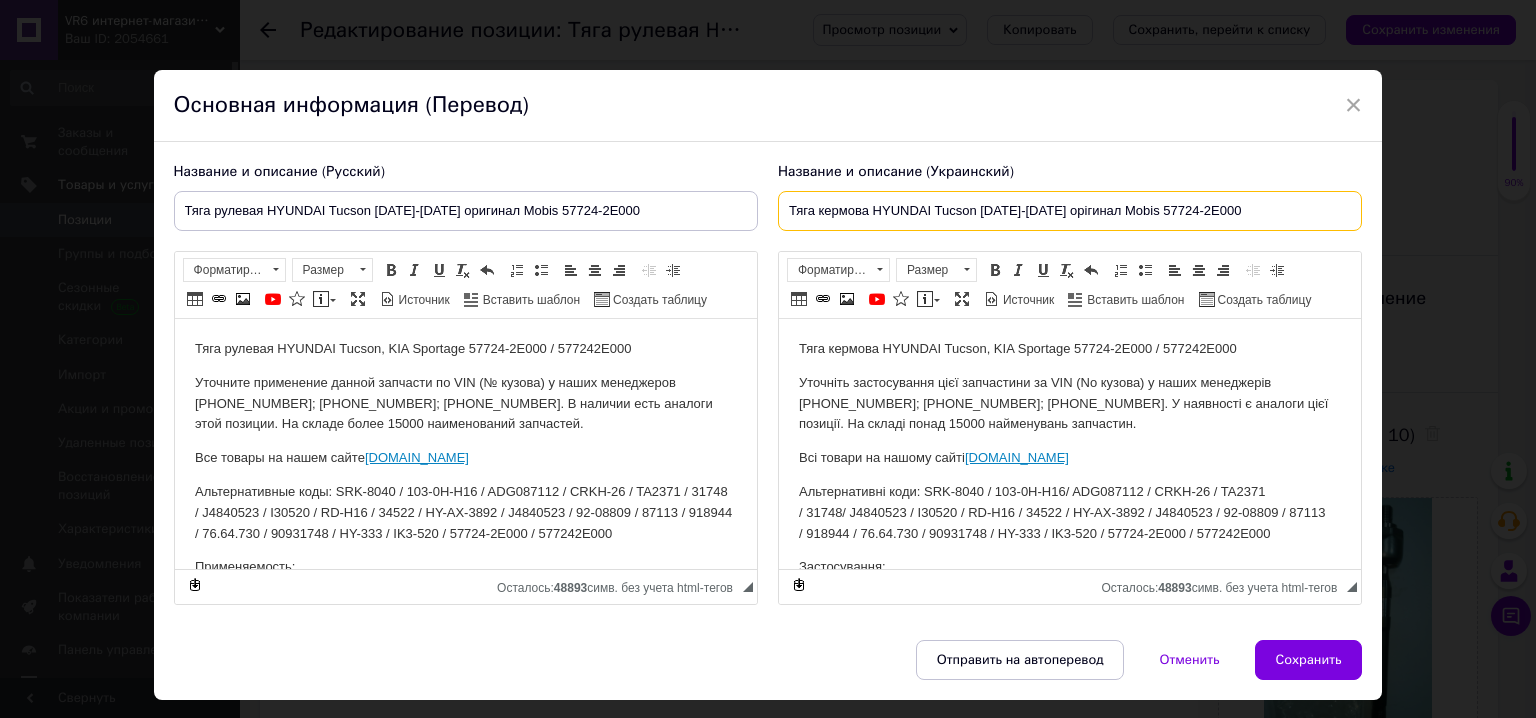 checkbox on "true" 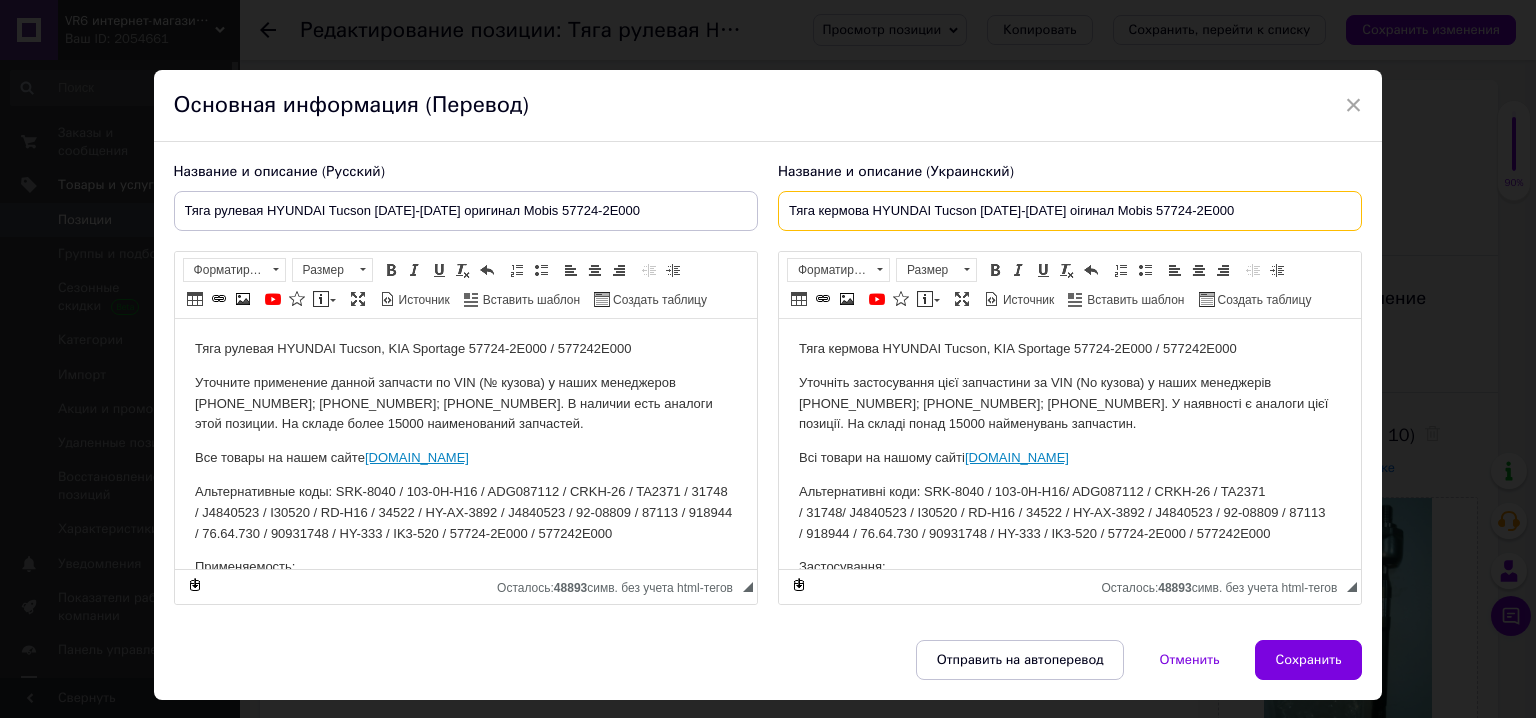 checkbox on "true" 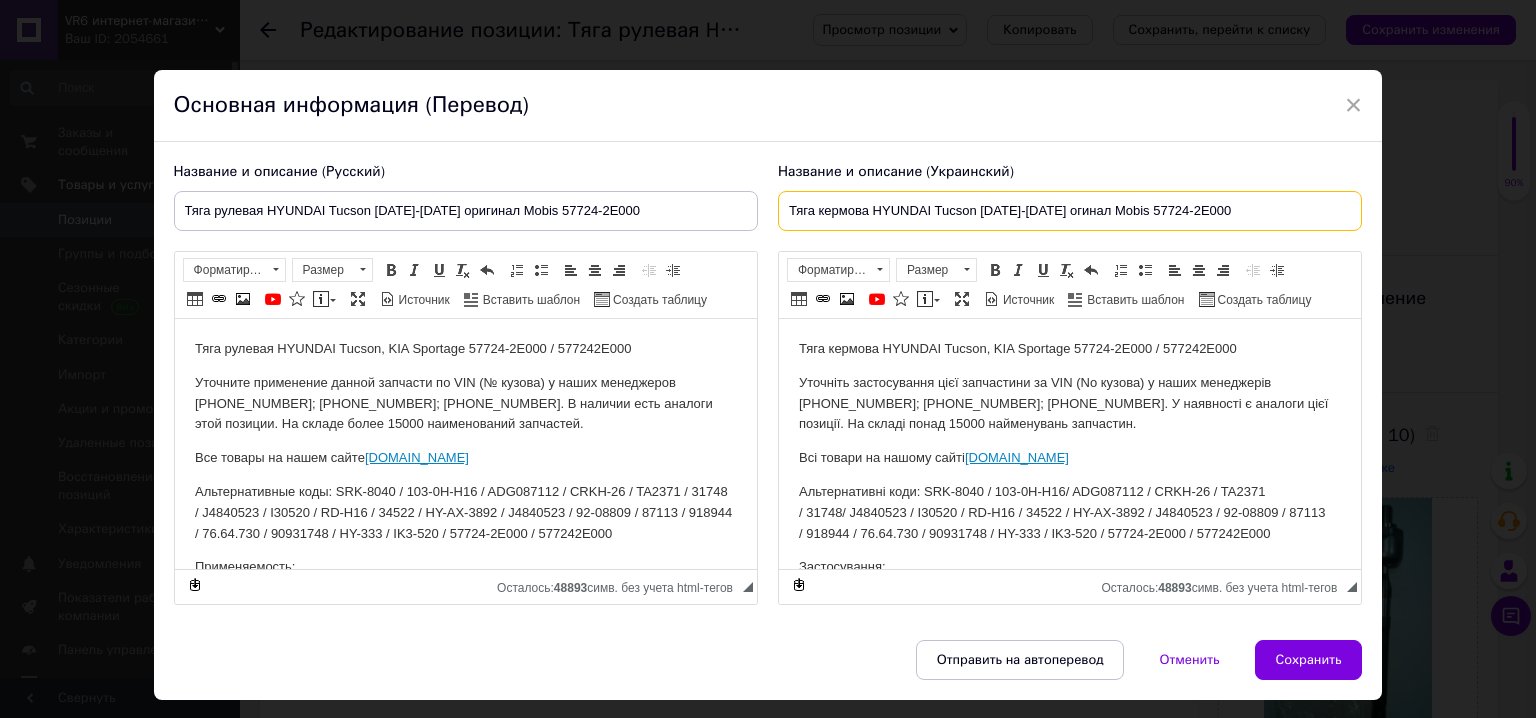 checkbox on "true" 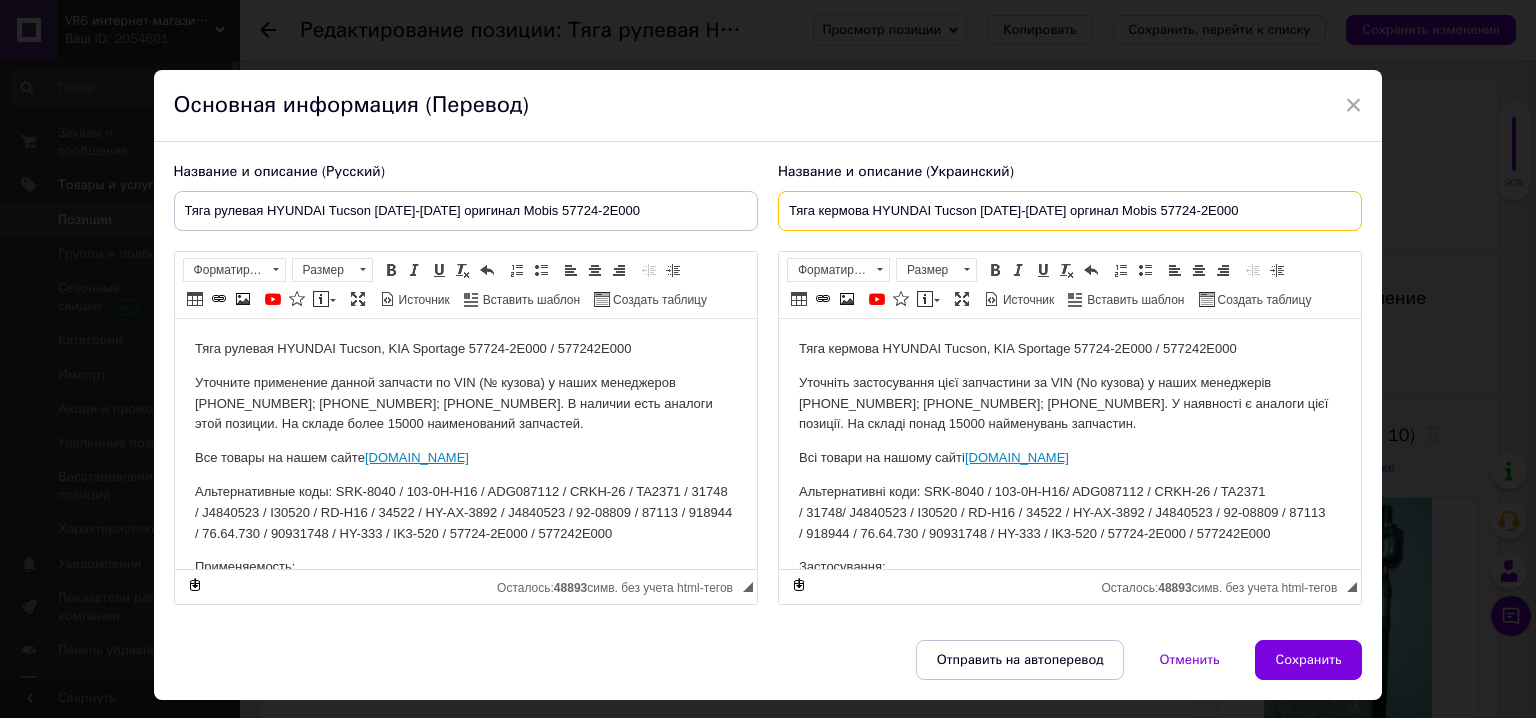 checkbox on "true" 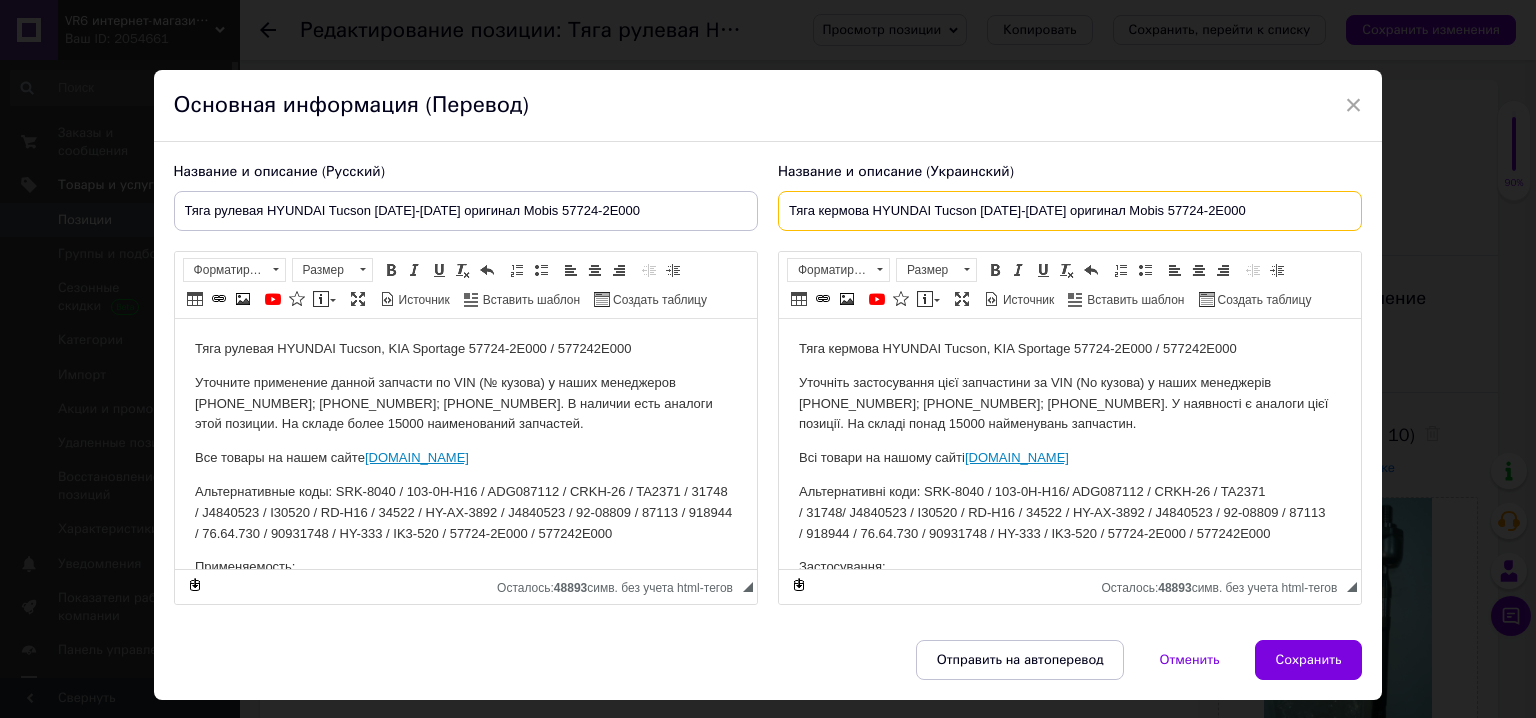 click on "Тяга кермова HYUNDAI Tucson [DATE]-[DATE] оригинал Mobis 57724-2E000" at bounding box center [1070, 211] 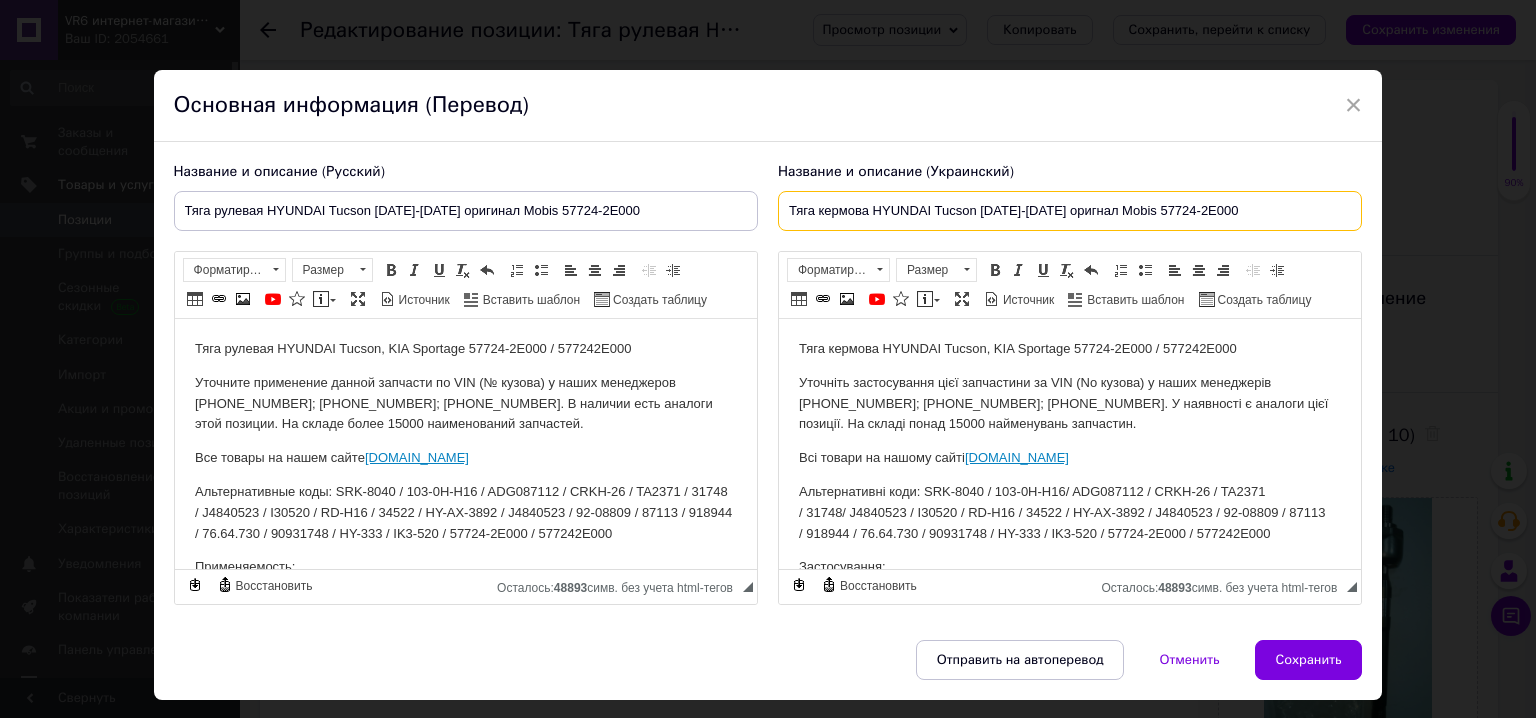 checkbox on "true" 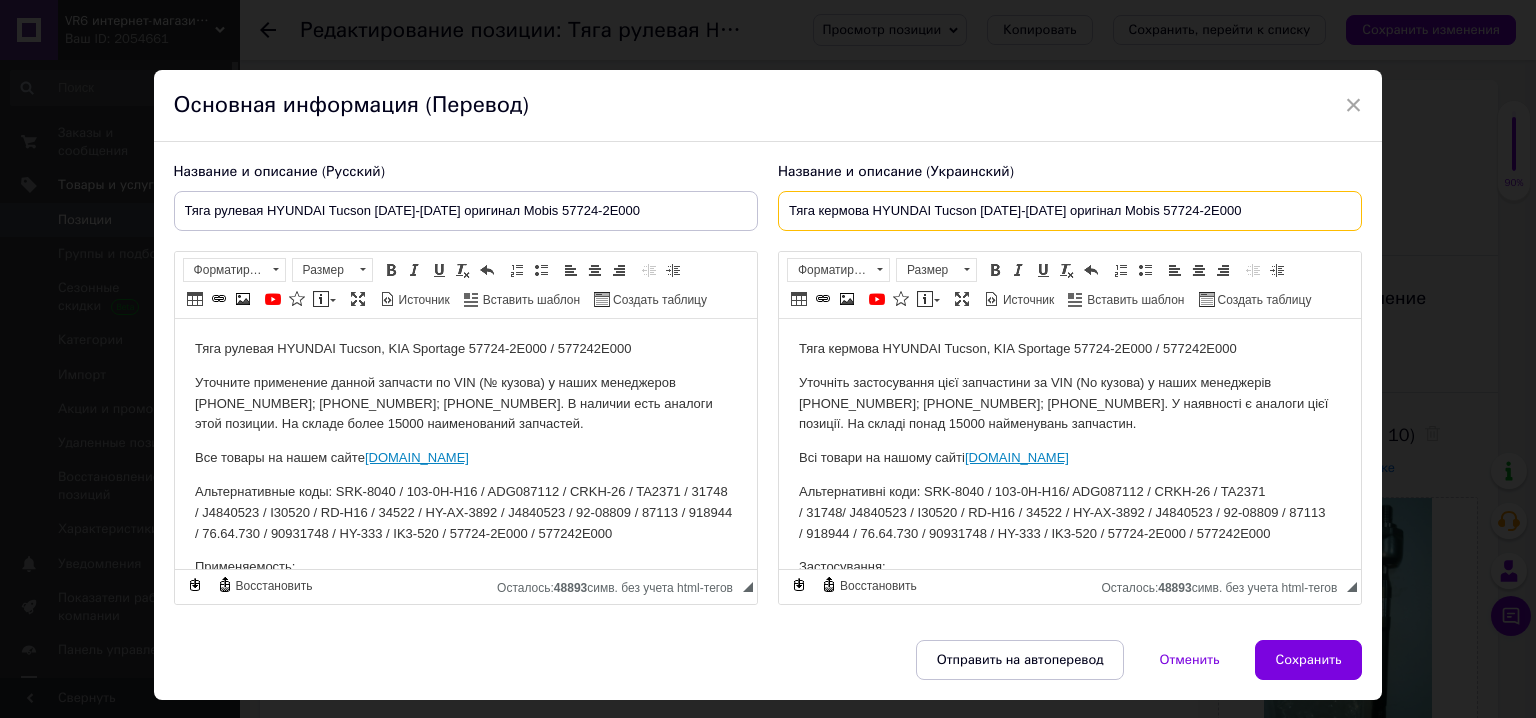 click on "Тяга кермова HYUNDAI Tucson [DATE]-[DATE] оригінал Mobis 57724-2E000" at bounding box center (1070, 211) 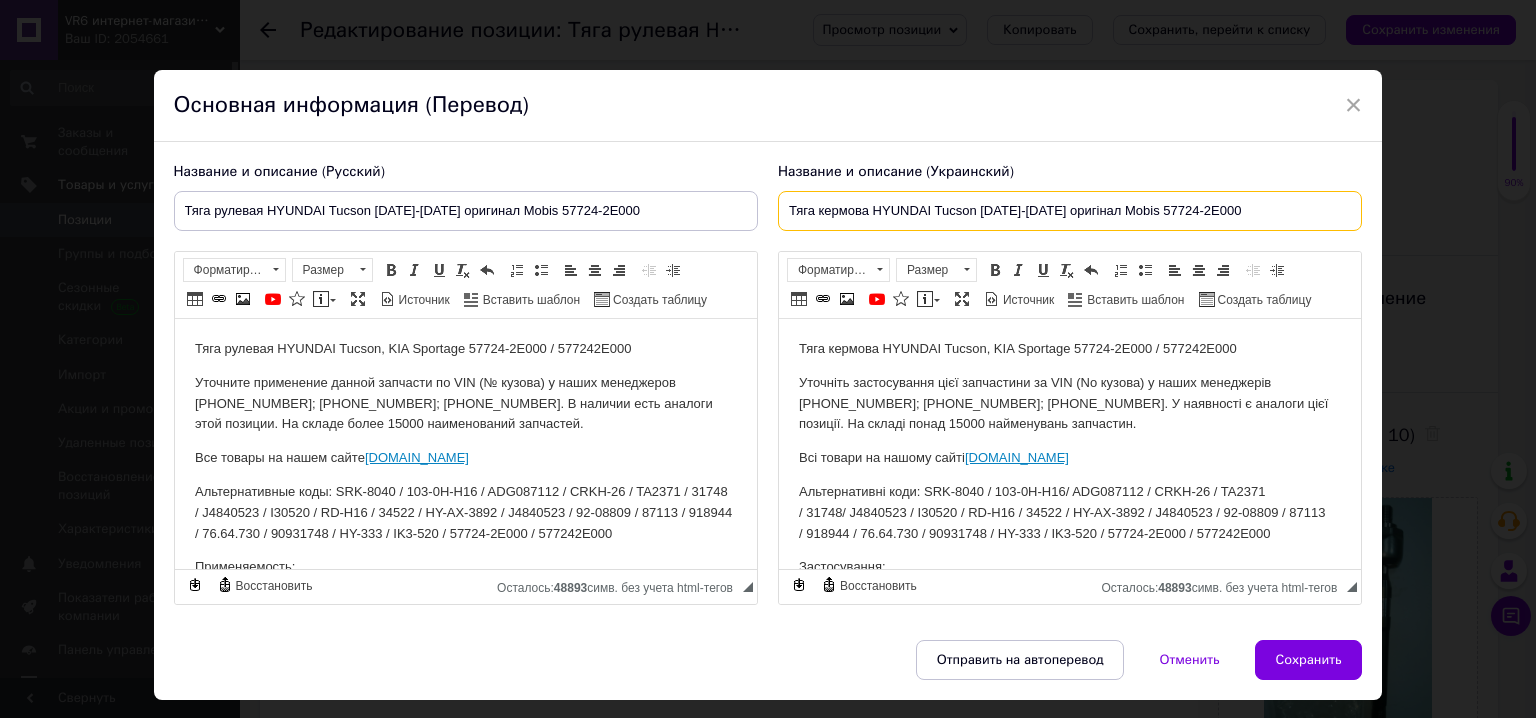 type on "Тяга кермова HYUNDAI Tucson [DATE]-[DATE] оригінал Mobis 57724-2E000" 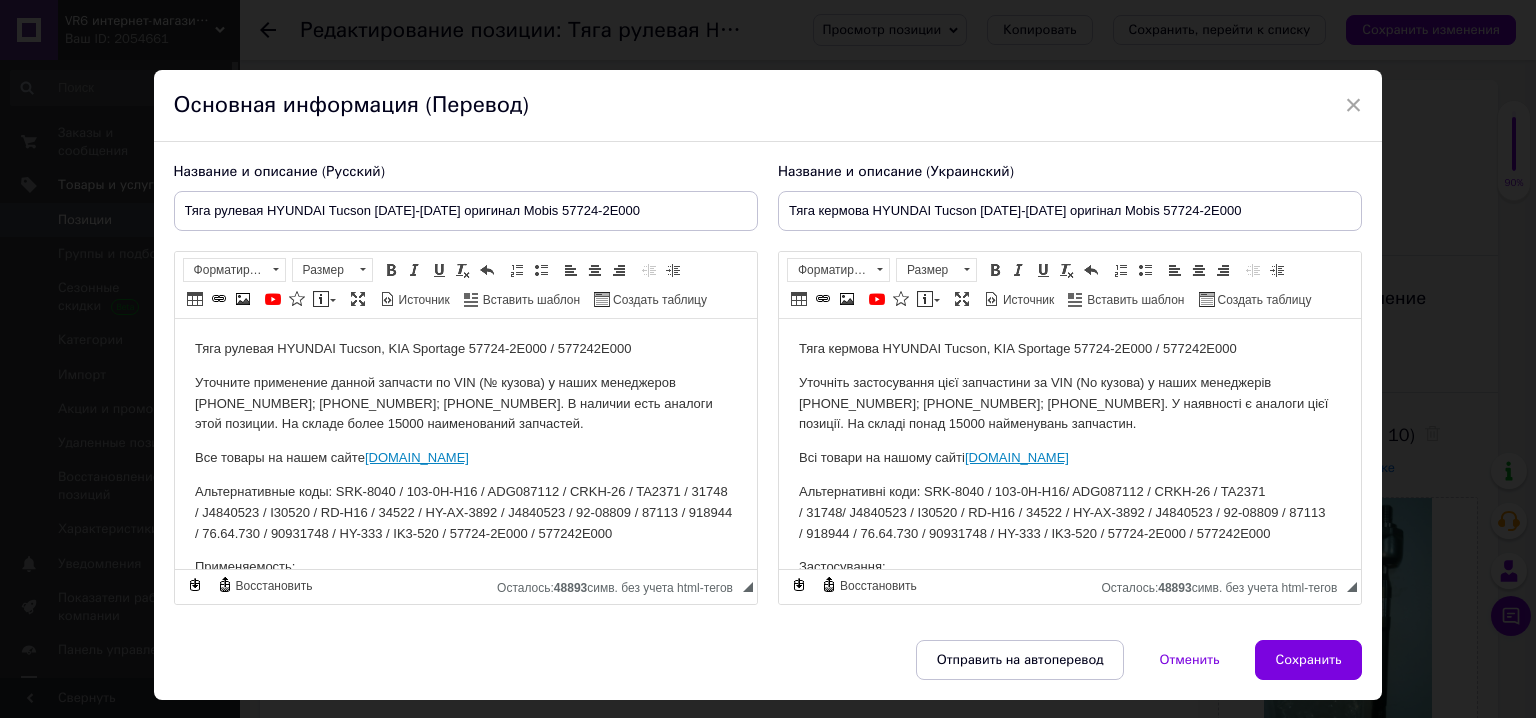 click on "Тяга кермова HYUNDAI Tucson, KIA Sportage 57724-2E000 / 577242E000" at bounding box center (1069, 349) 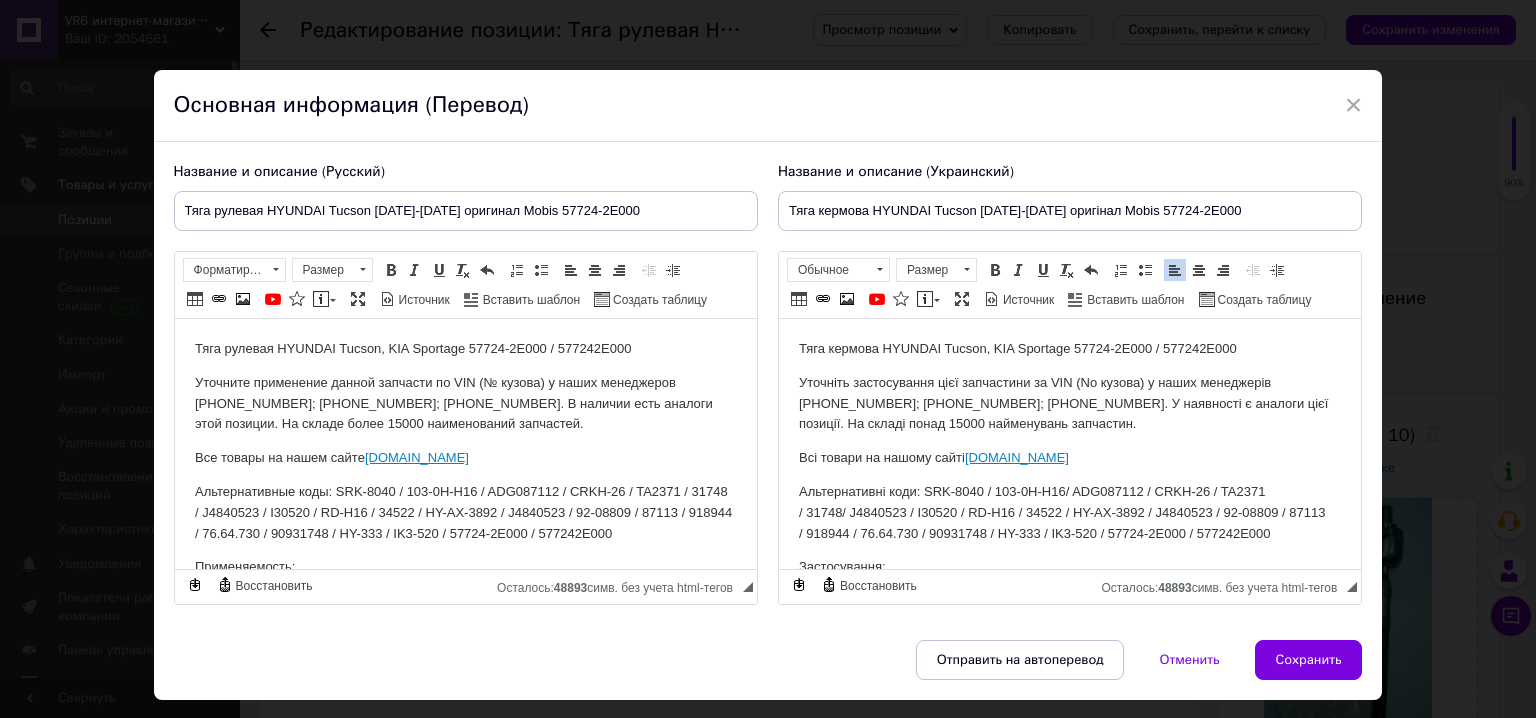 type 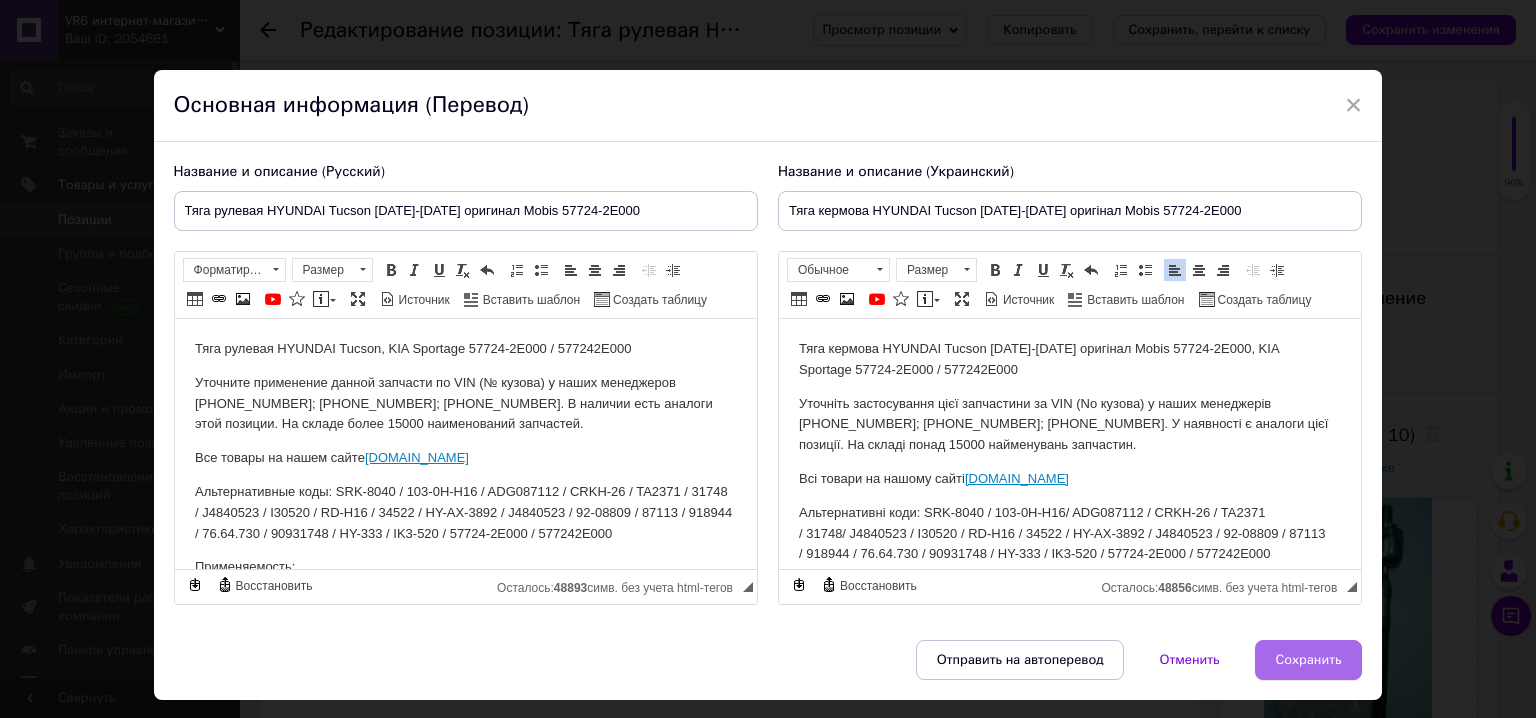 click on "Сохранить" at bounding box center (1309, 660) 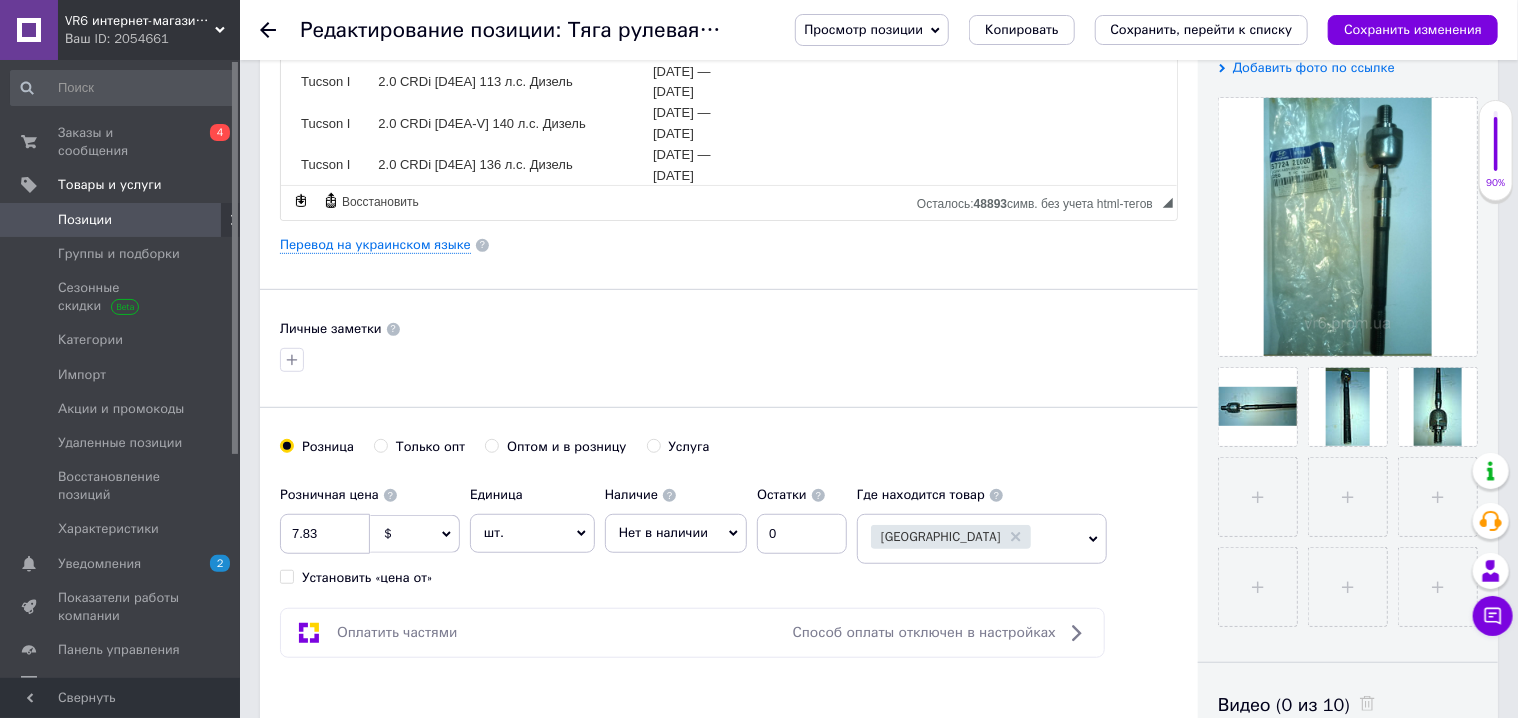 scroll, scrollTop: 500, scrollLeft: 0, axis: vertical 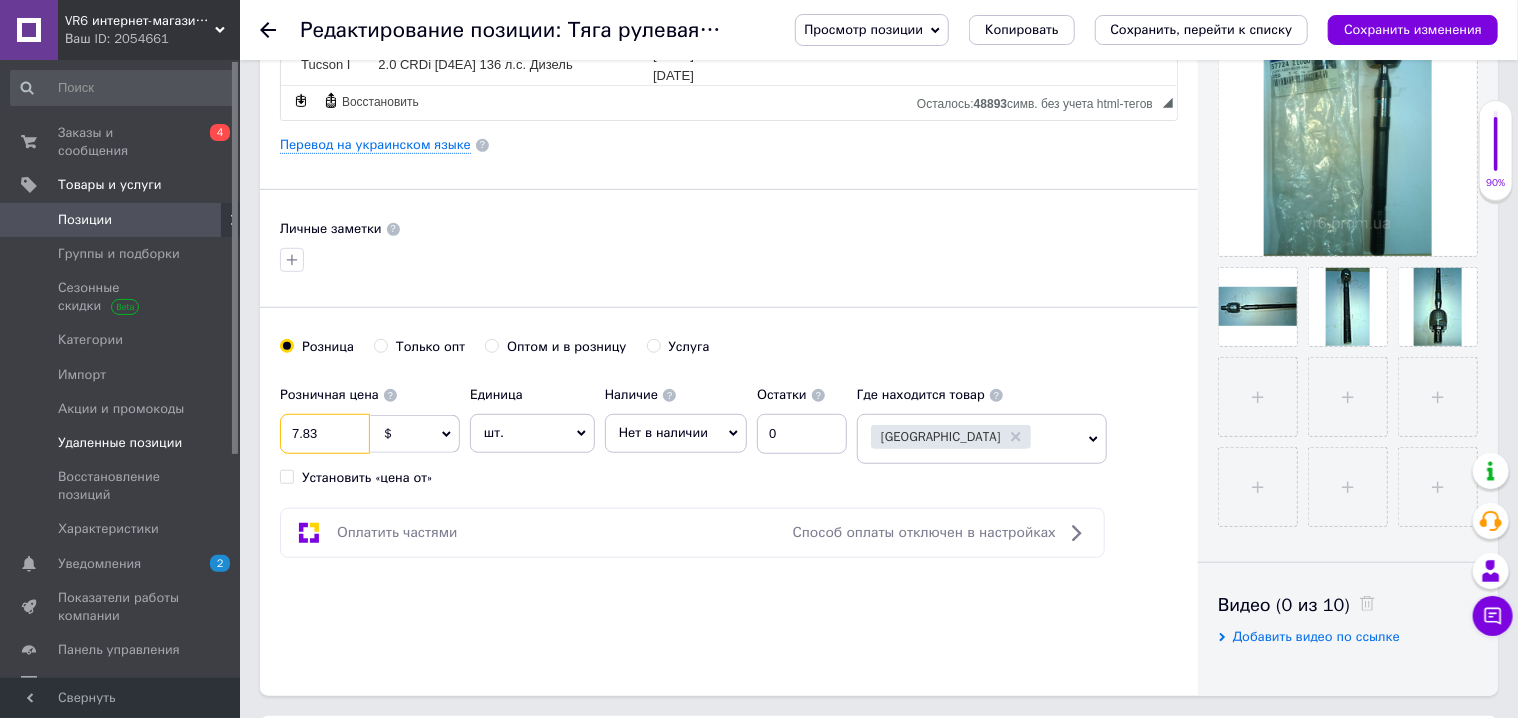 drag, startPoint x: 330, startPoint y: 435, endPoint x: 181, endPoint y: 433, distance: 149.01343 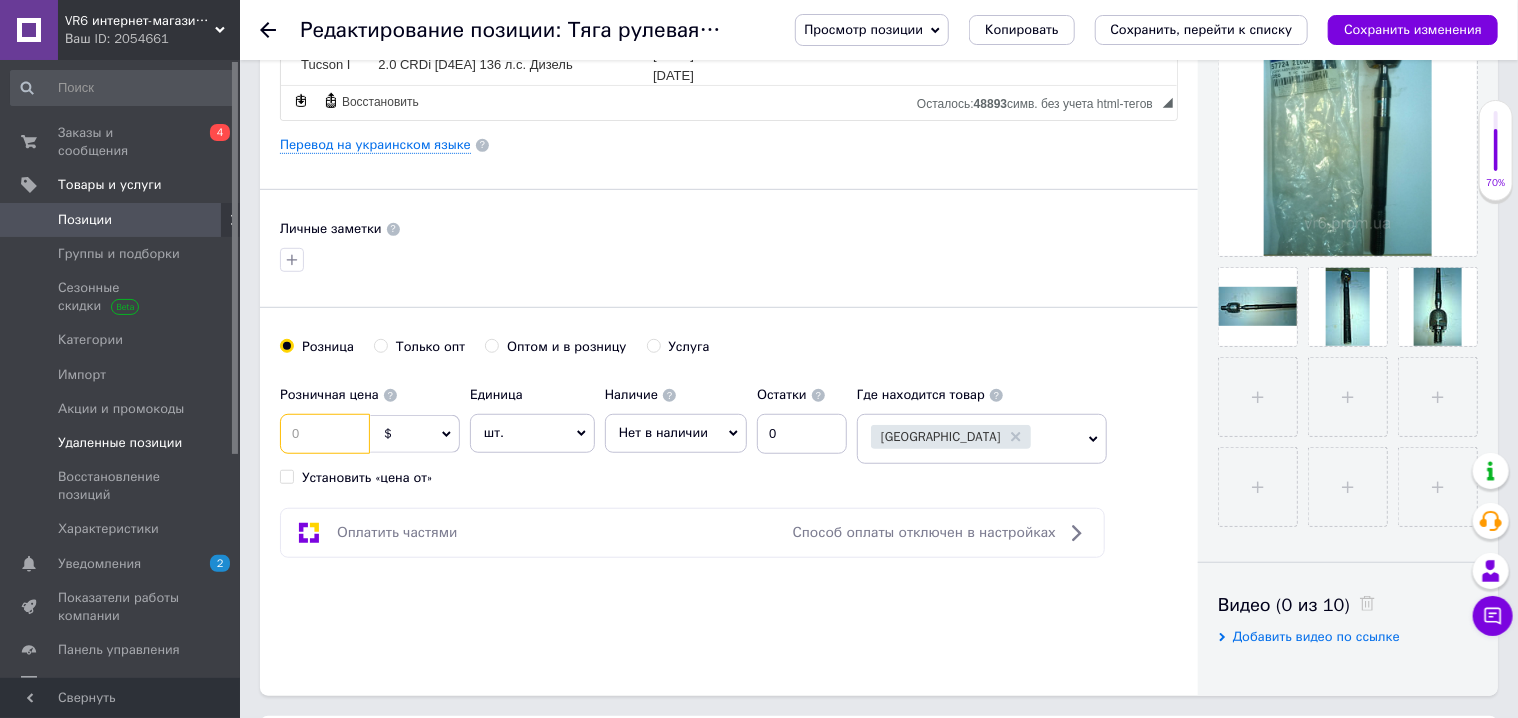type on "1" 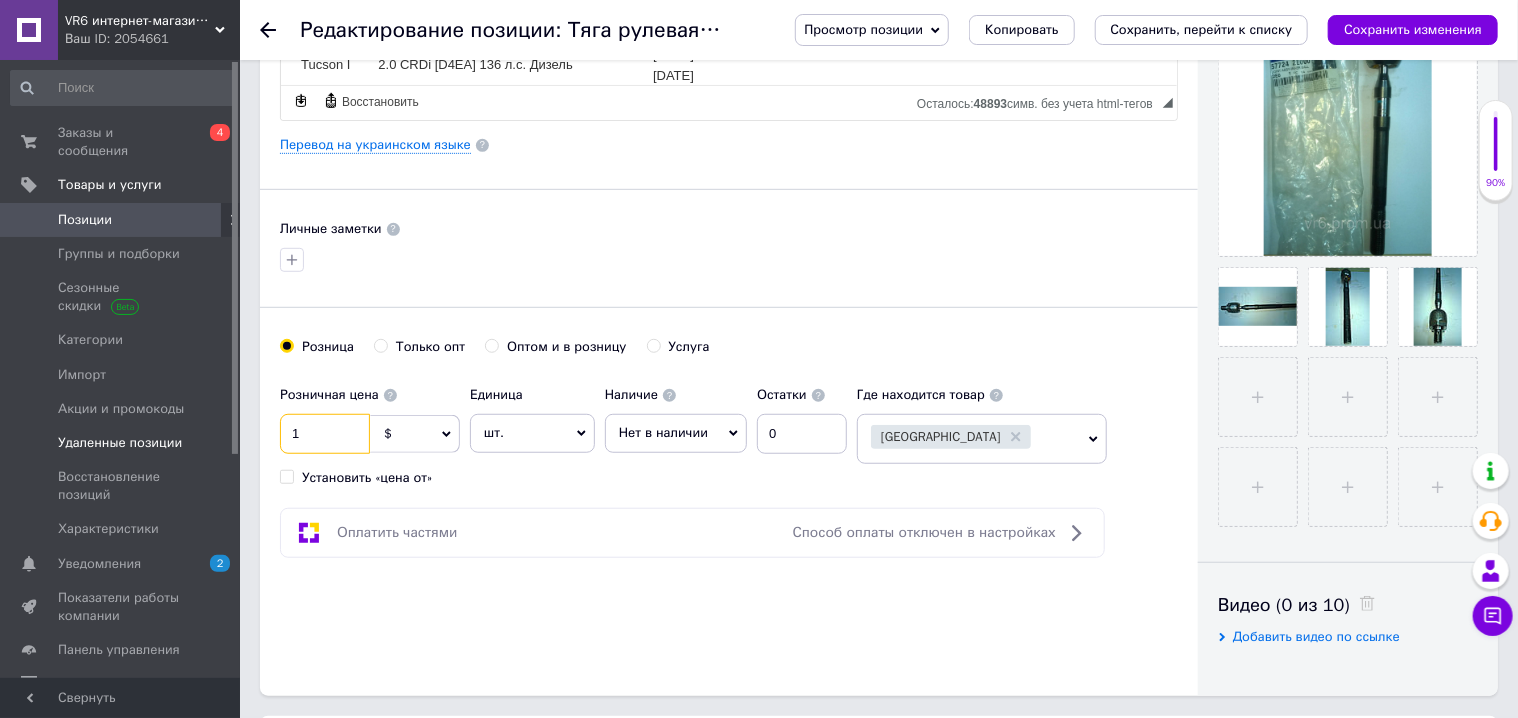type on "14" 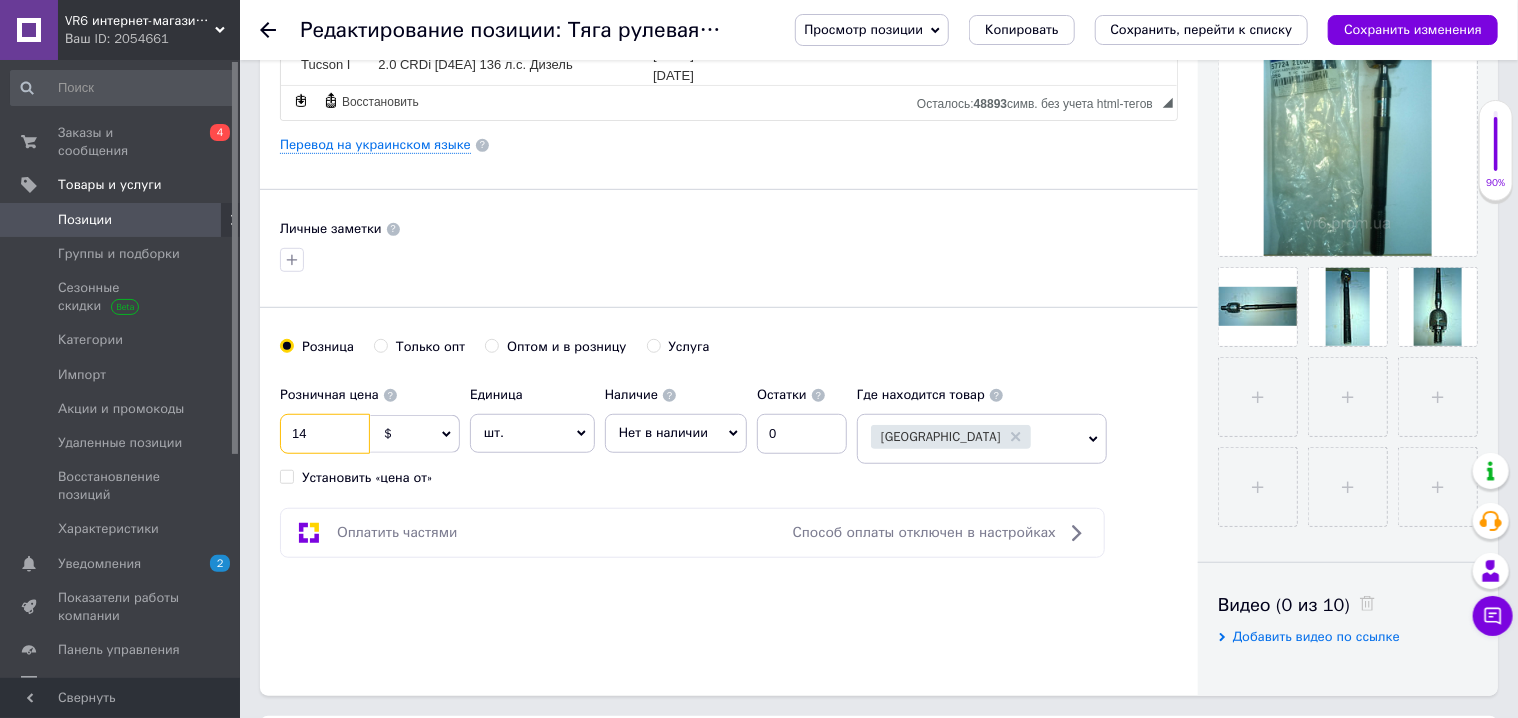 type on "14" 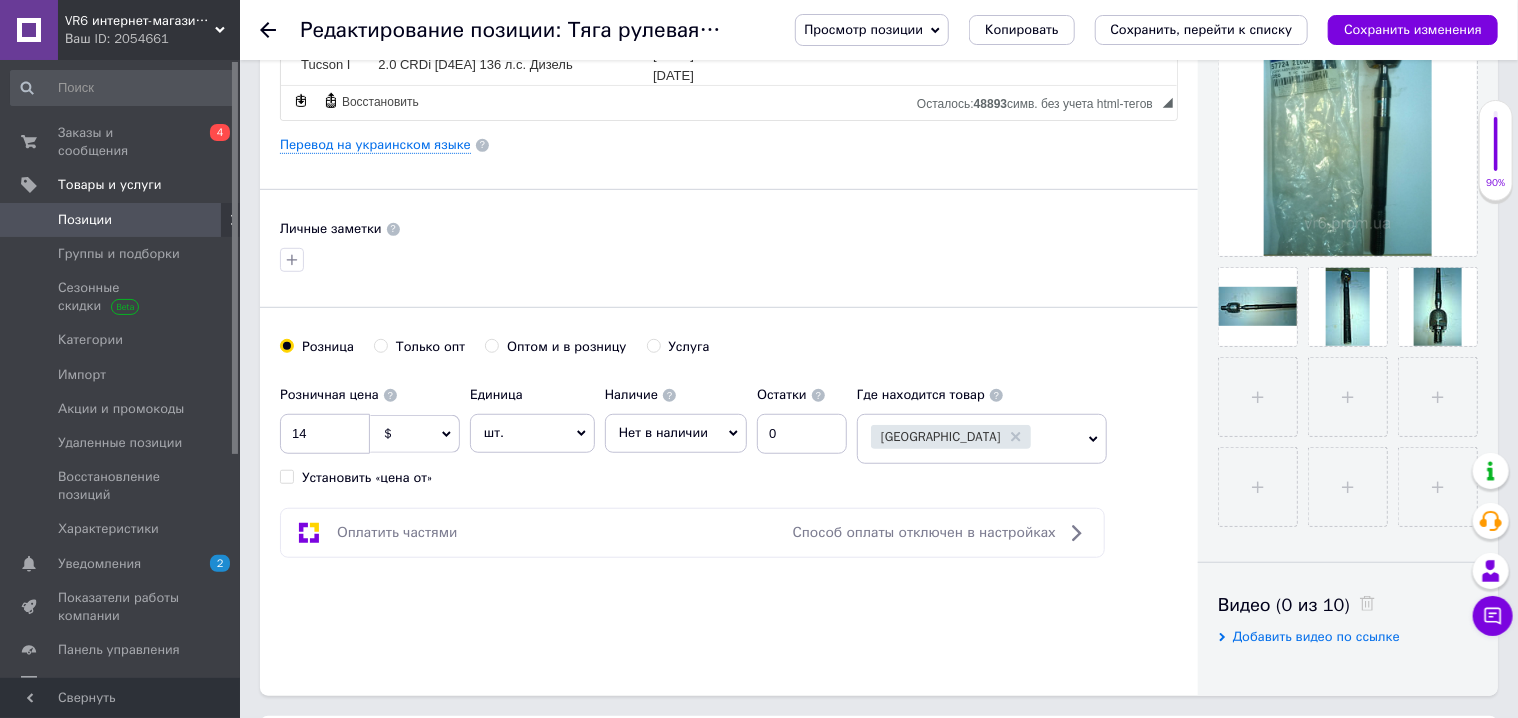 click on "Нет в наличии" at bounding box center [663, 432] 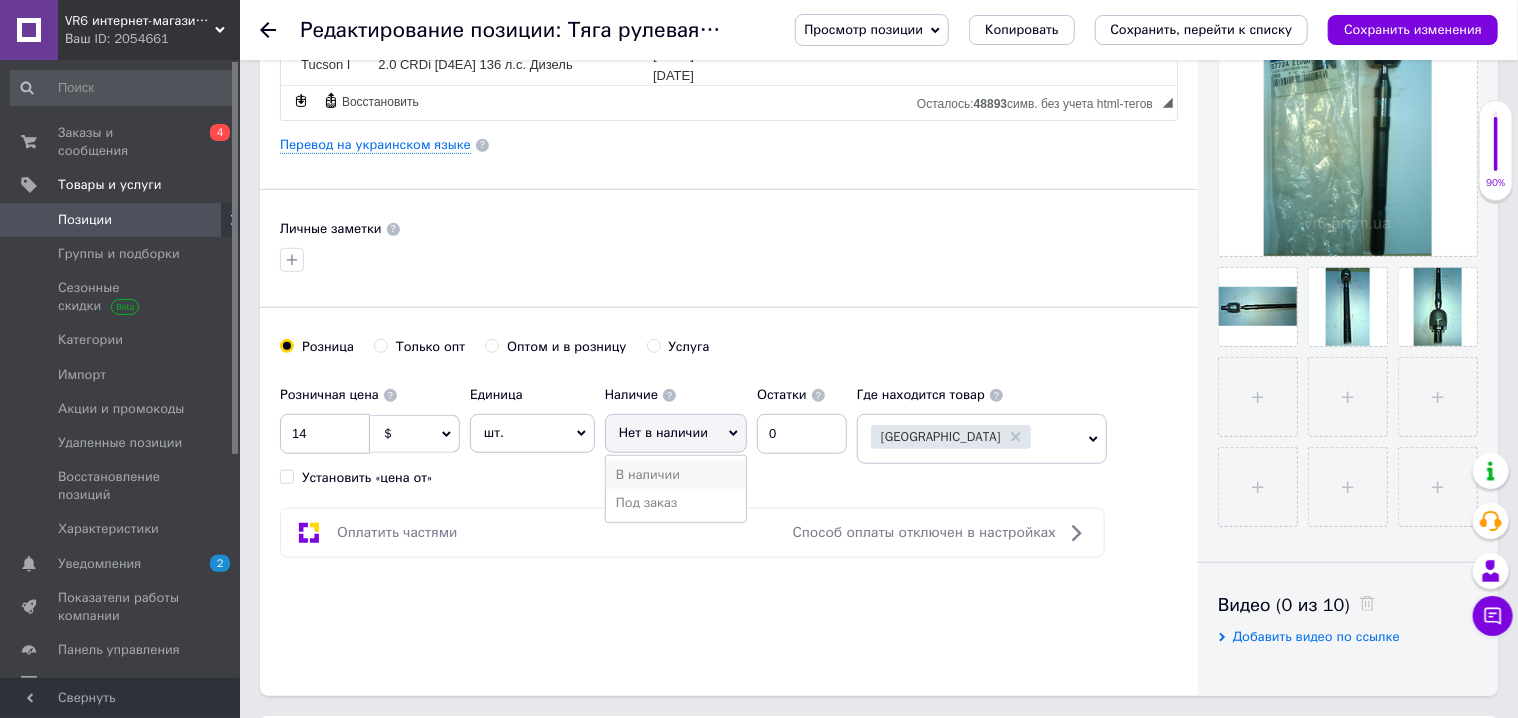 click on "В наличии" at bounding box center [676, 475] 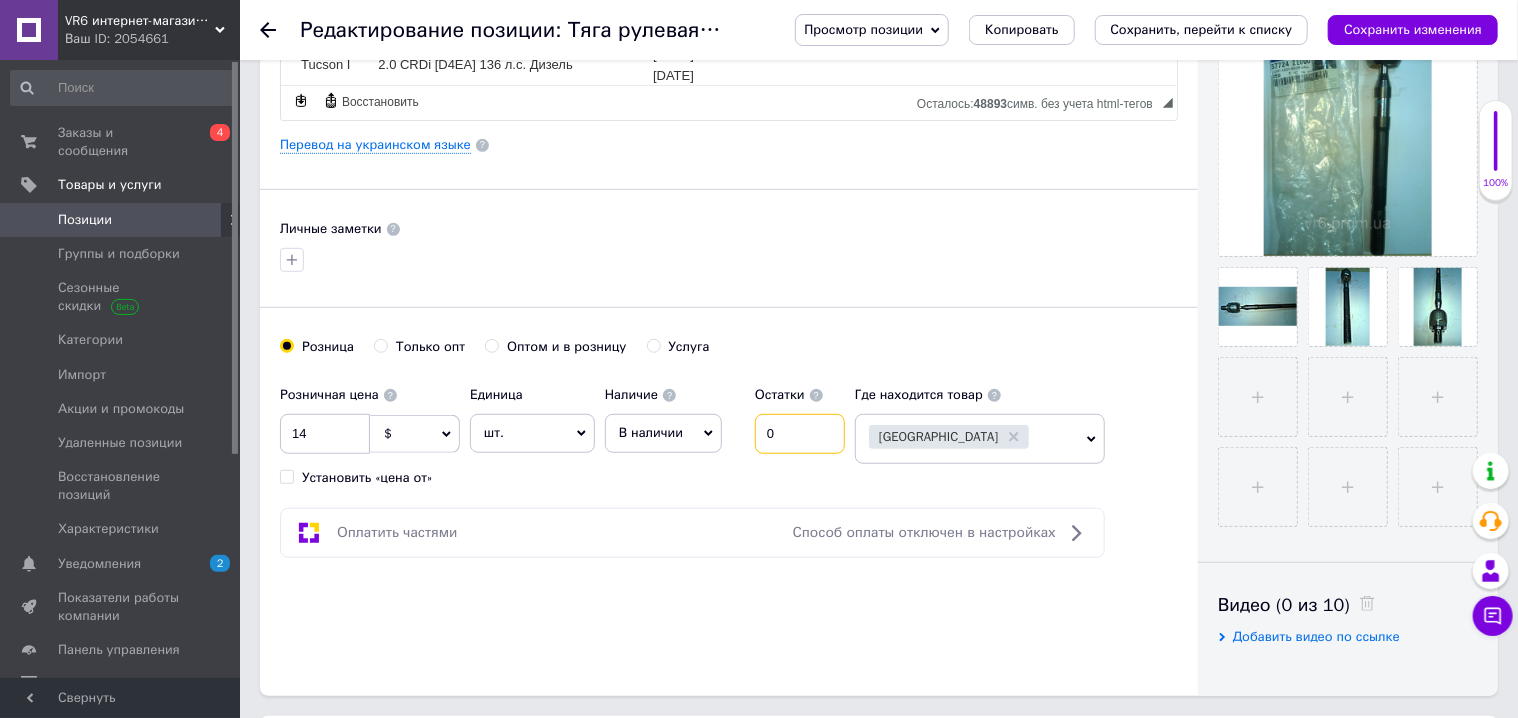 drag, startPoint x: 796, startPoint y: 429, endPoint x: 693, endPoint y: 413, distance: 104.23531 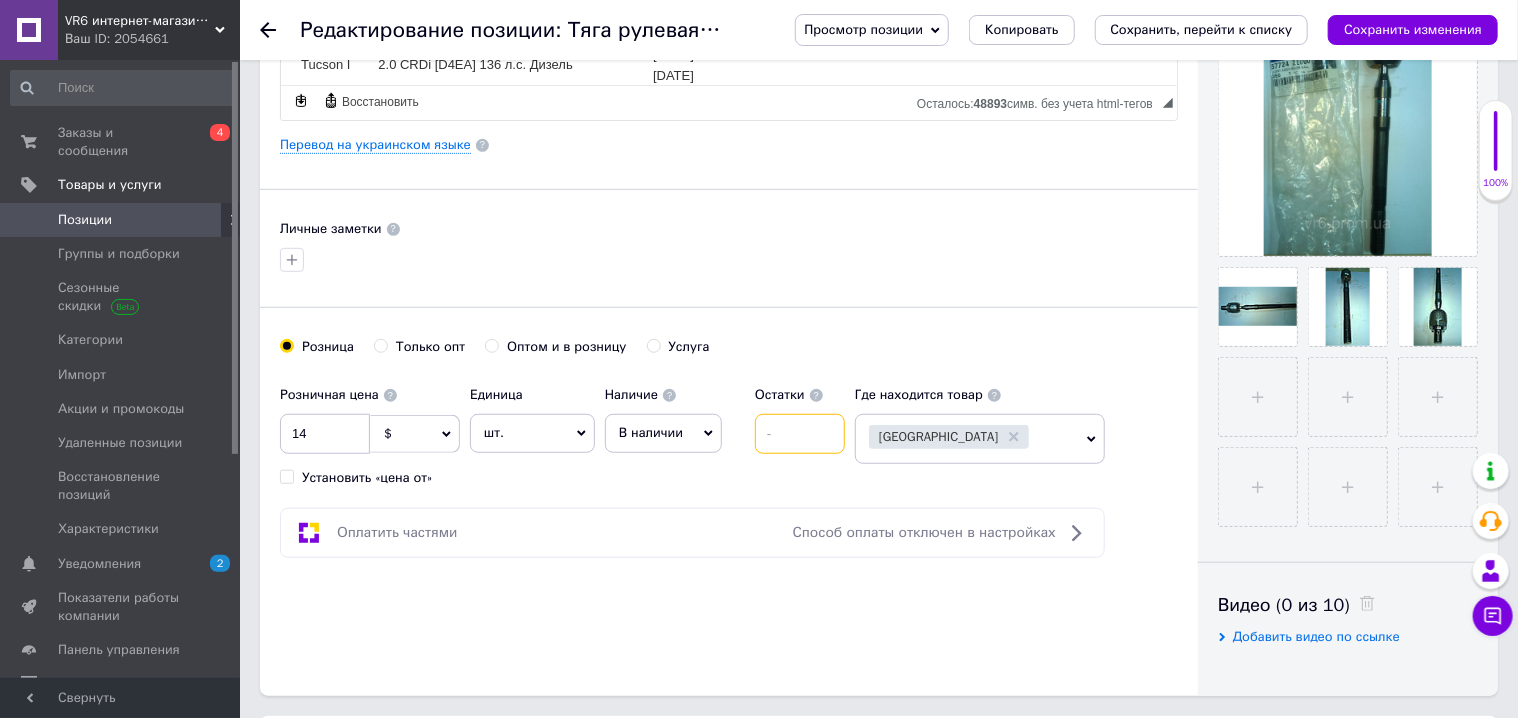 type on "1" 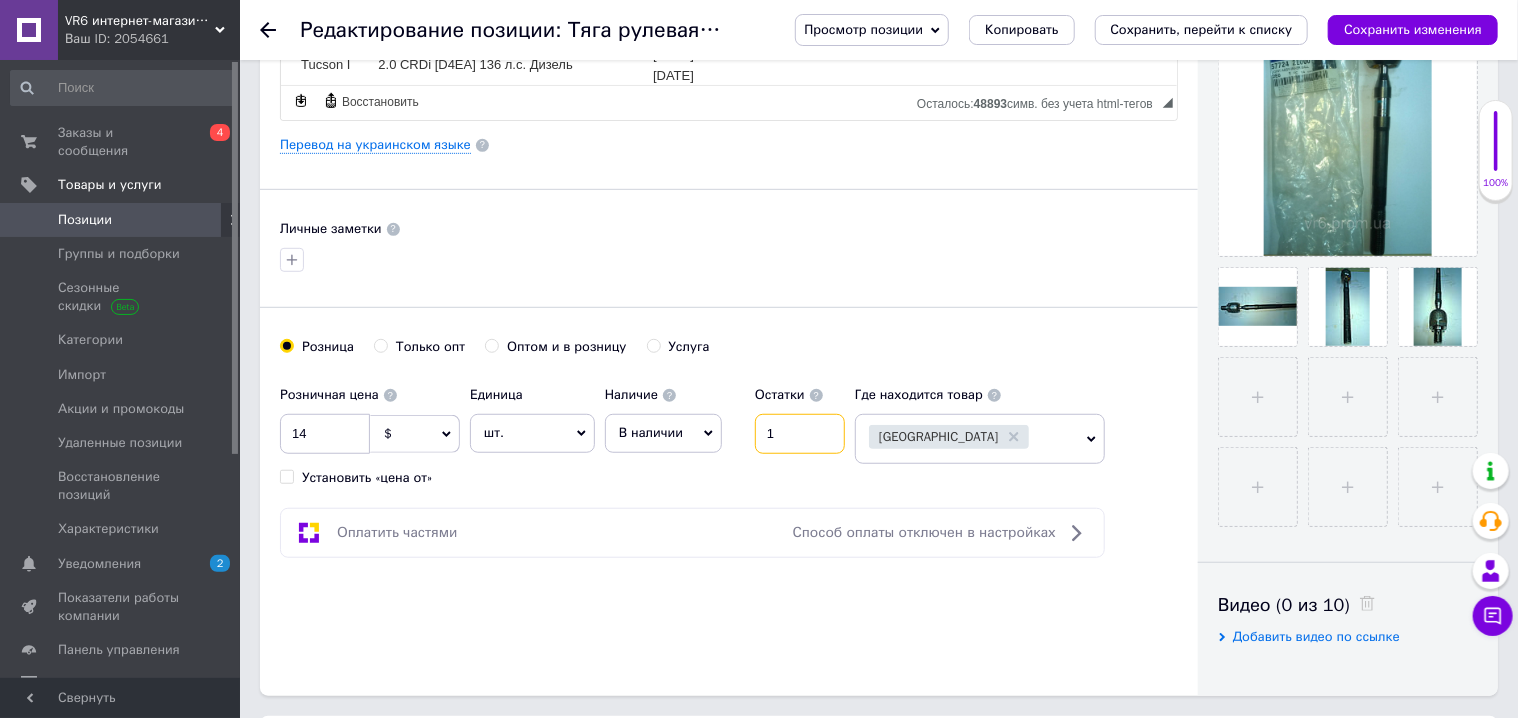 type on "1" 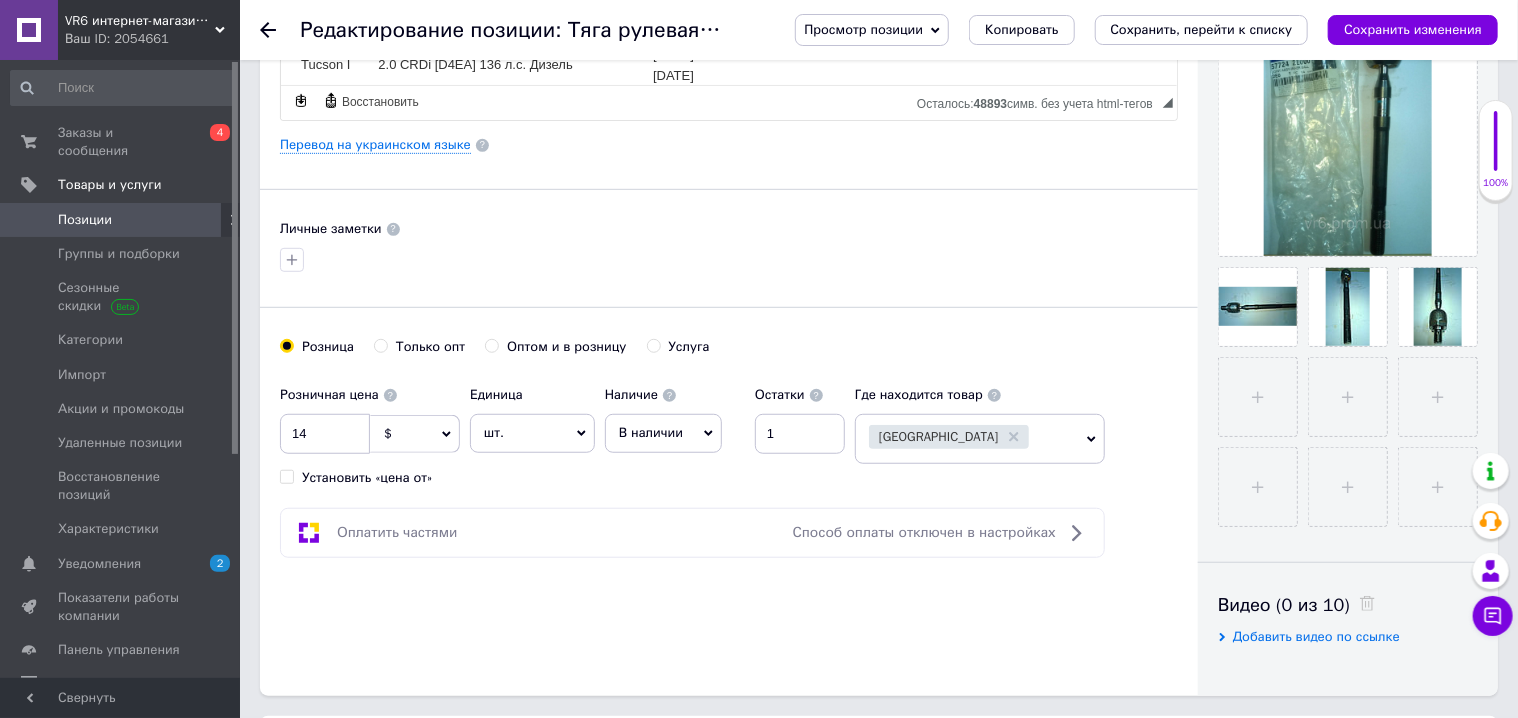 click on "Оплатить частями Способ оплаты отключен в настройках" at bounding box center [692, 533] 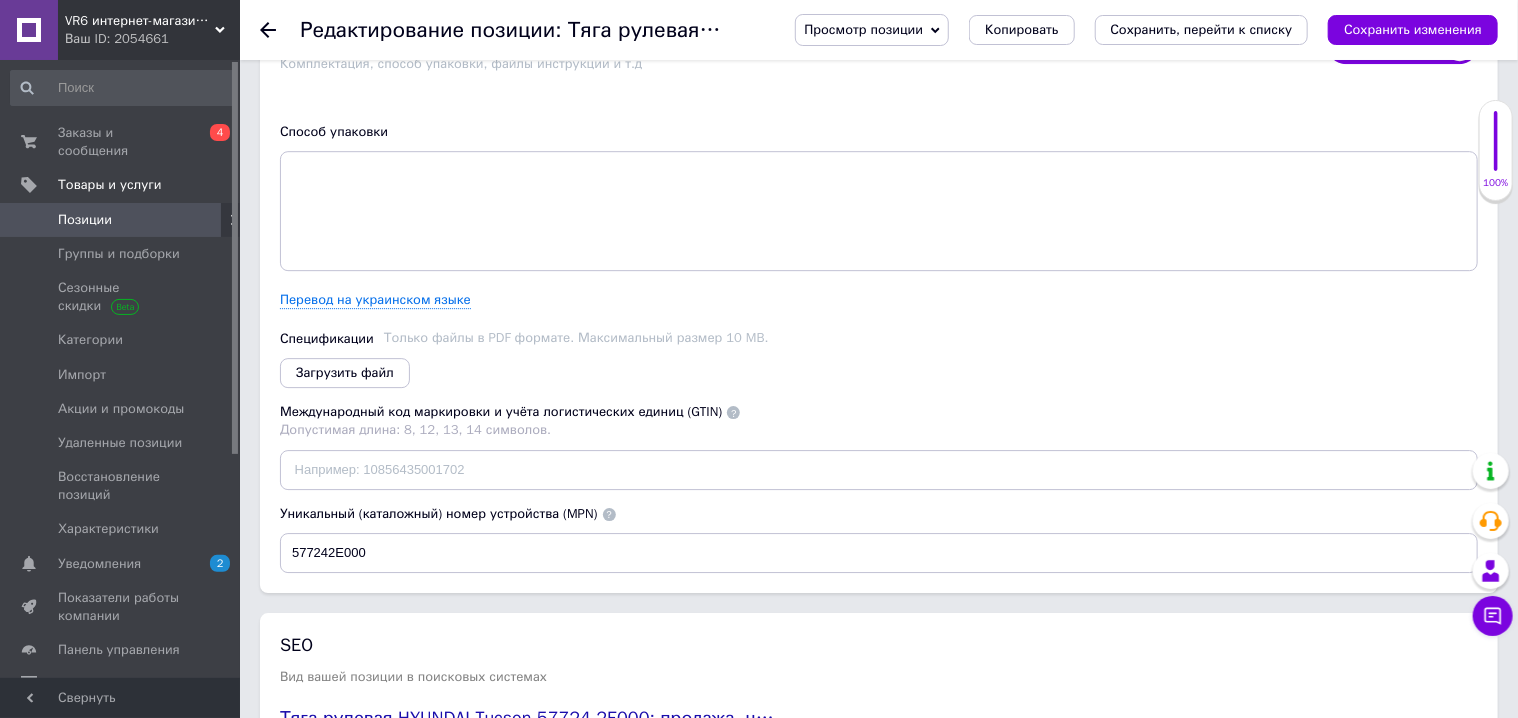 scroll, scrollTop: 3146, scrollLeft: 0, axis: vertical 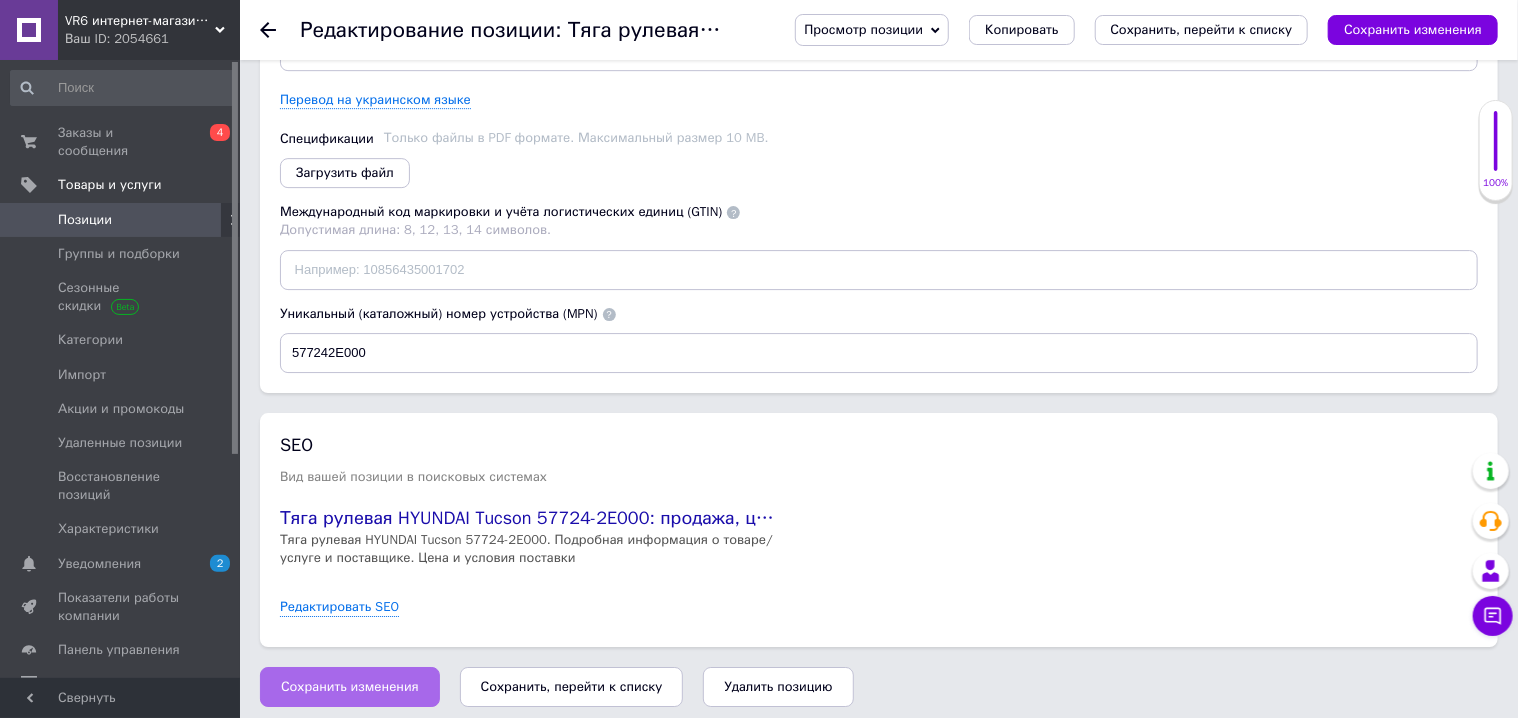 click on "Сохранить изменения" at bounding box center [350, 687] 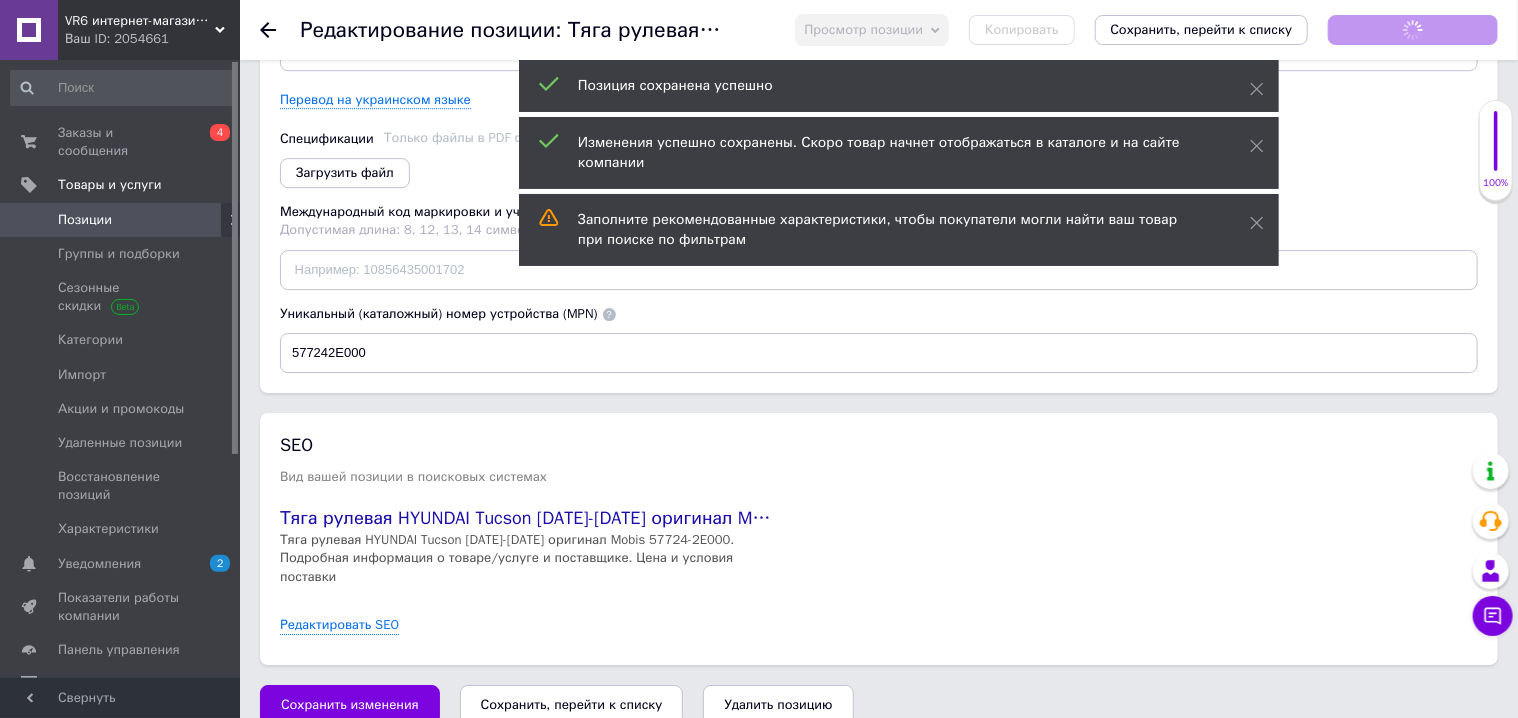 checkbox on "true" 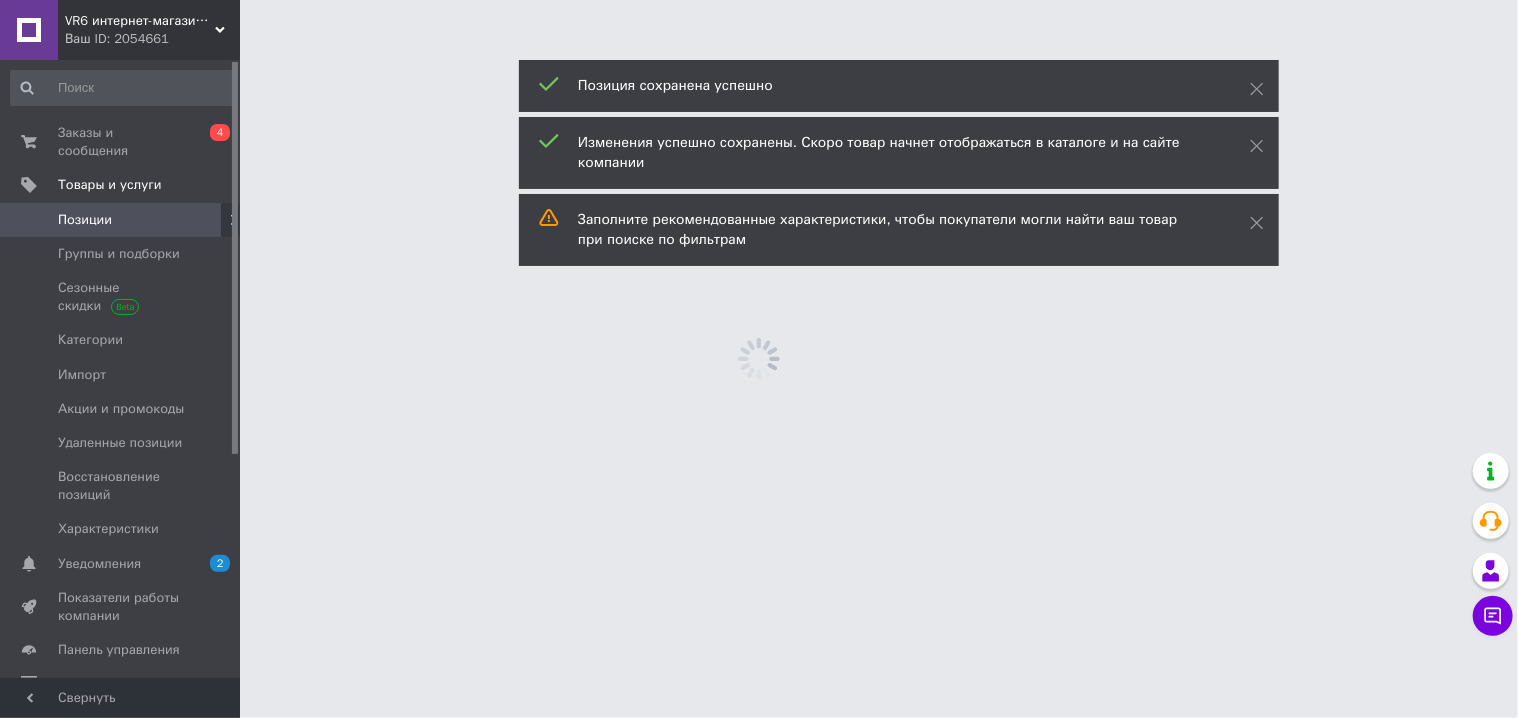 scroll, scrollTop: 0, scrollLeft: 0, axis: both 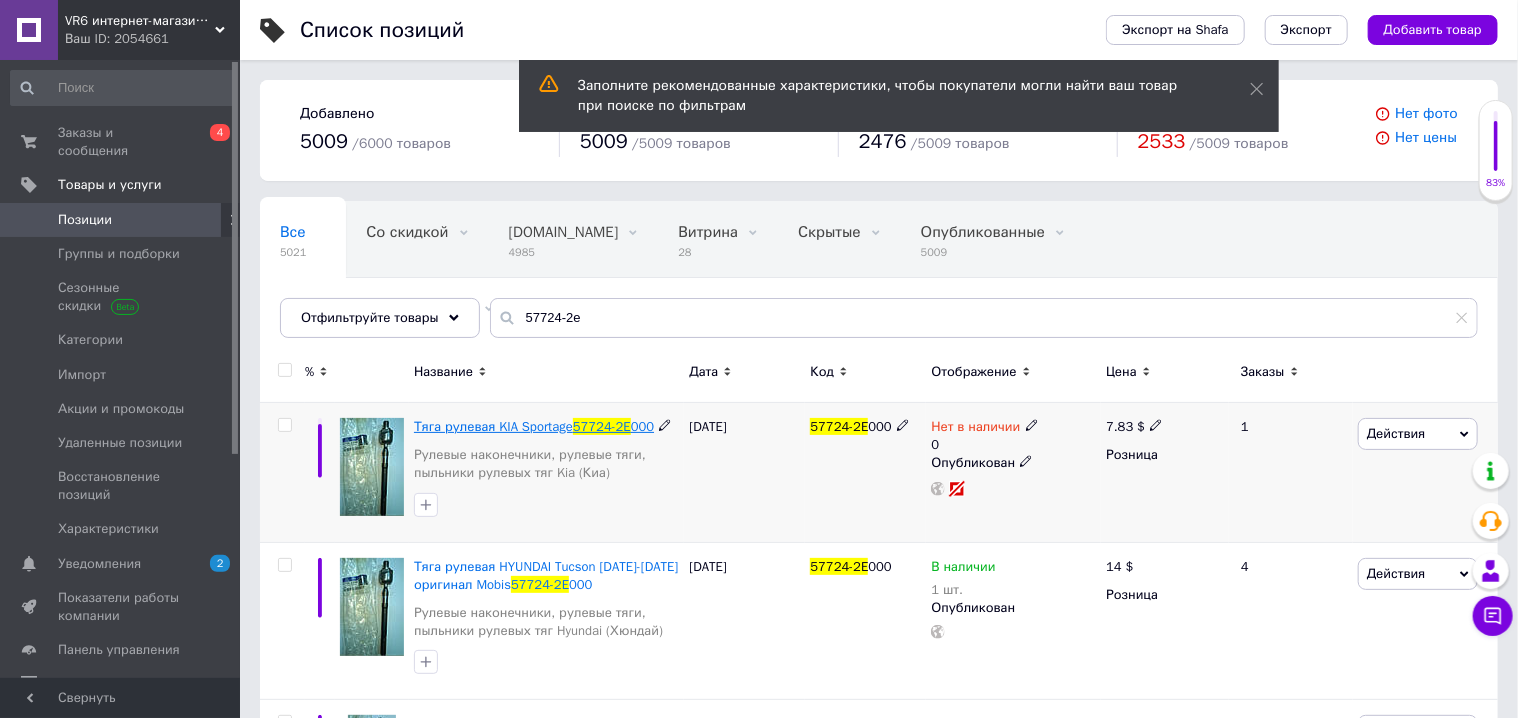 click on "Тяга рулевая KIA Sportage" at bounding box center (493, 426) 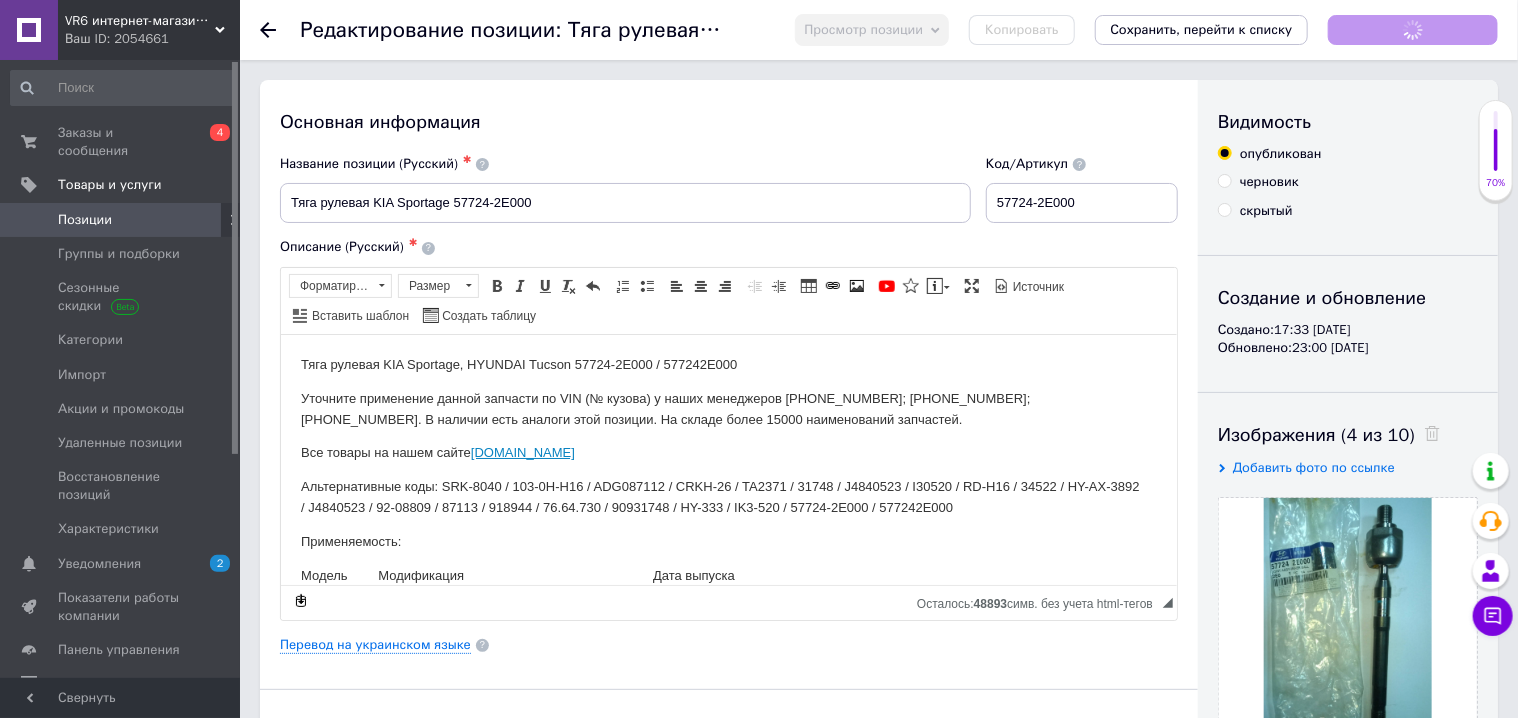 scroll, scrollTop: 0, scrollLeft: 0, axis: both 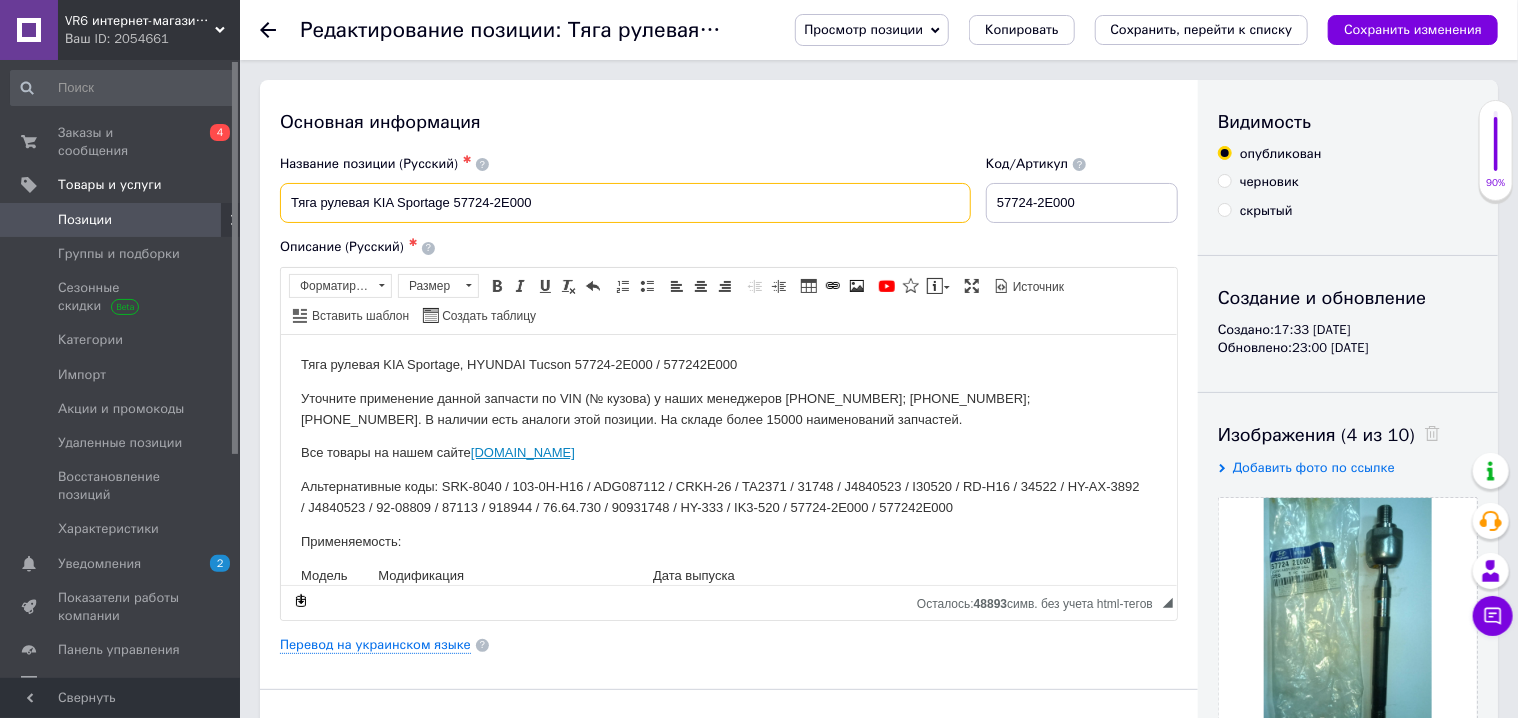 click on "Тяга рулевая KIA Sportage 57724-2E000" at bounding box center [625, 203] 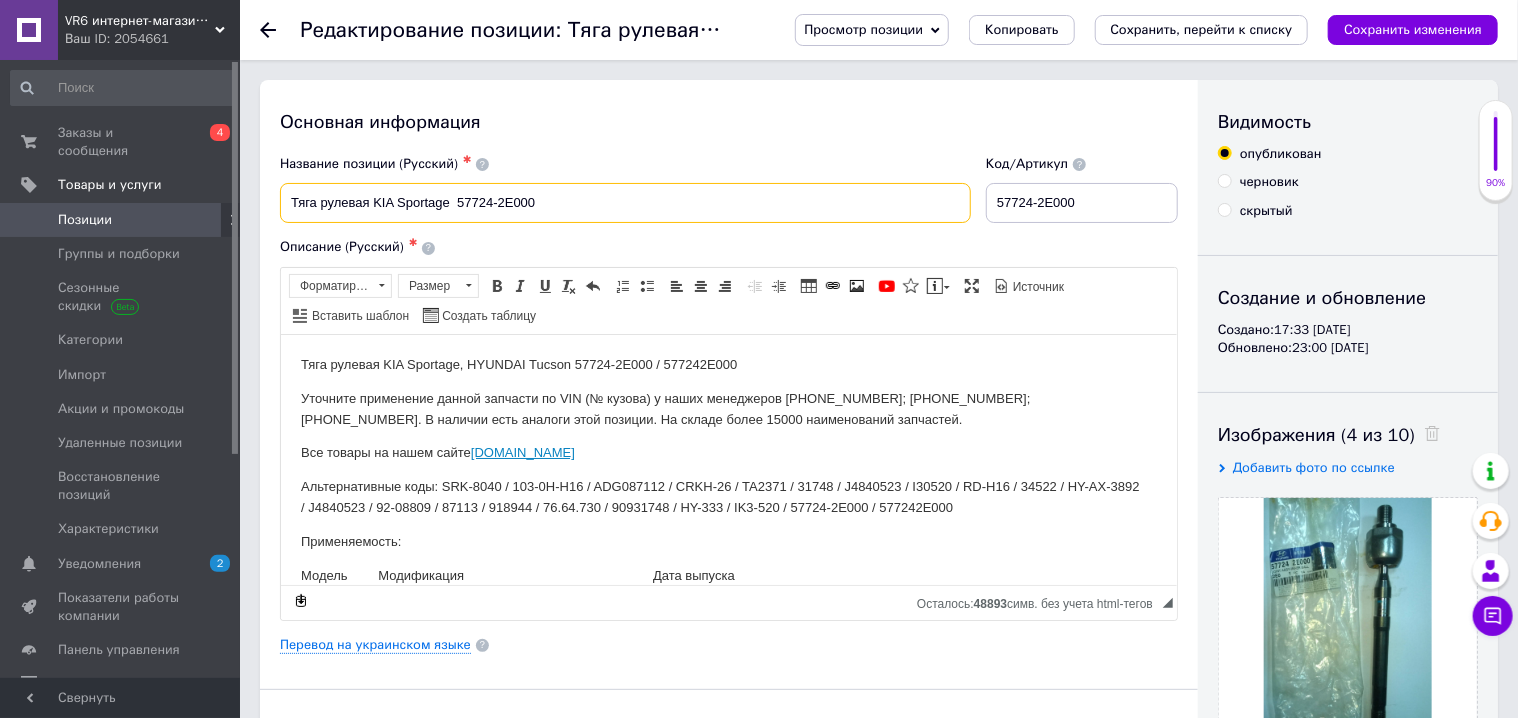 checkbox on "true" 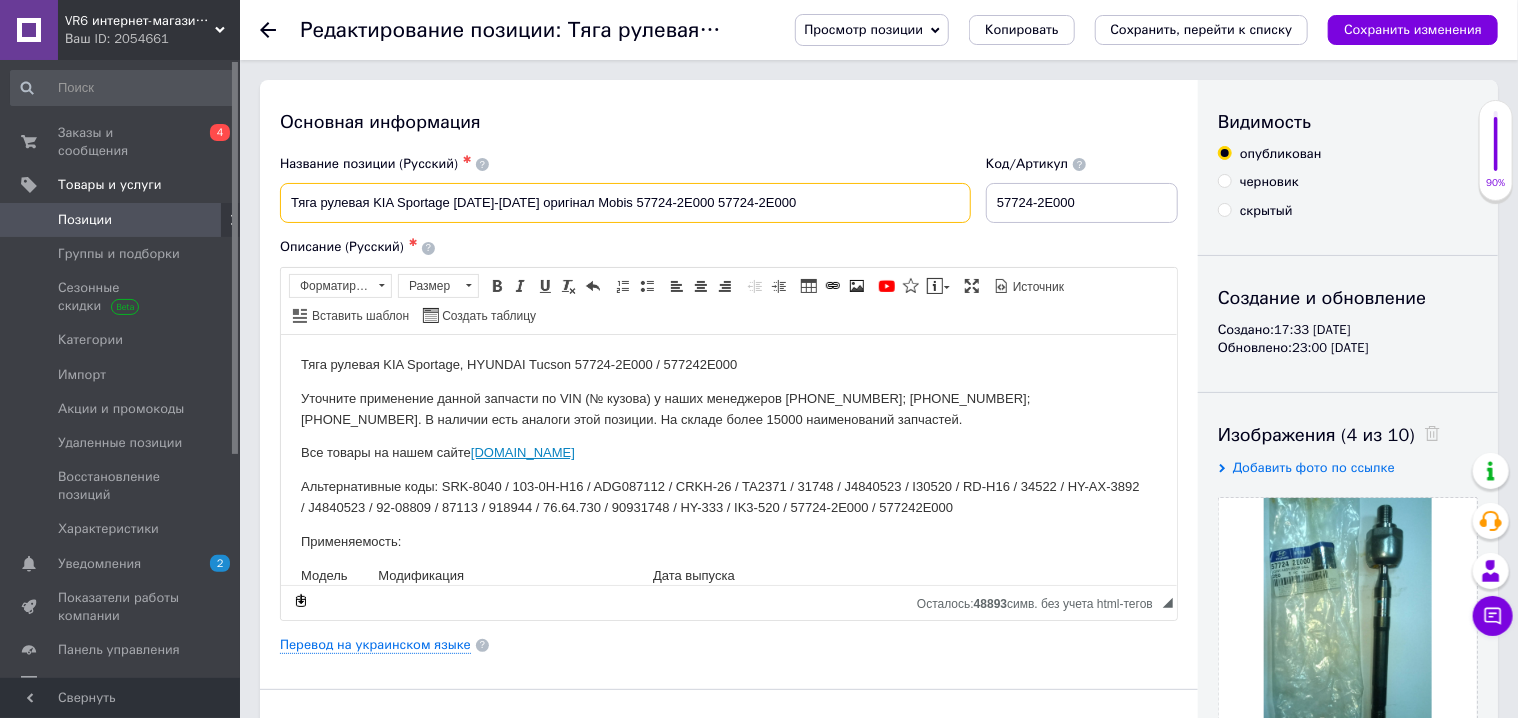 checkbox on "true" 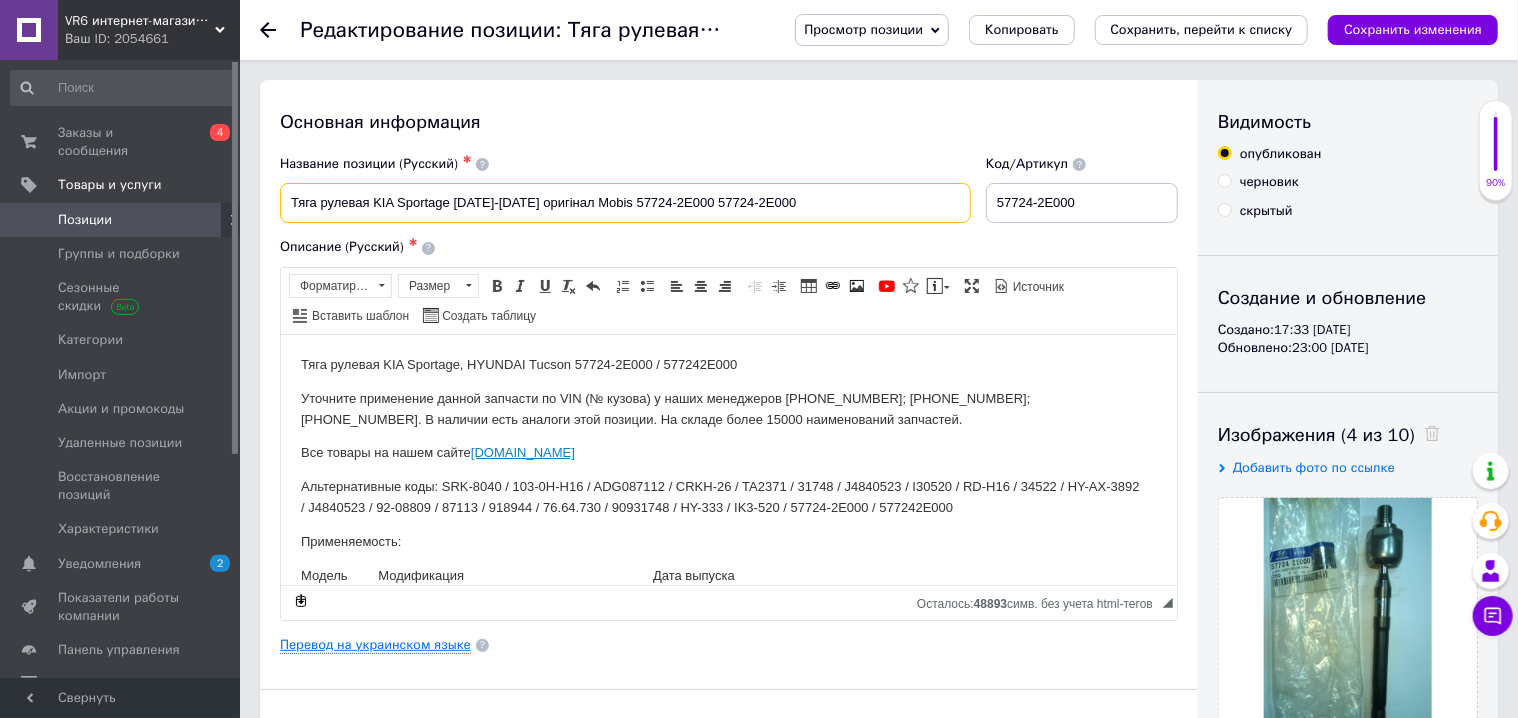 type on "Тяга рулевая KIA Sportage [DATE]-[DATE] оригінал Mobis 57724-2E000 57724-2E000" 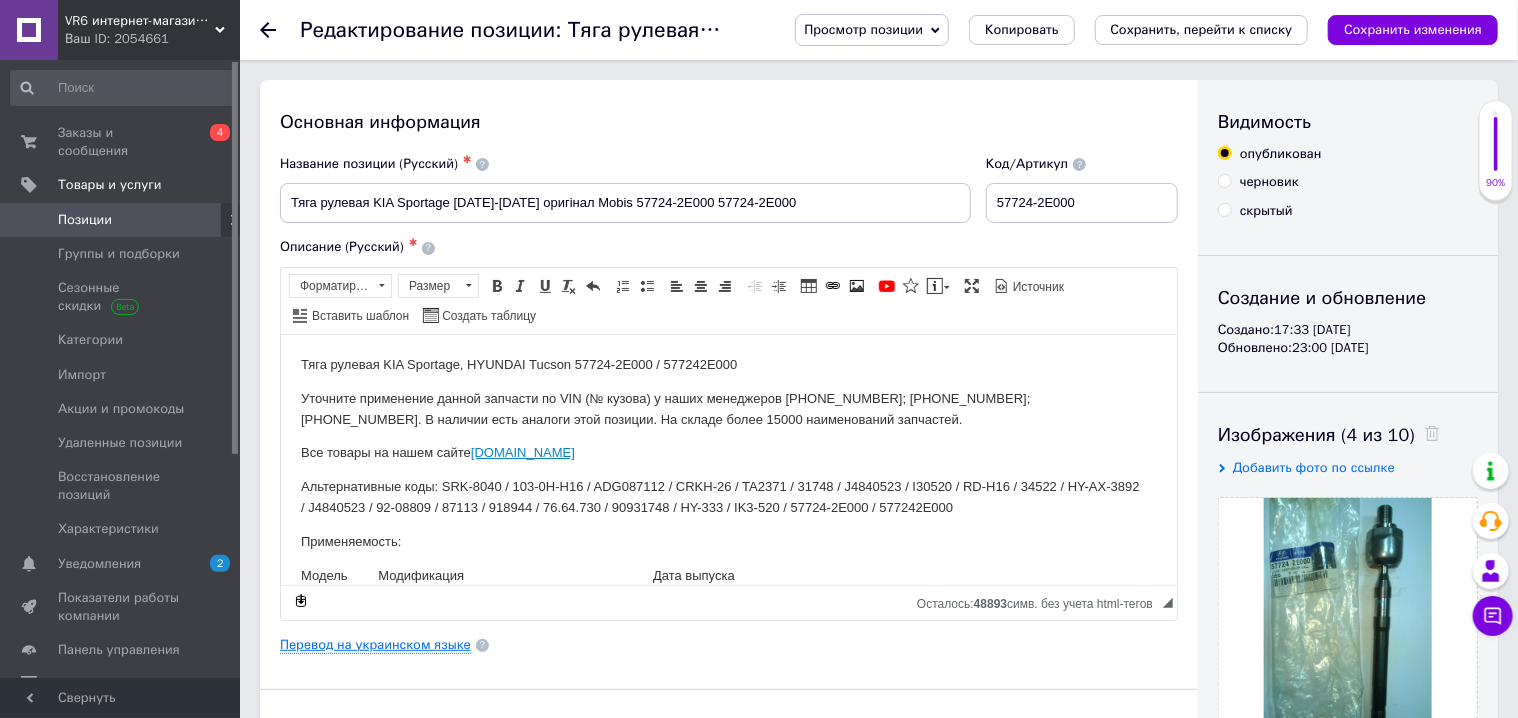 click on "Перевод на украинском языке" at bounding box center [375, 645] 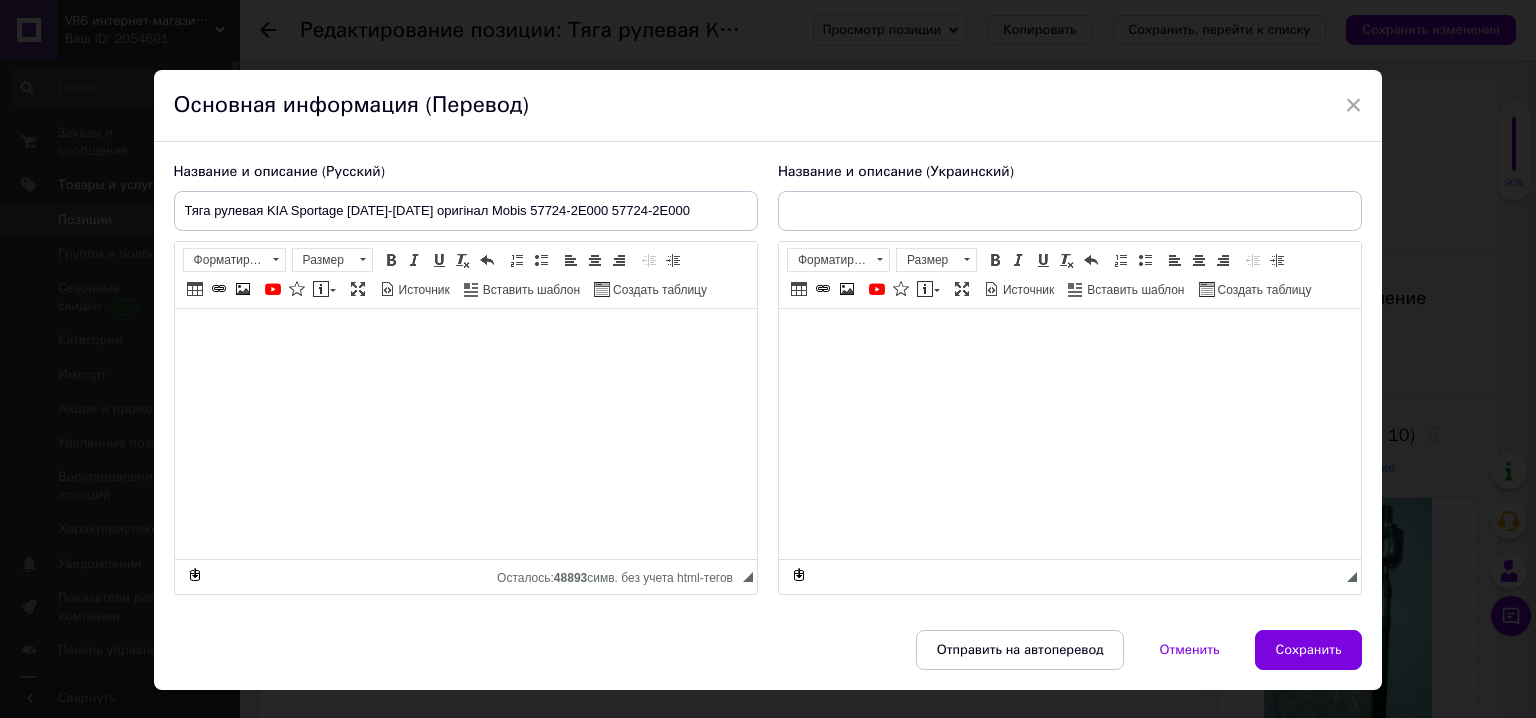 checkbox on "true" 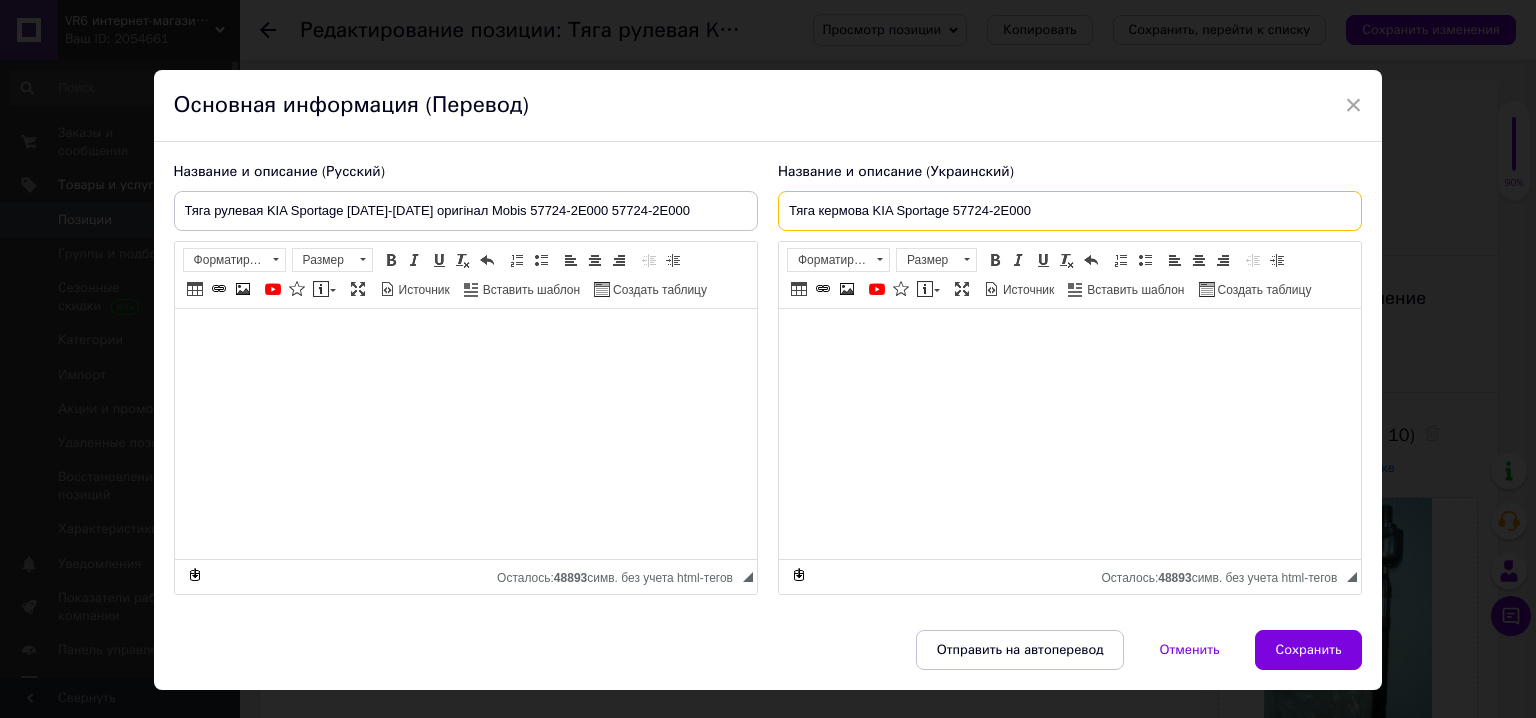 click on "Тяга кермова KIA Sportage 57724-2E000" at bounding box center (1070, 211) 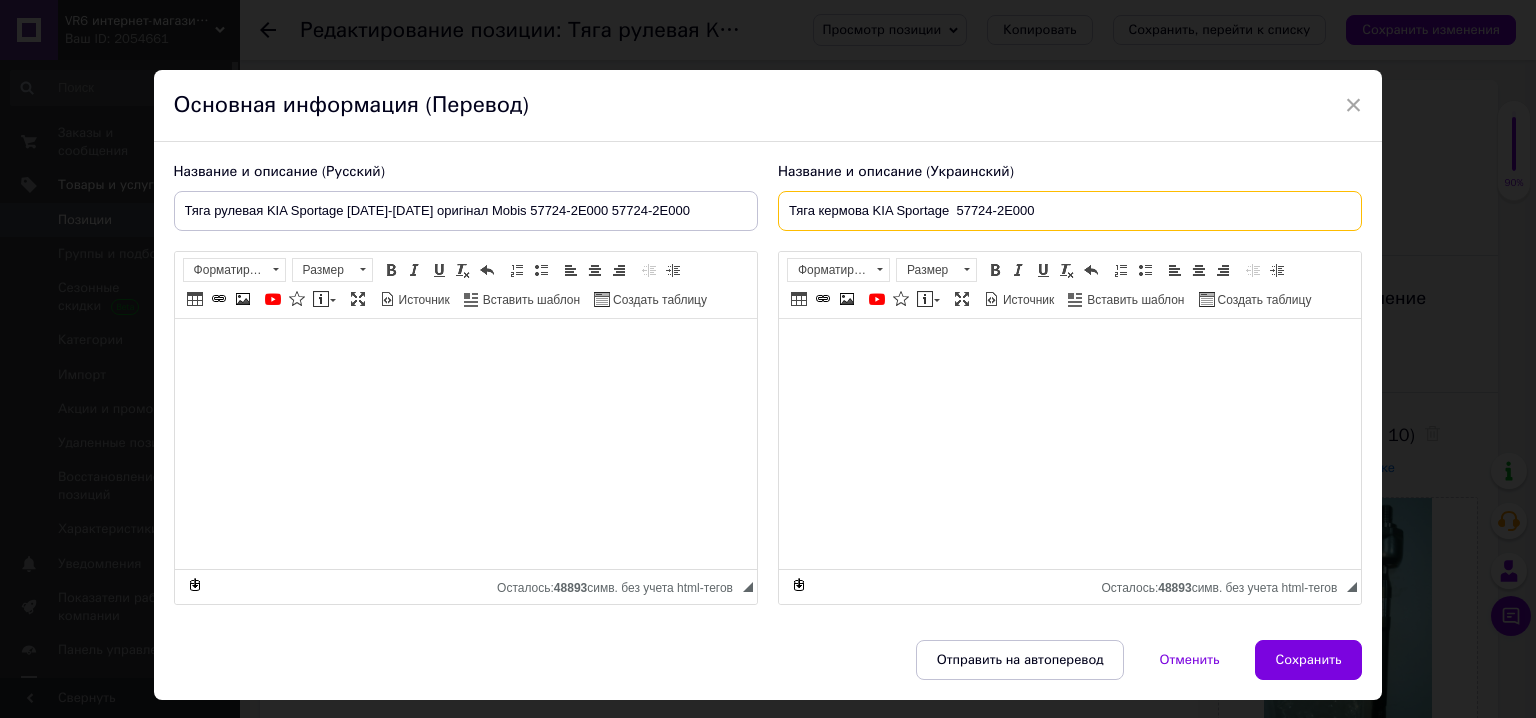 paste on "[DATE]-[DATE] оригінал Mobis 57724-2E000" 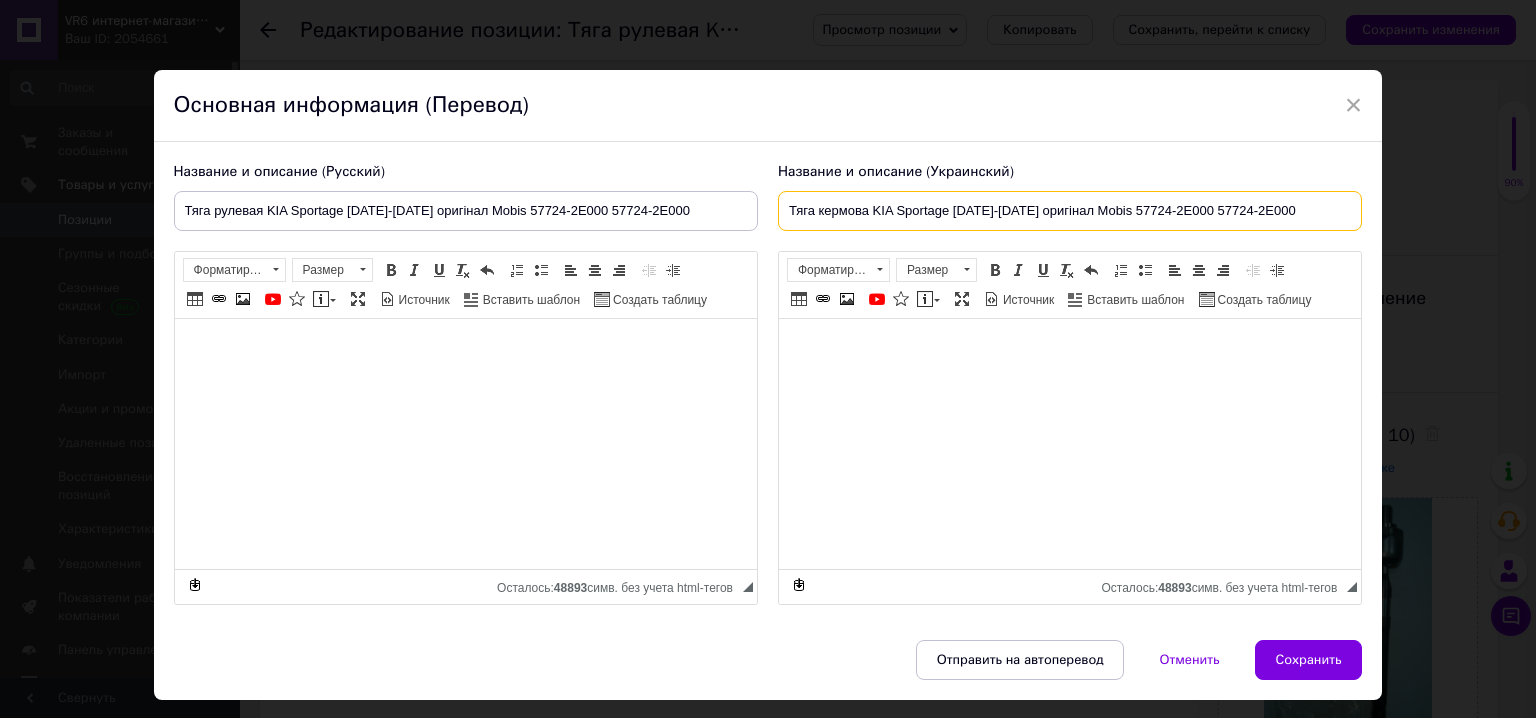 type on "Тяга кермова KIA Sportage [DATE]-[DATE] оригінал Mobis 57724-2E000 57724-2E000" 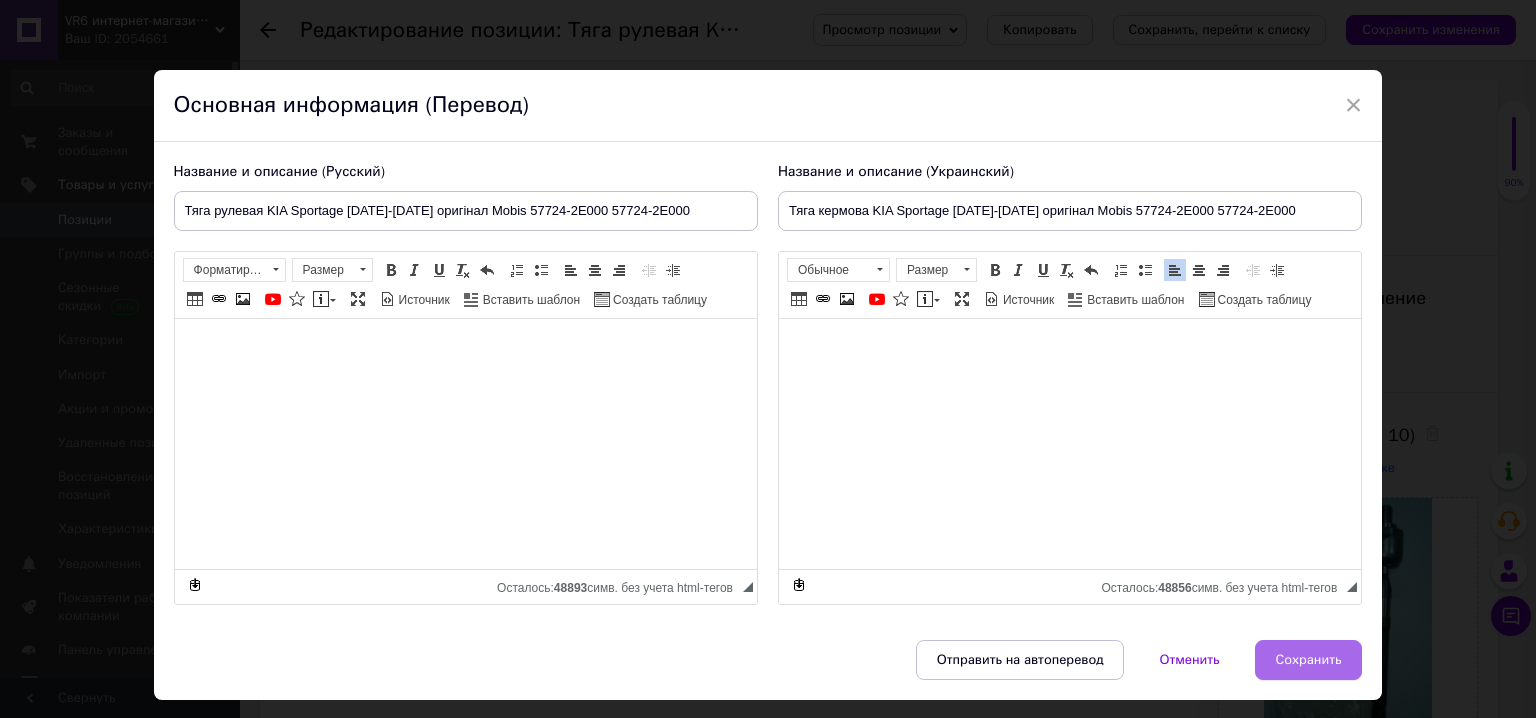 click on "Сохранить" at bounding box center [1309, 660] 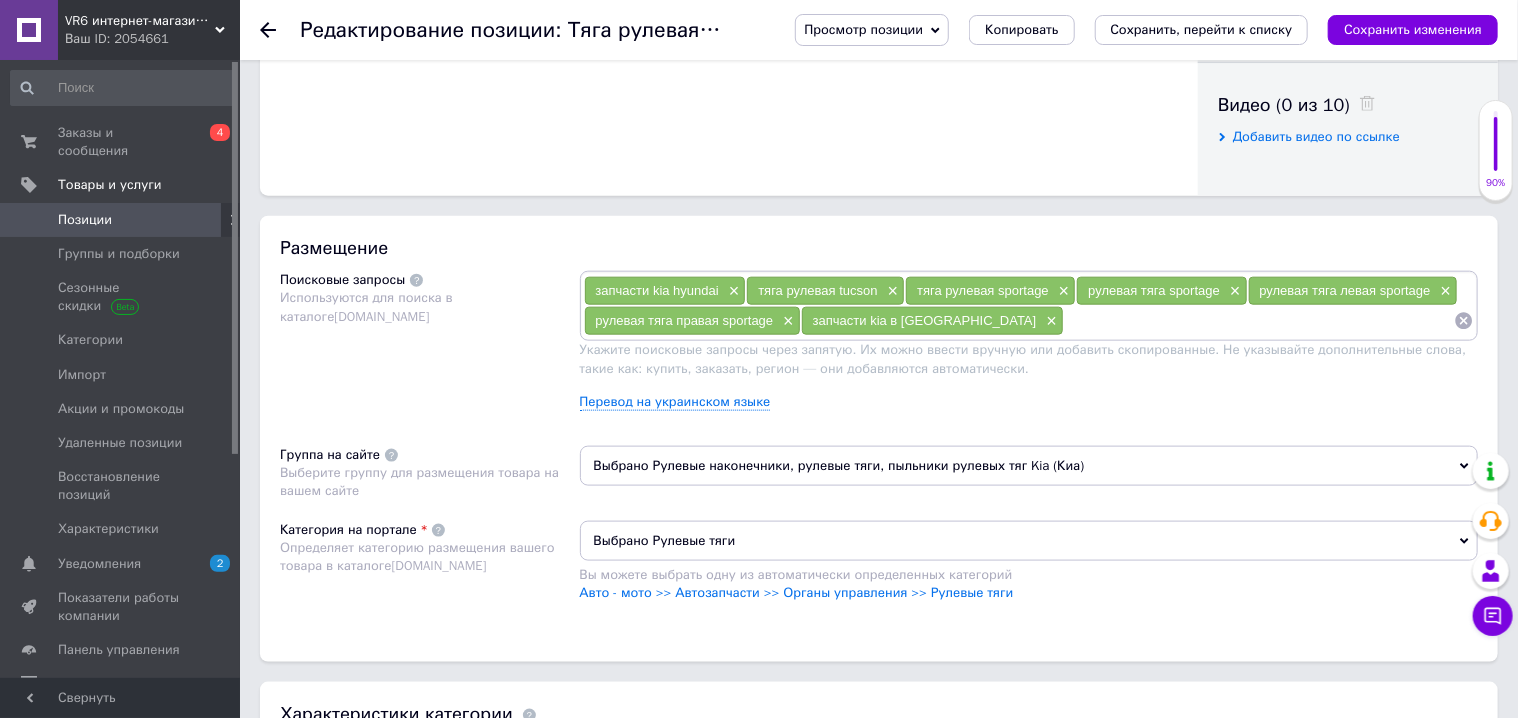 scroll, scrollTop: 600, scrollLeft: 0, axis: vertical 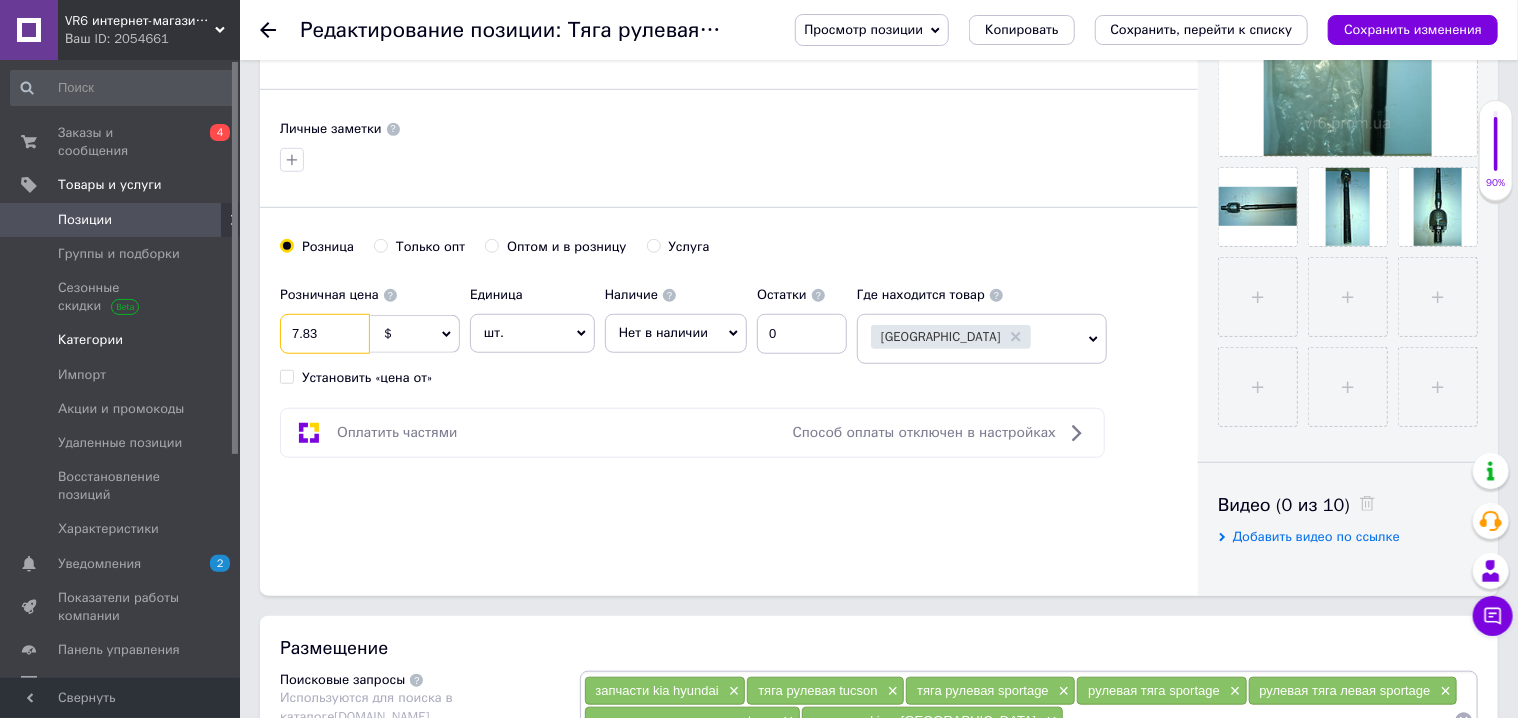 drag, startPoint x: 229, startPoint y: 317, endPoint x: 214, endPoint y: 314, distance: 15.297058 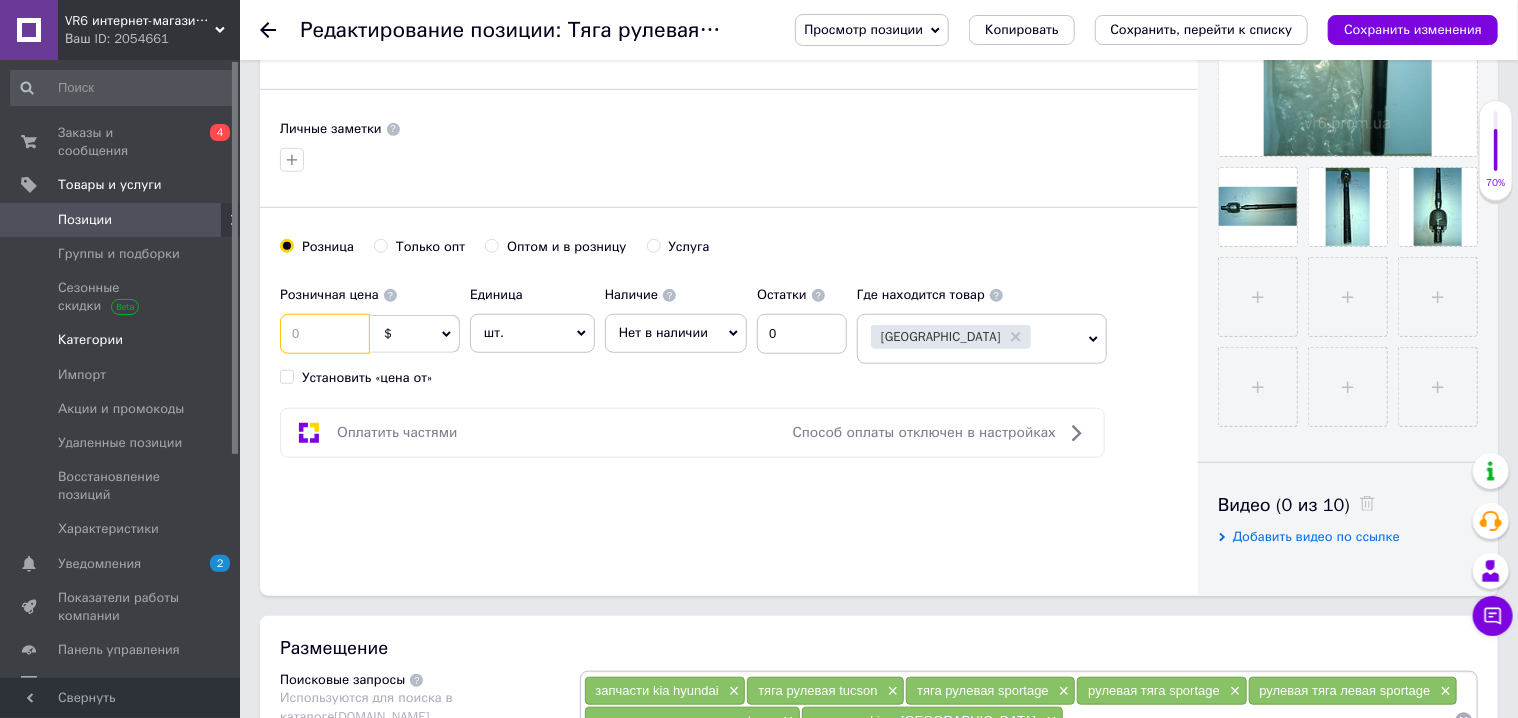 type on "1" 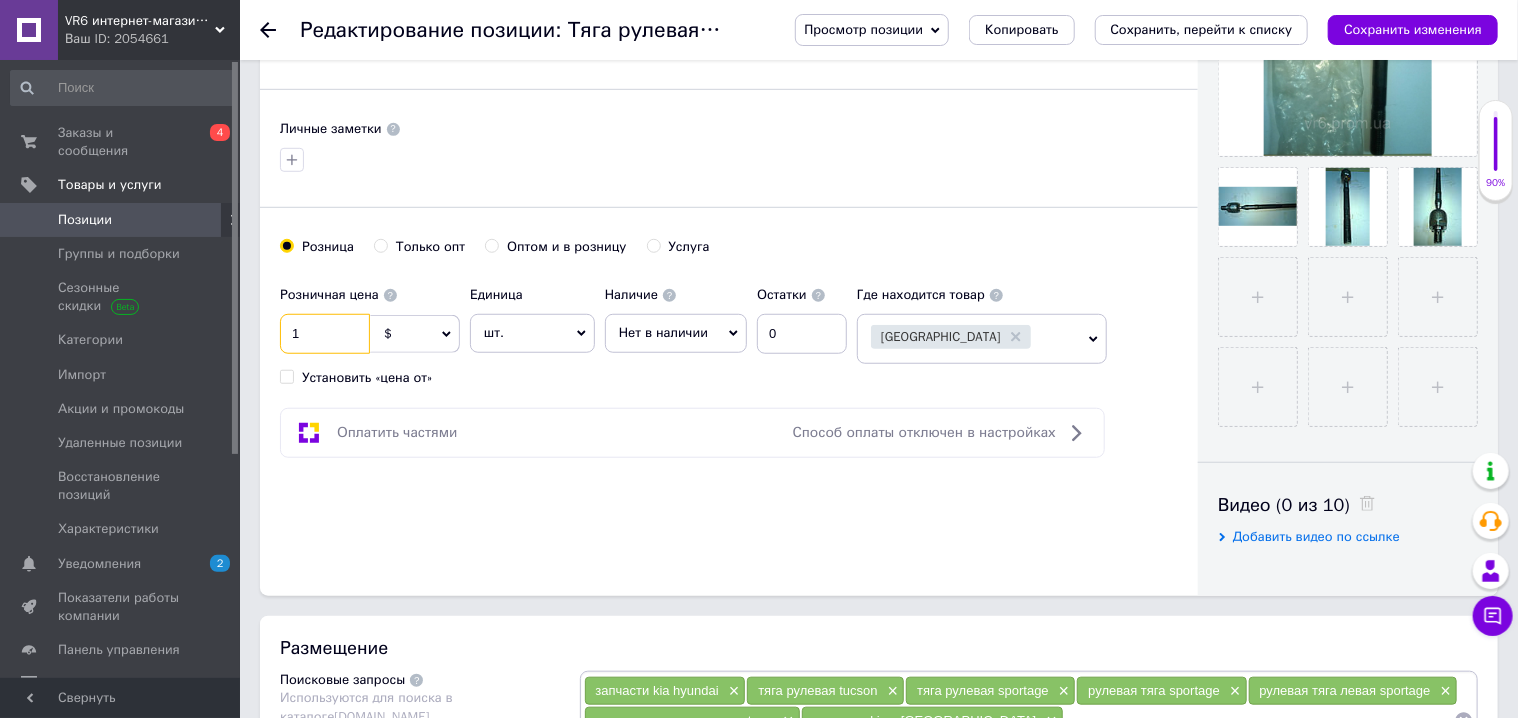 type on "14" 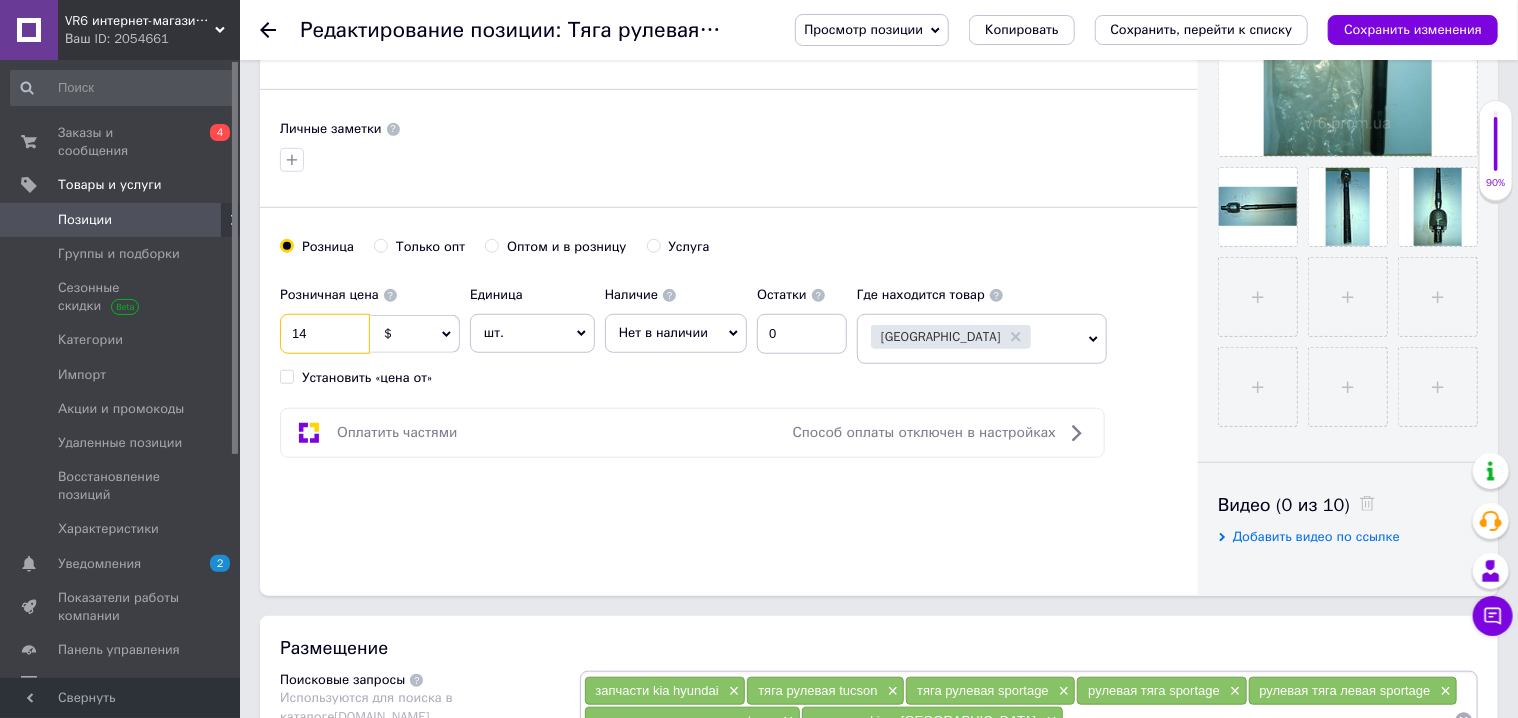 type on "14" 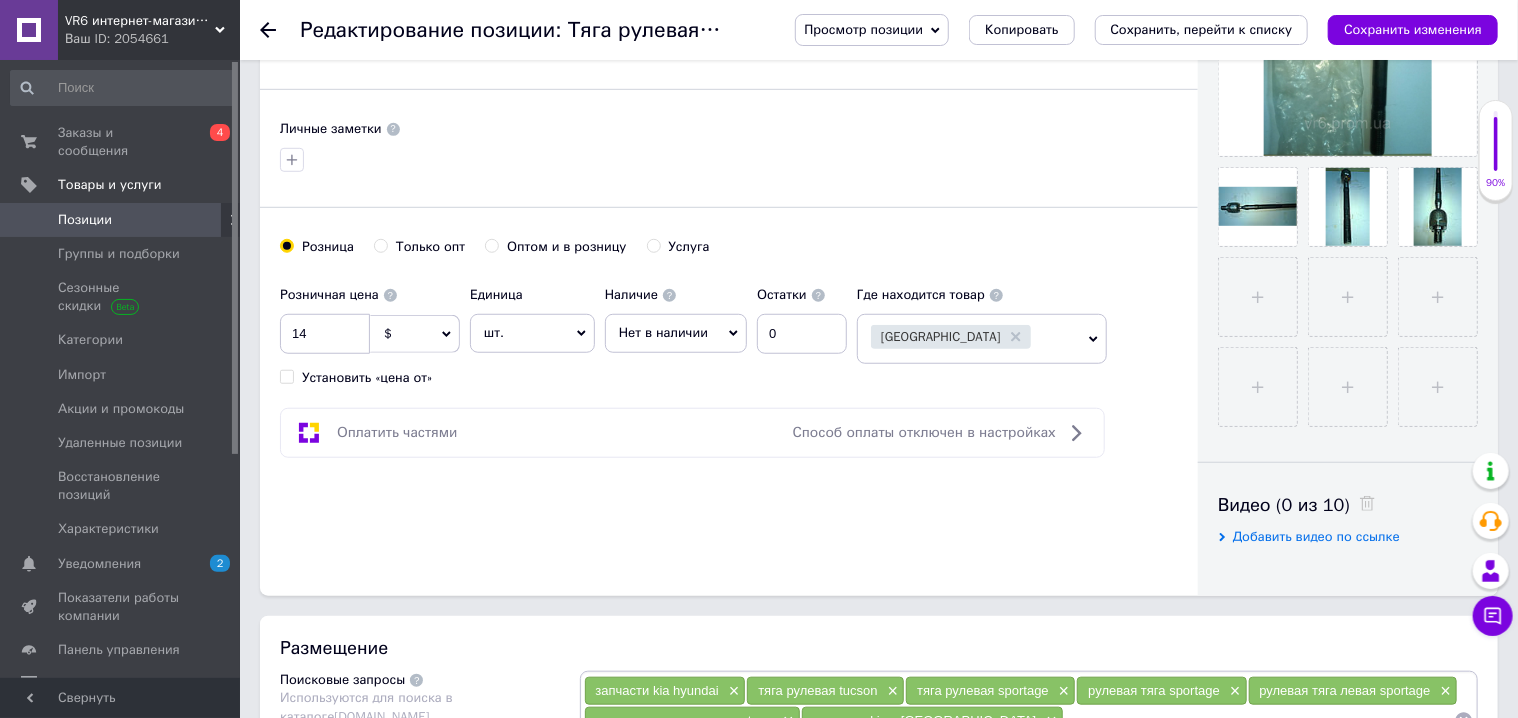 click on "Нет в наличии" at bounding box center (663, 332) 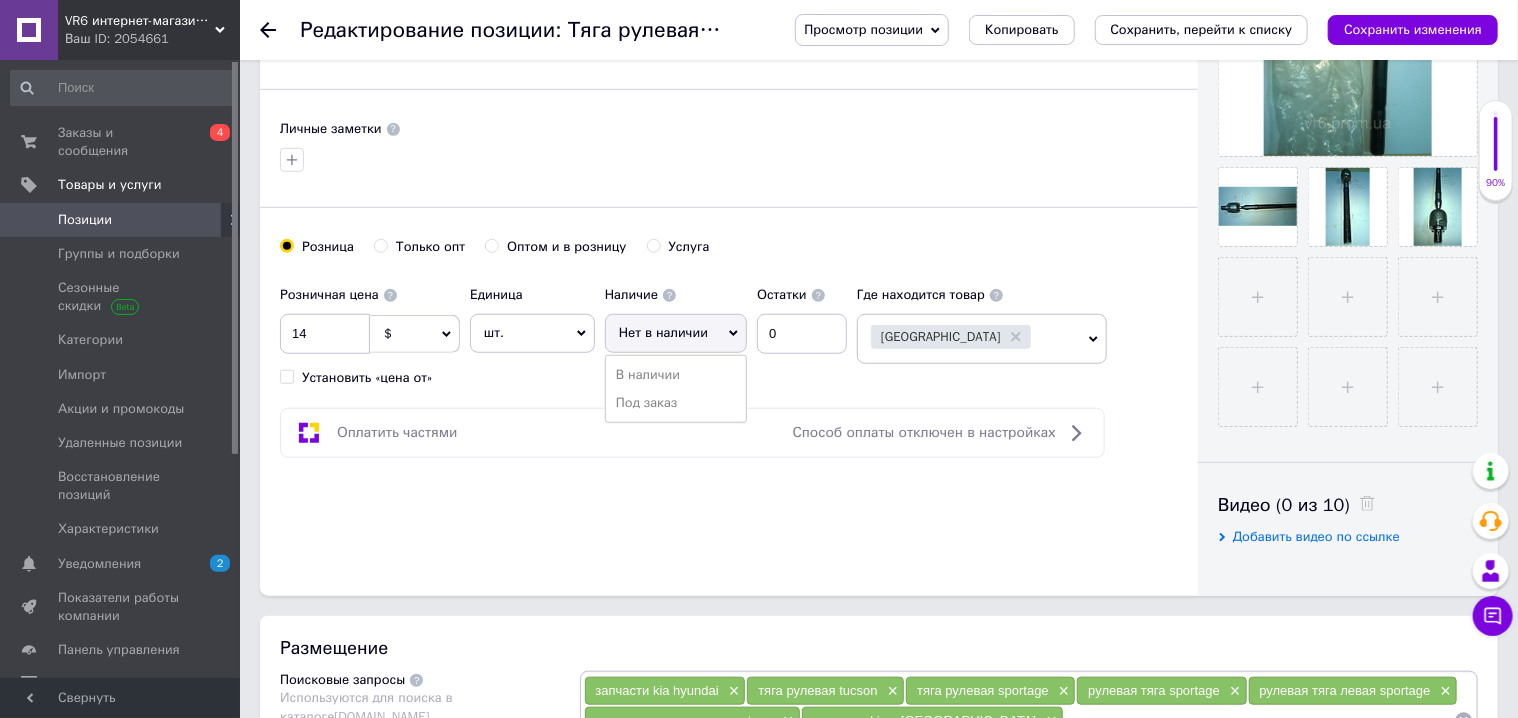 drag, startPoint x: 684, startPoint y: 377, endPoint x: 699, endPoint y: 364, distance: 19.849434 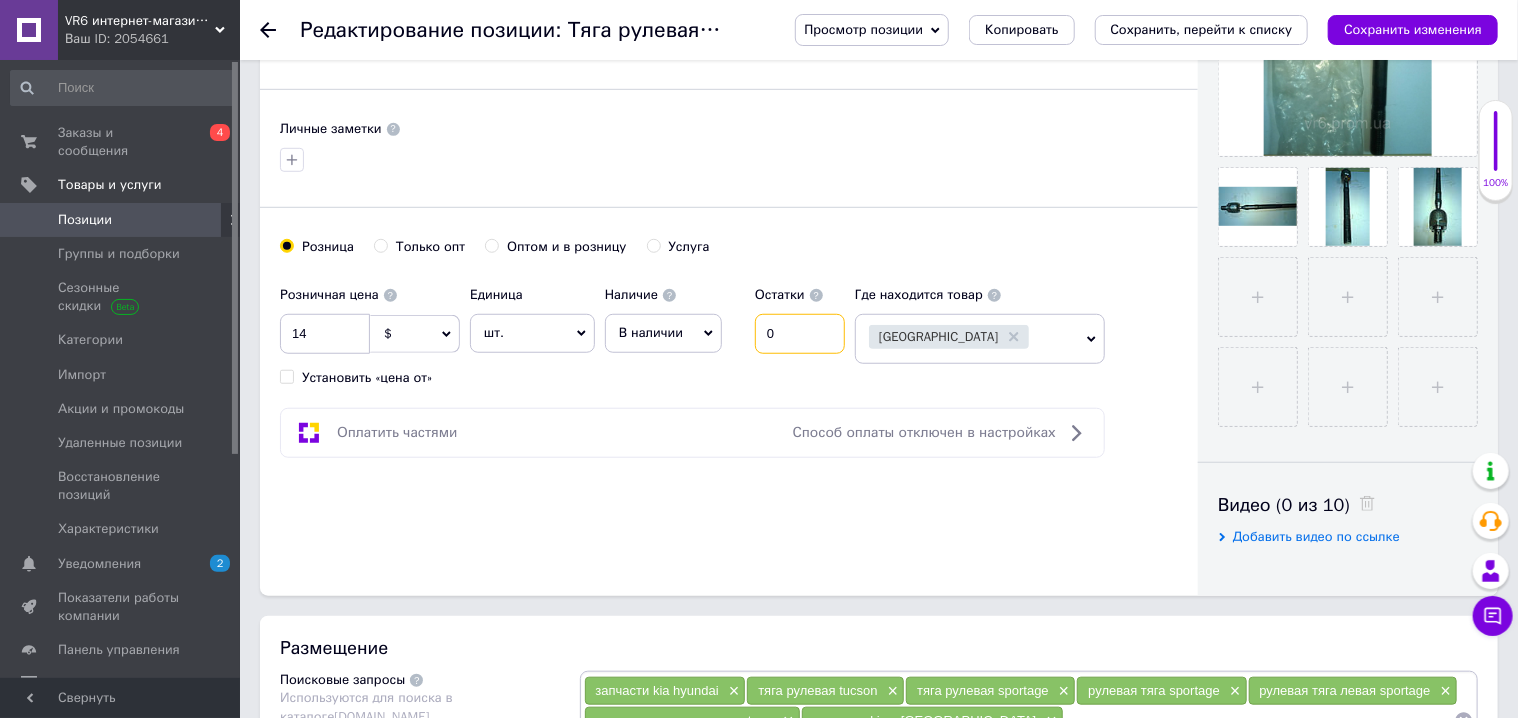 drag, startPoint x: 788, startPoint y: 337, endPoint x: 729, endPoint y: 317, distance: 62.297672 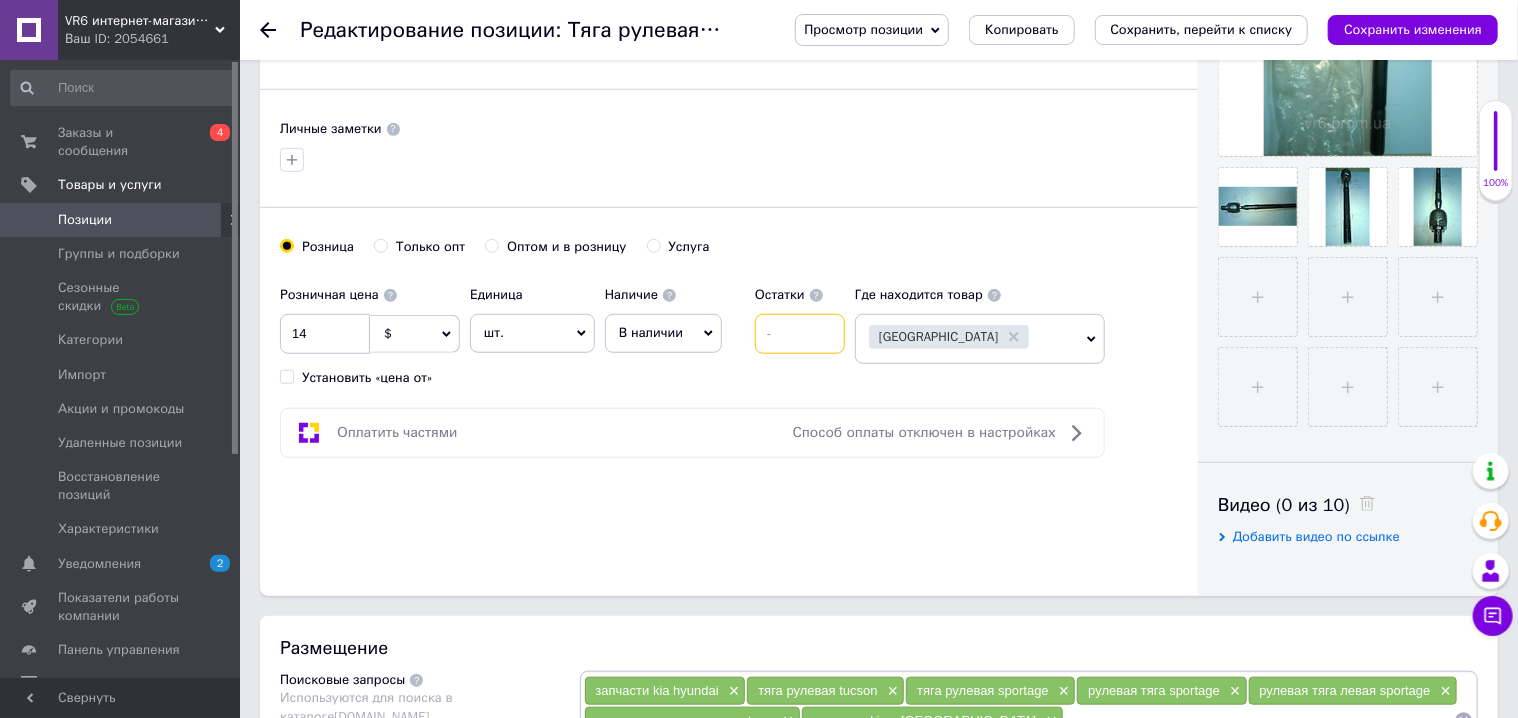 type on "1" 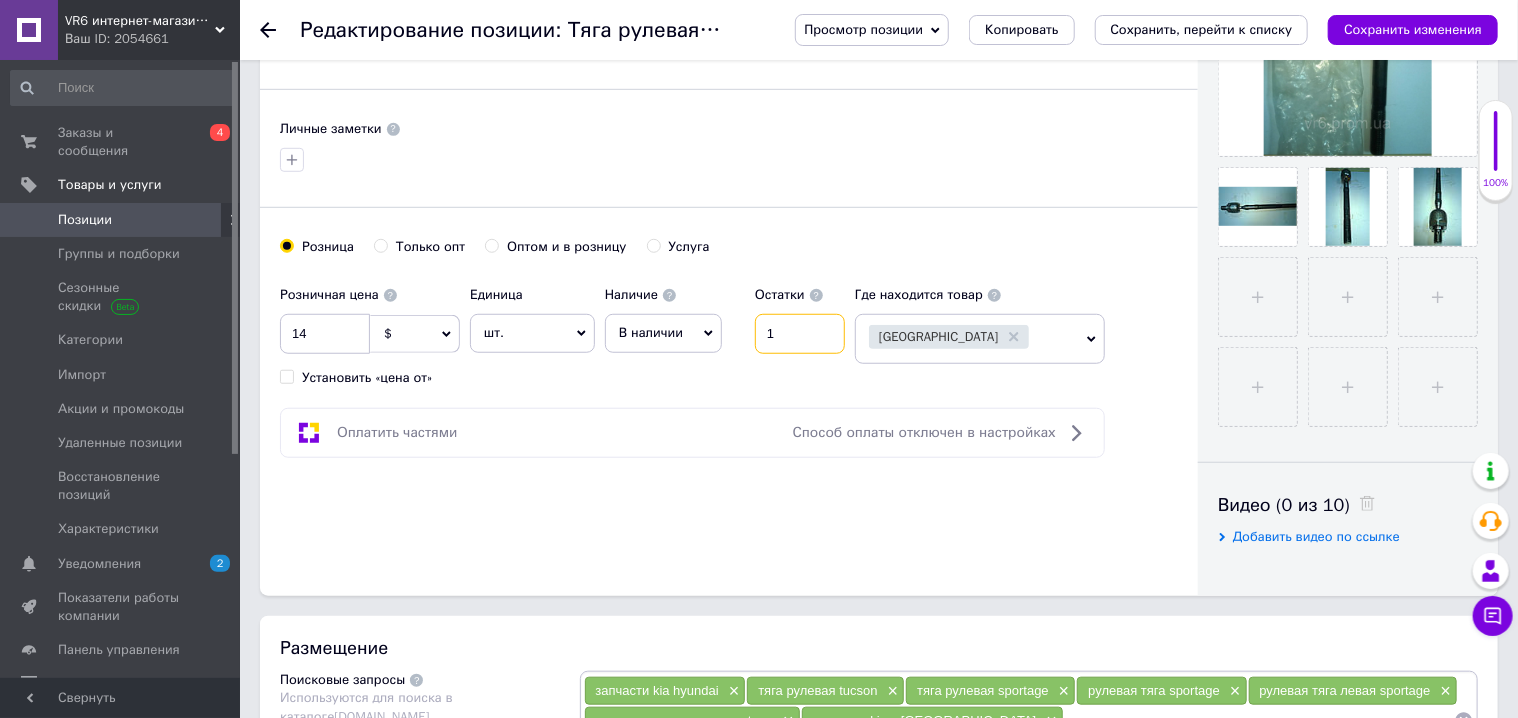 type on "1" 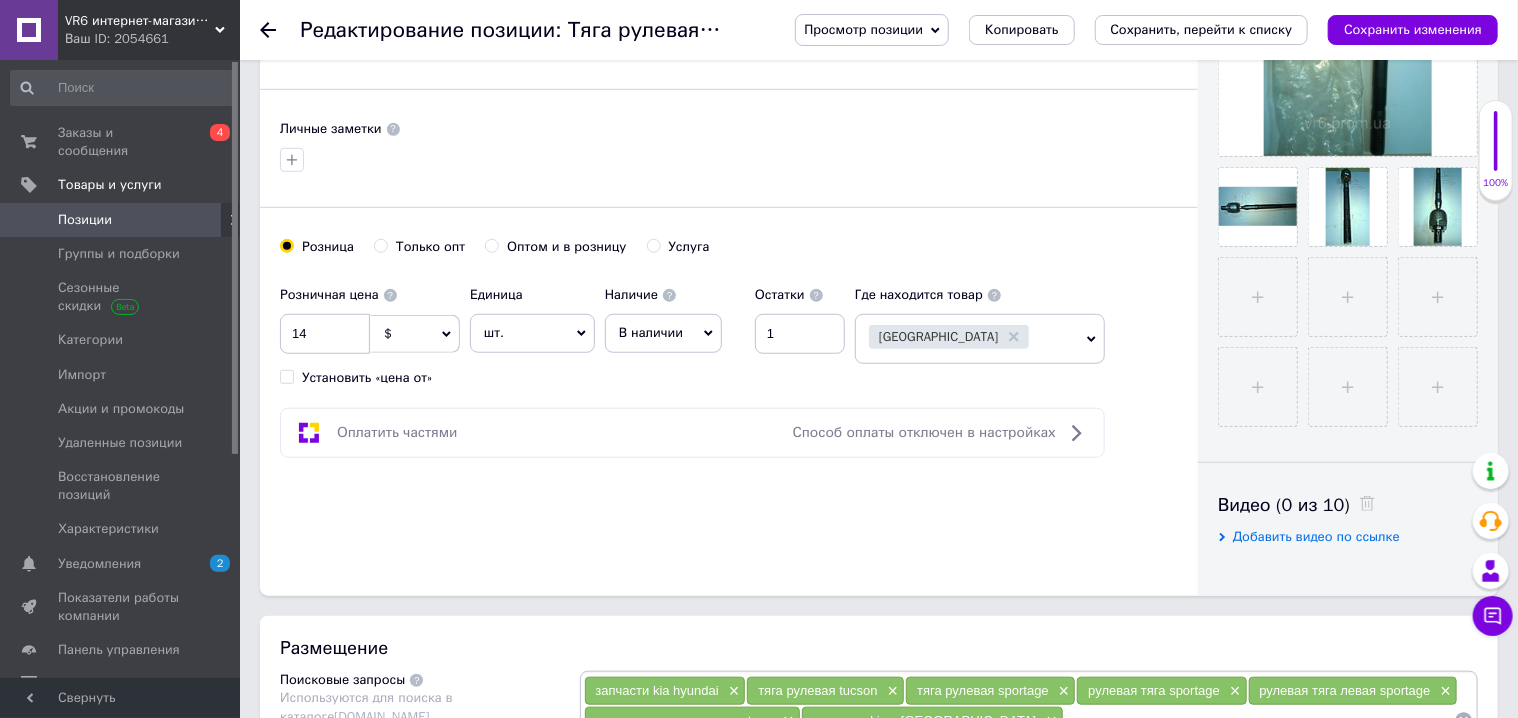 click on "Оплатить частями Способ оплаты отключен в настройках" at bounding box center (692, 433) 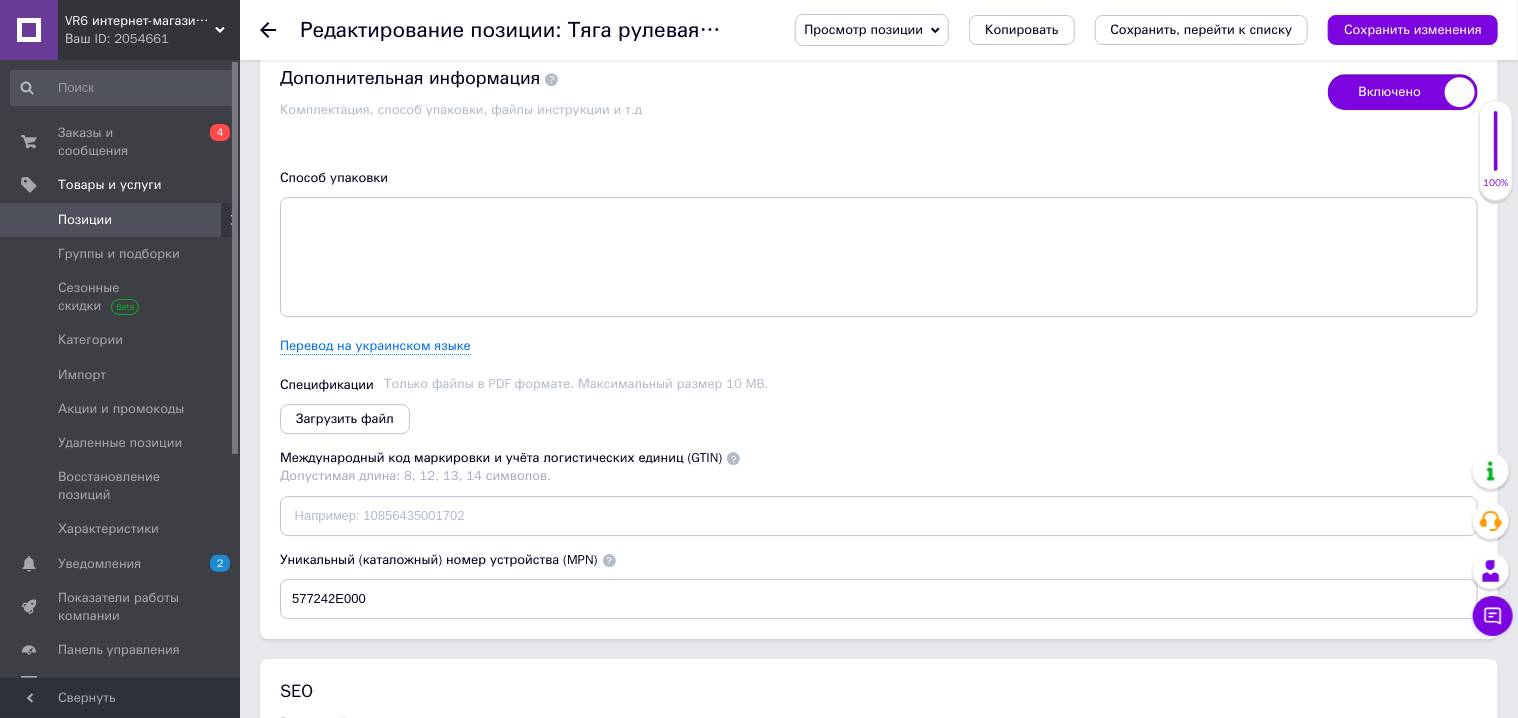 scroll, scrollTop: 3146, scrollLeft: 0, axis: vertical 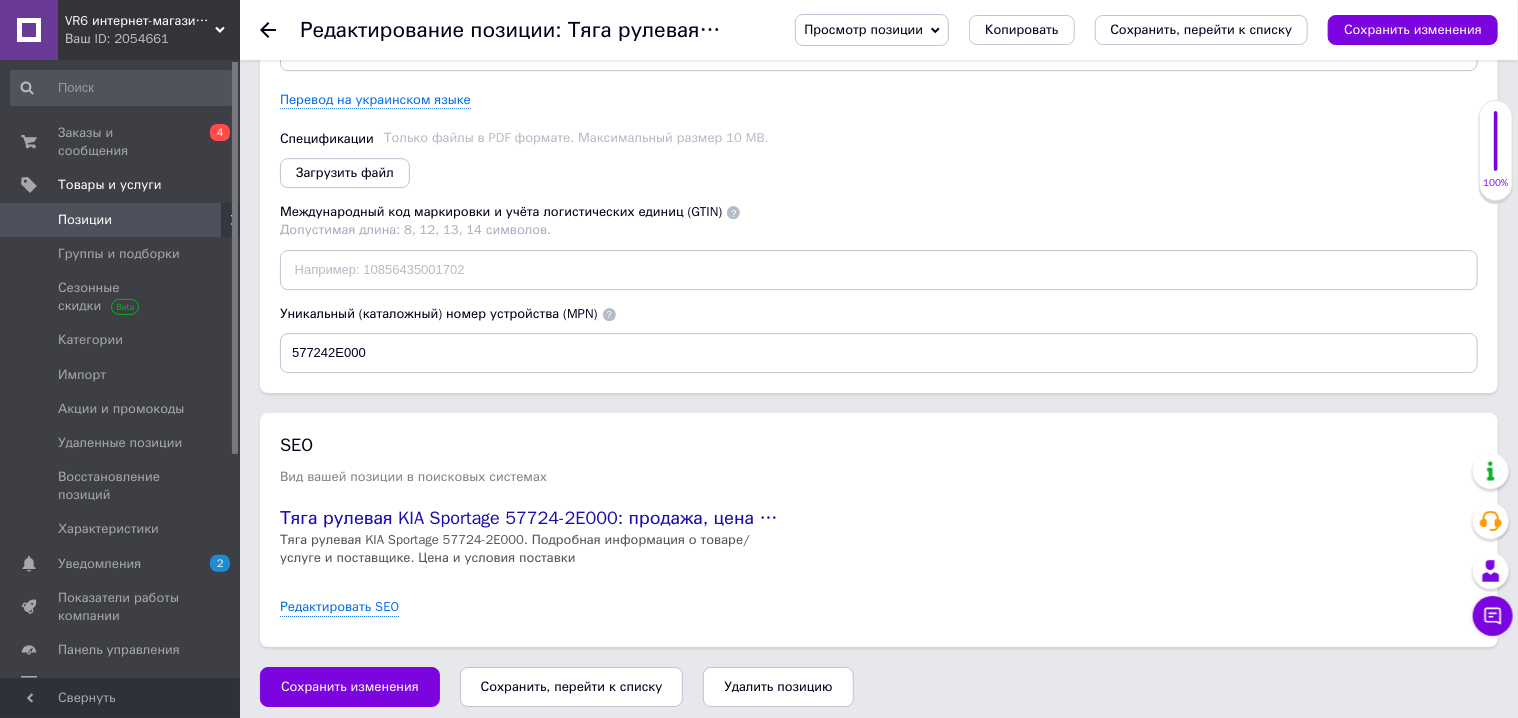 click on "Сохранить изменения" at bounding box center (350, 687) 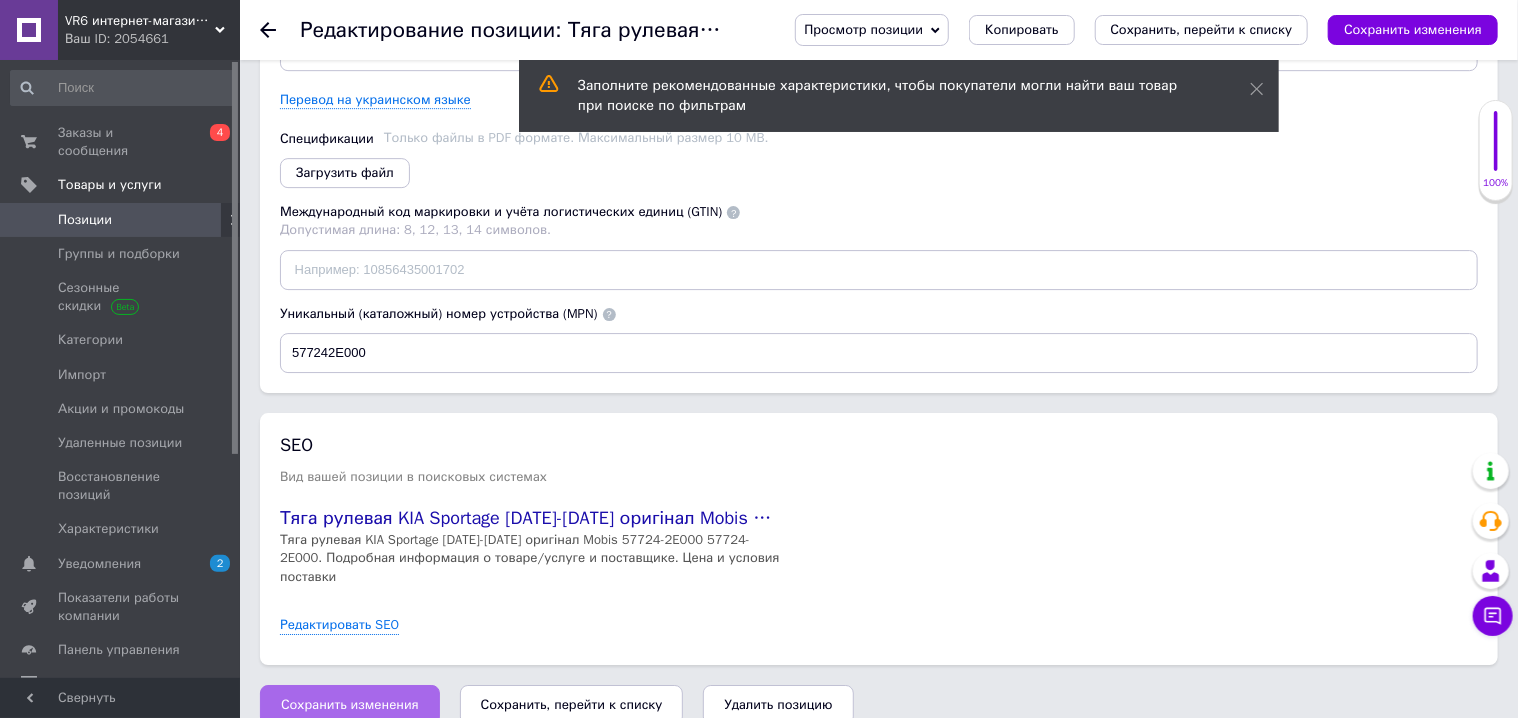 click on "Сохранить изменения" at bounding box center (350, 705) 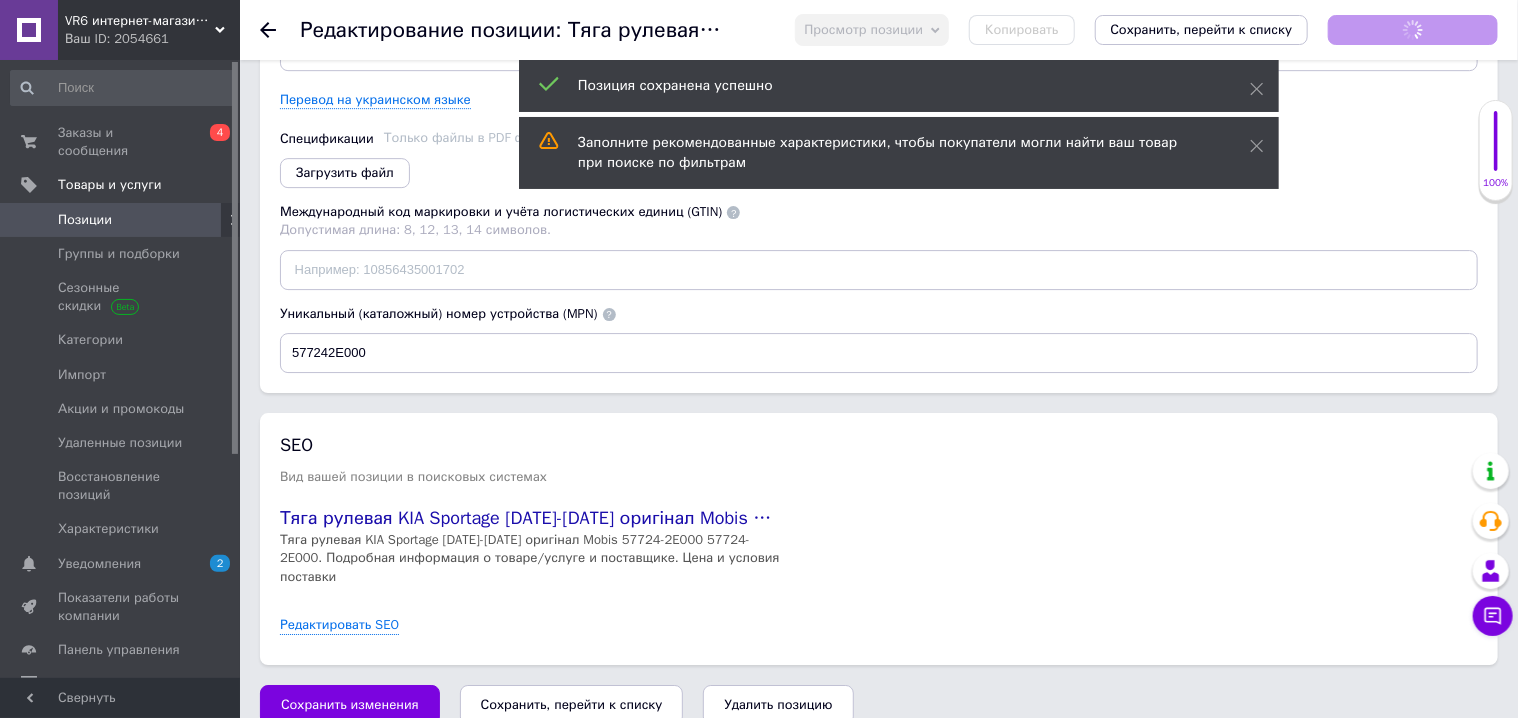 checkbox on "true" 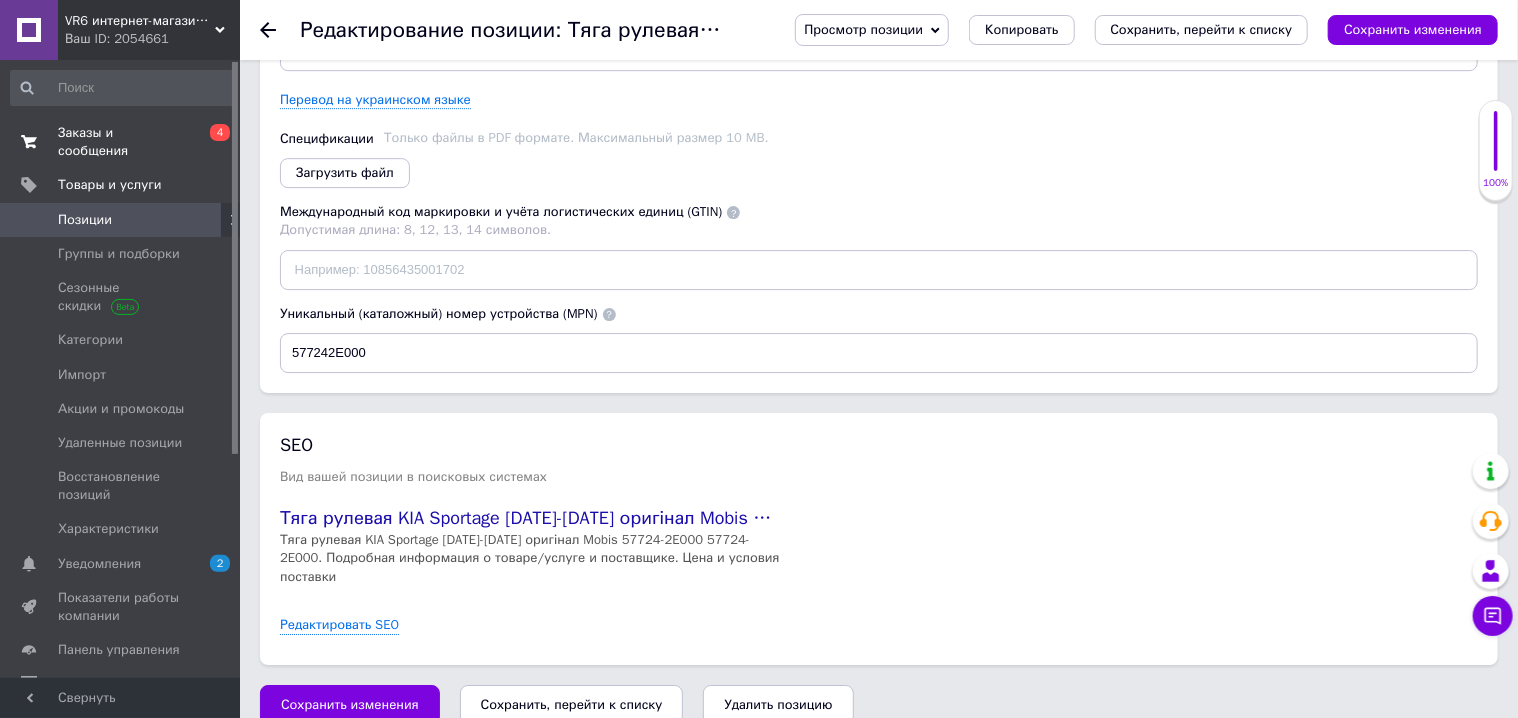 click on "Заказы и сообщения" at bounding box center [121, 142] 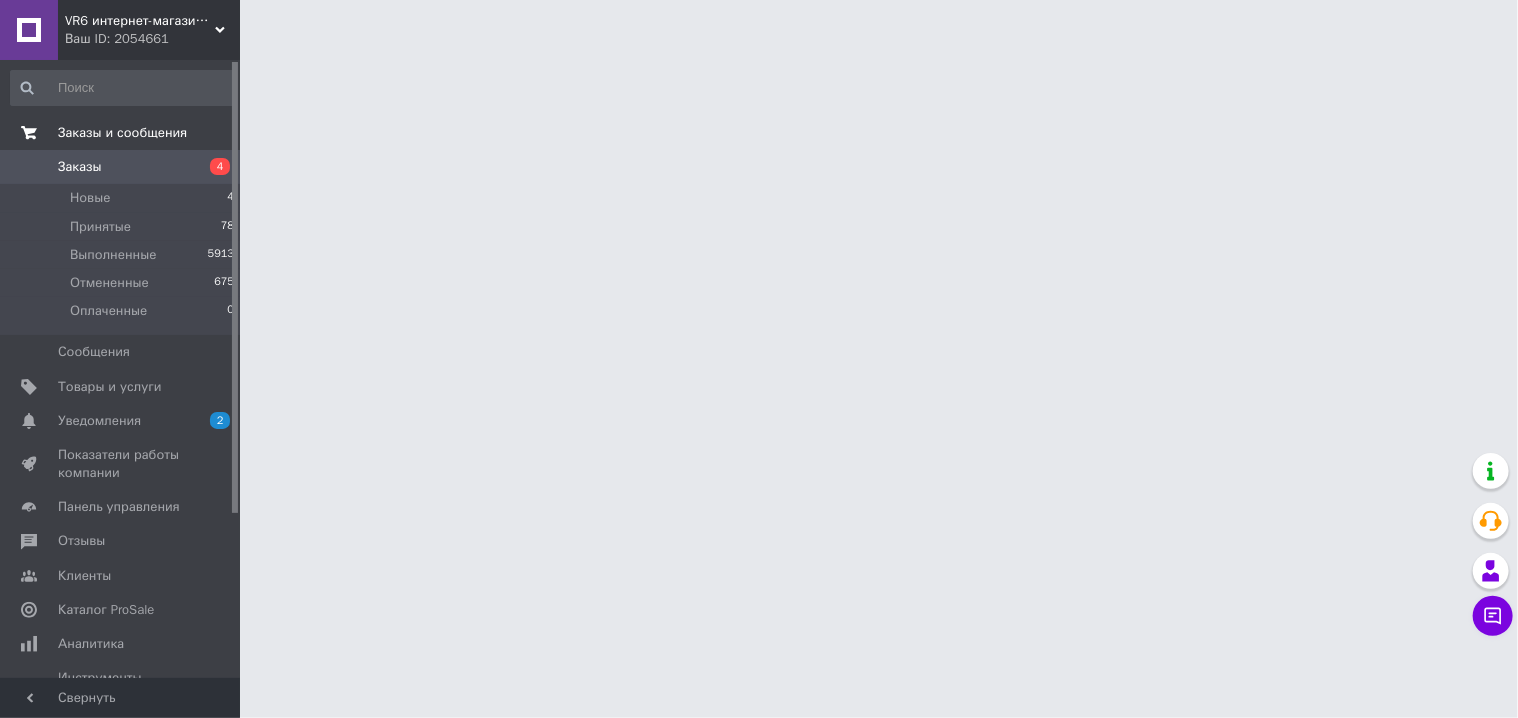 scroll, scrollTop: 0, scrollLeft: 0, axis: both 